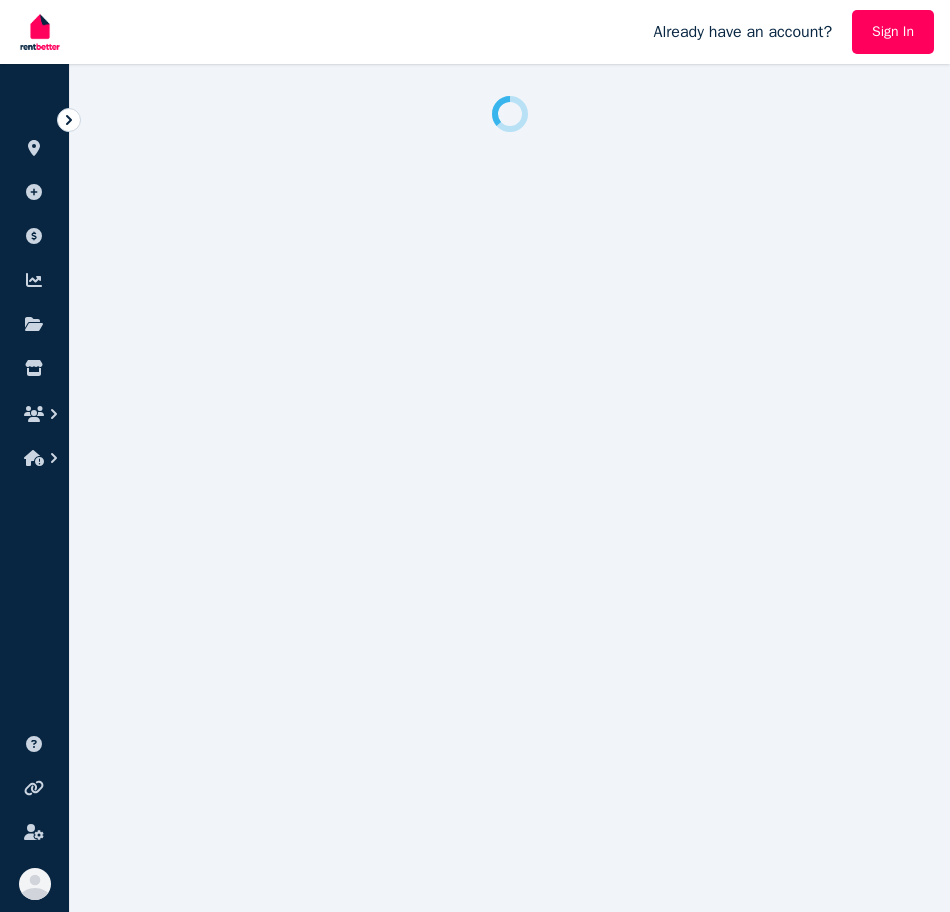 scroll, scrollTop: 0, scrollLeft: 0, axis: both 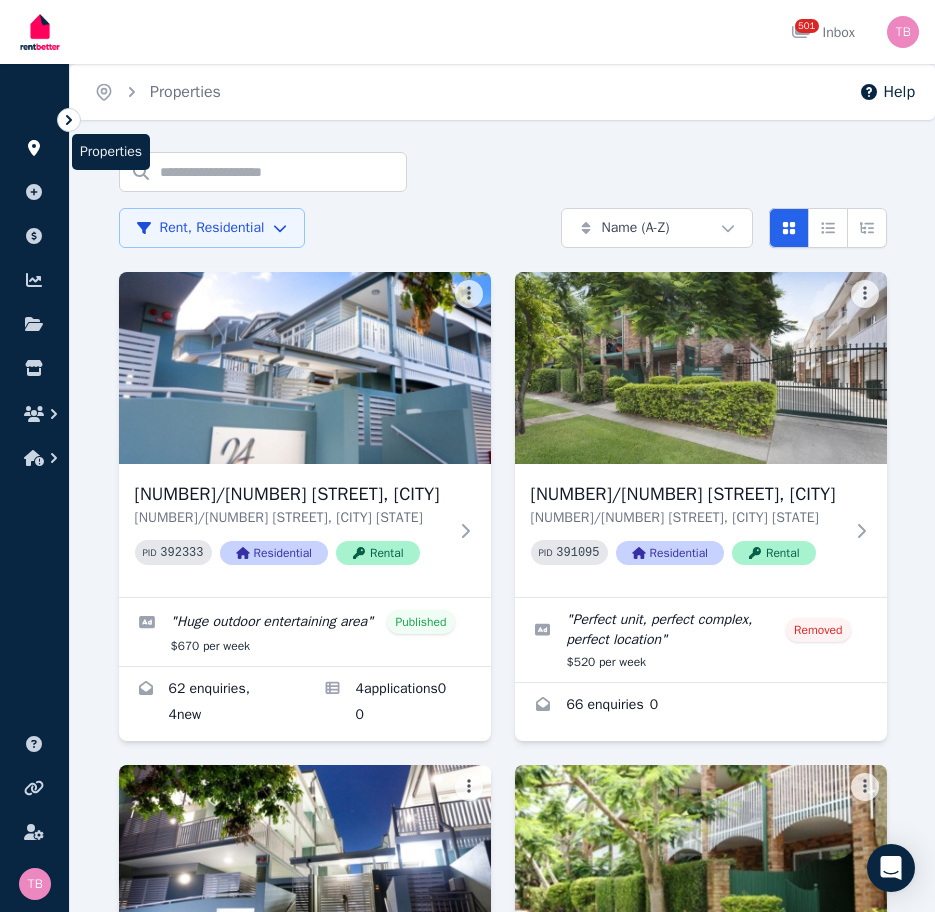 click 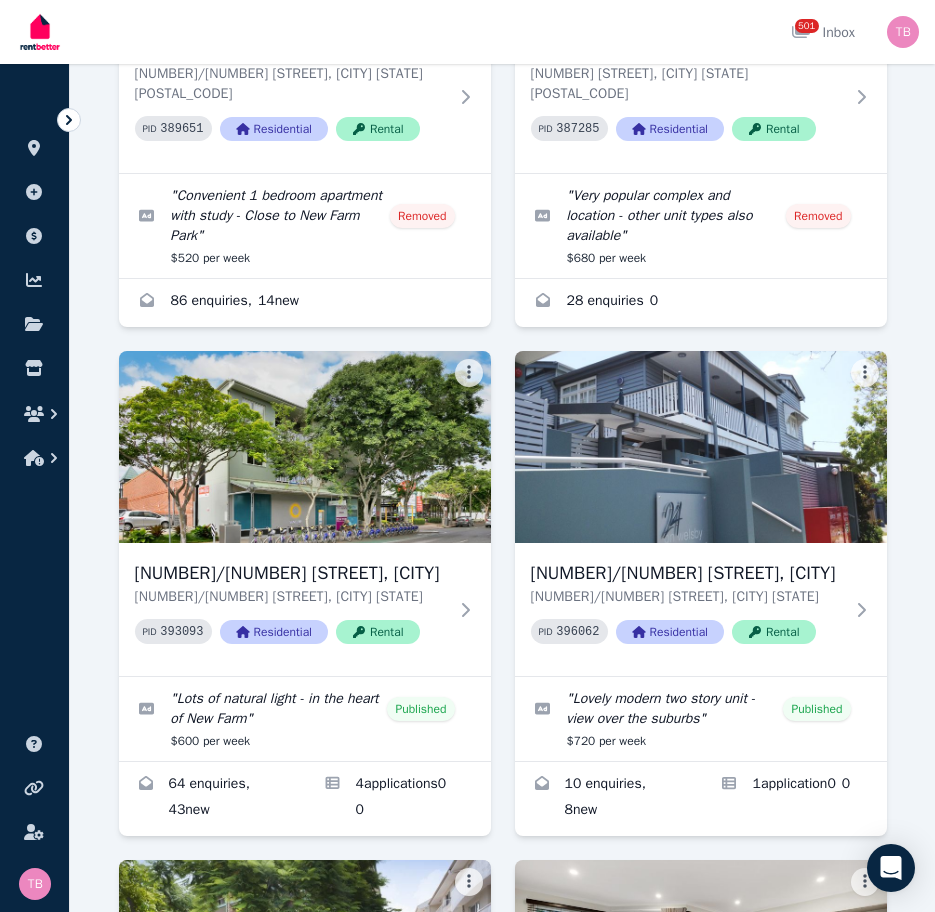 scroll, scrollTop: 4000, scrollLeft: 0, axis: vertical 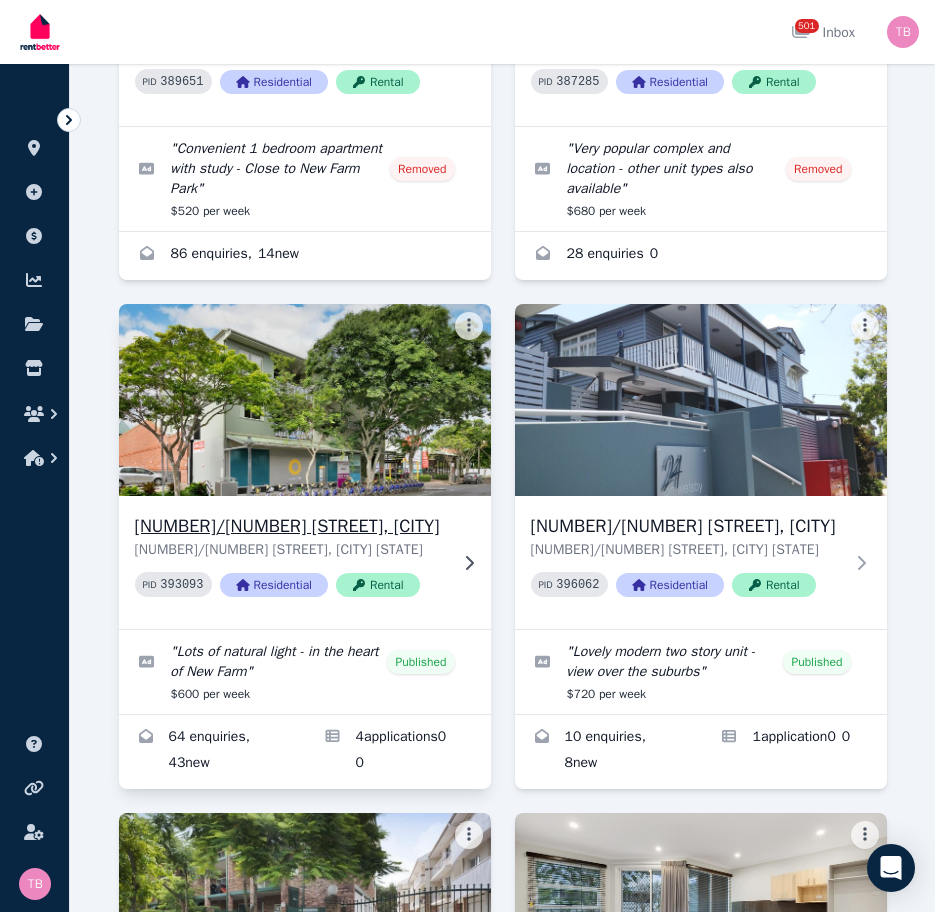 click on "[NUMBER]/[NUMBER] [STREET], [CITY]" at bounding box center (291, 526) 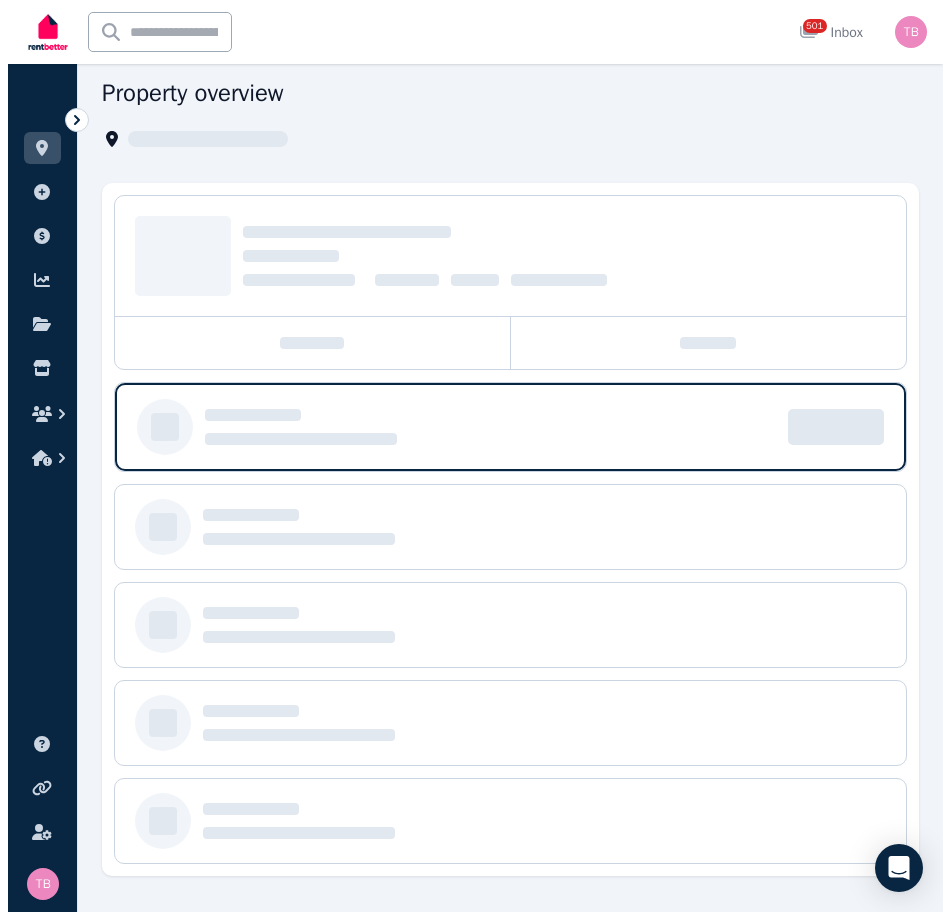 scroll, scrollTop: 0, scrollLeft: 0, axis: both 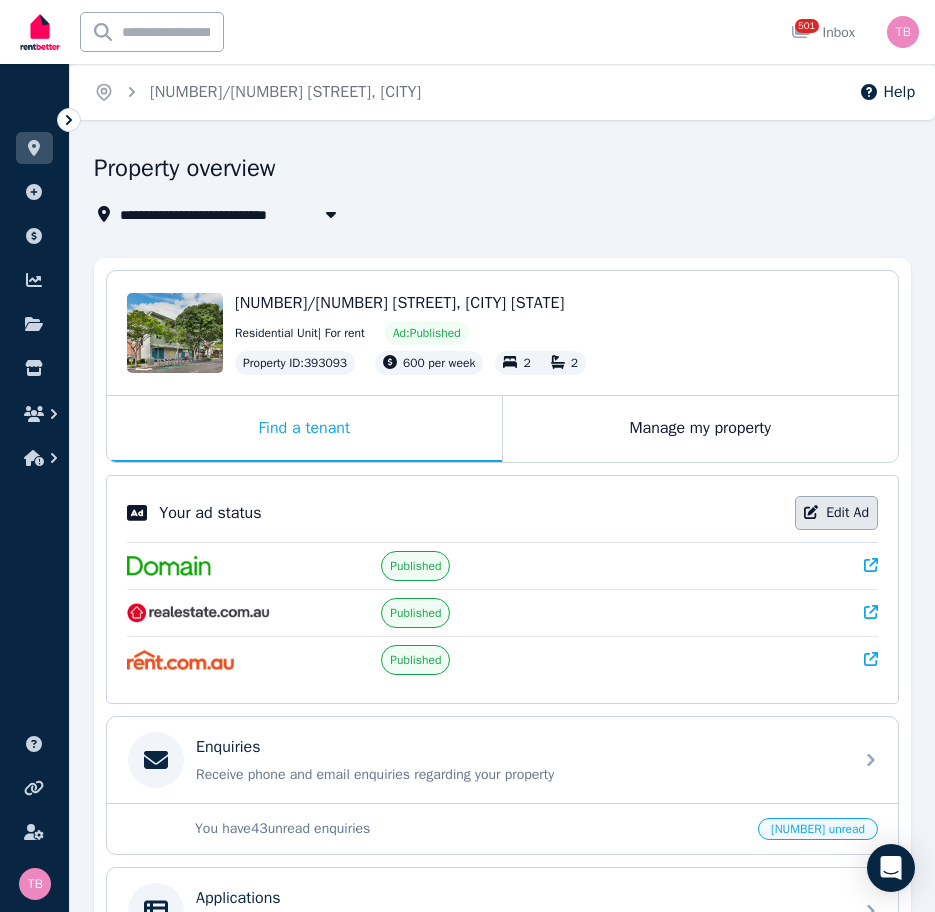 click on "Edit Ad" at bounding box center [836, 513] 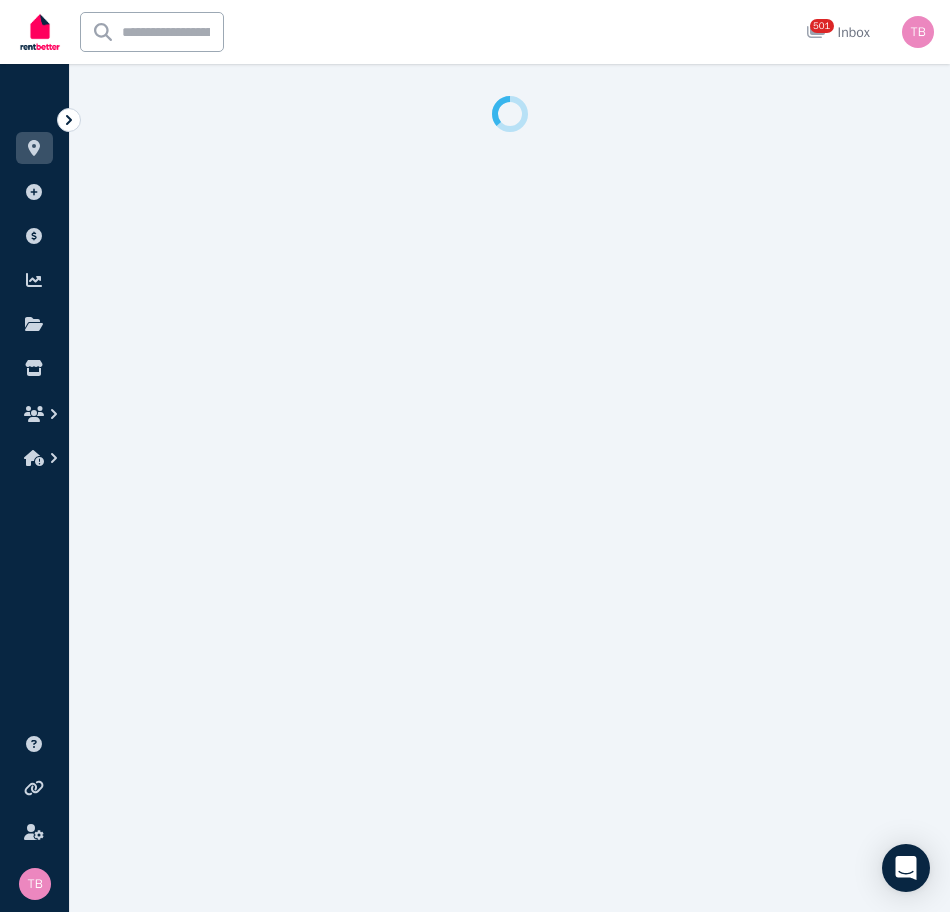 select on "**********" 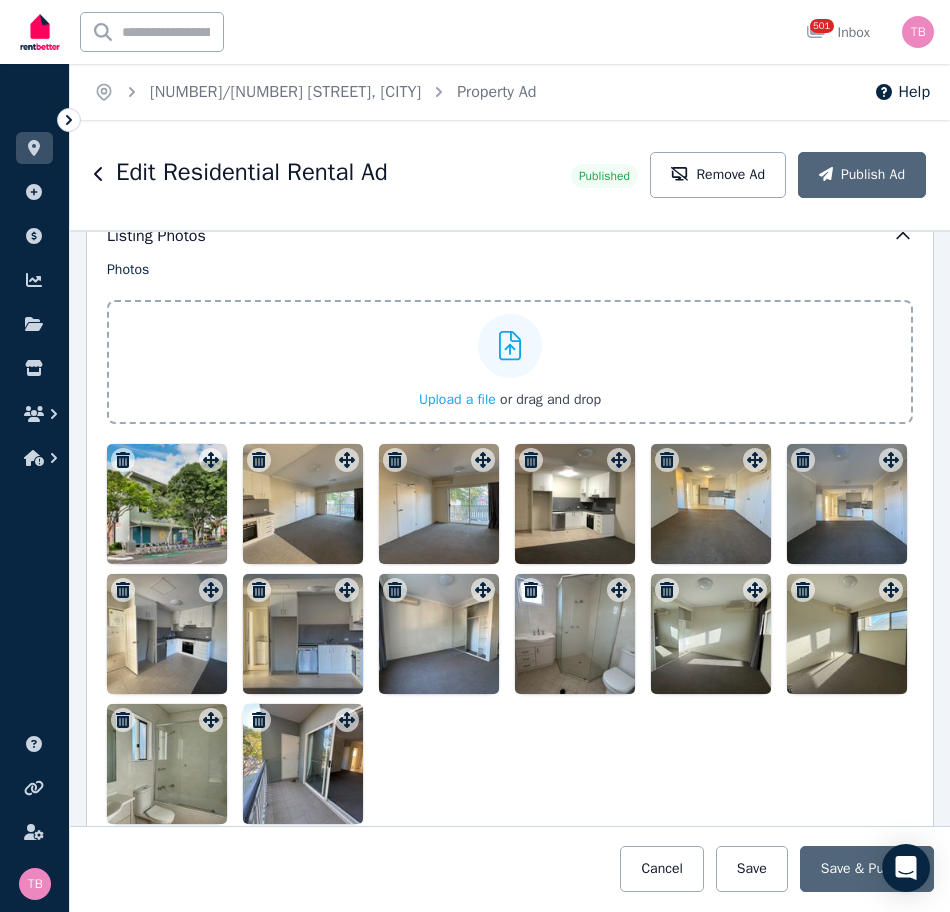 scroll, scrollTop: 2400, scrollLeft: 0, axis: vertical 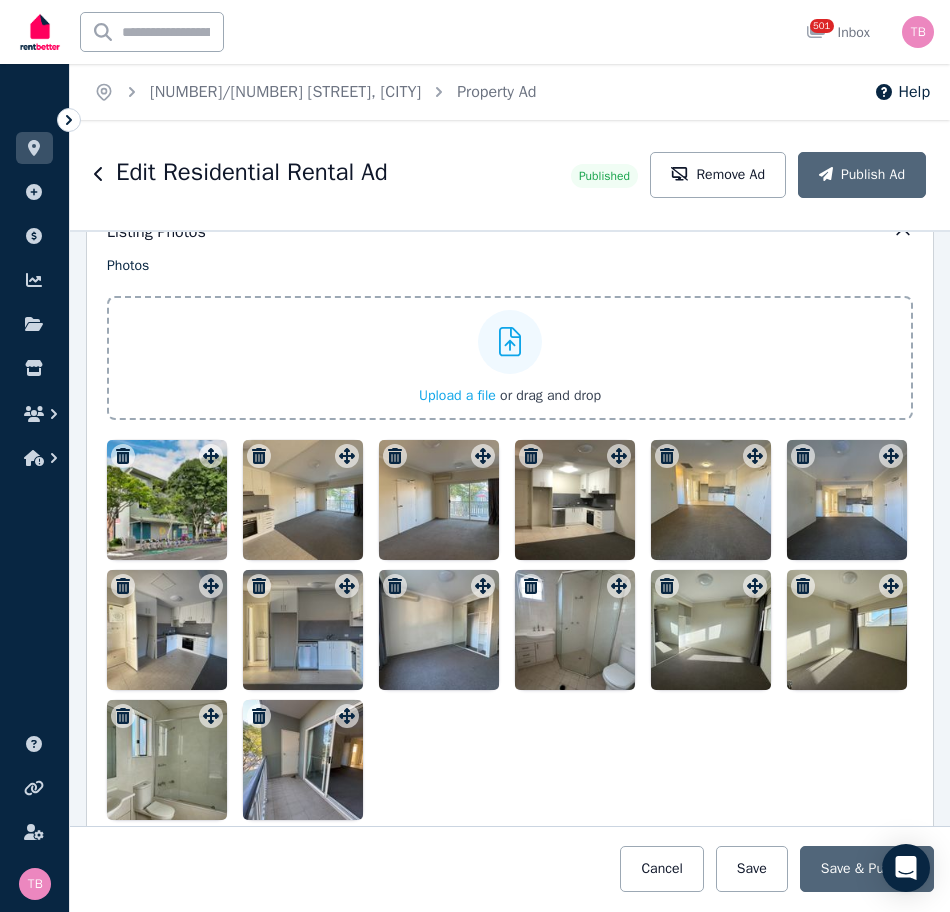 click 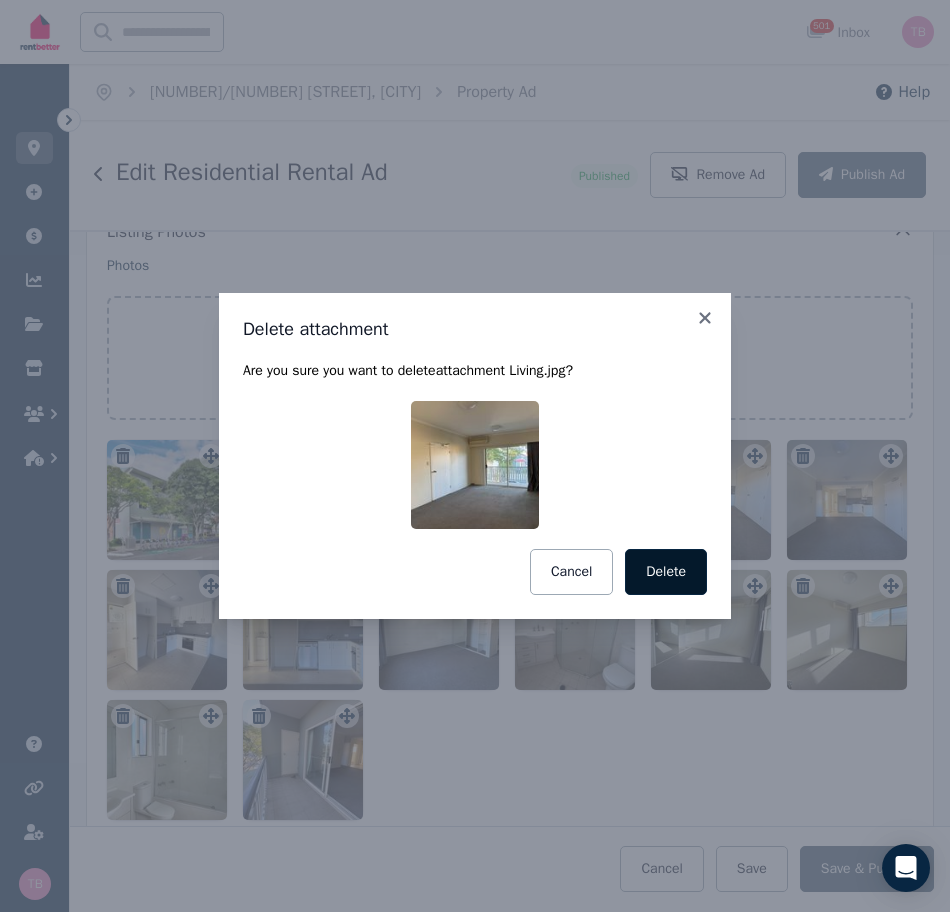 click on "Delete" at bounding box center (666, 572) 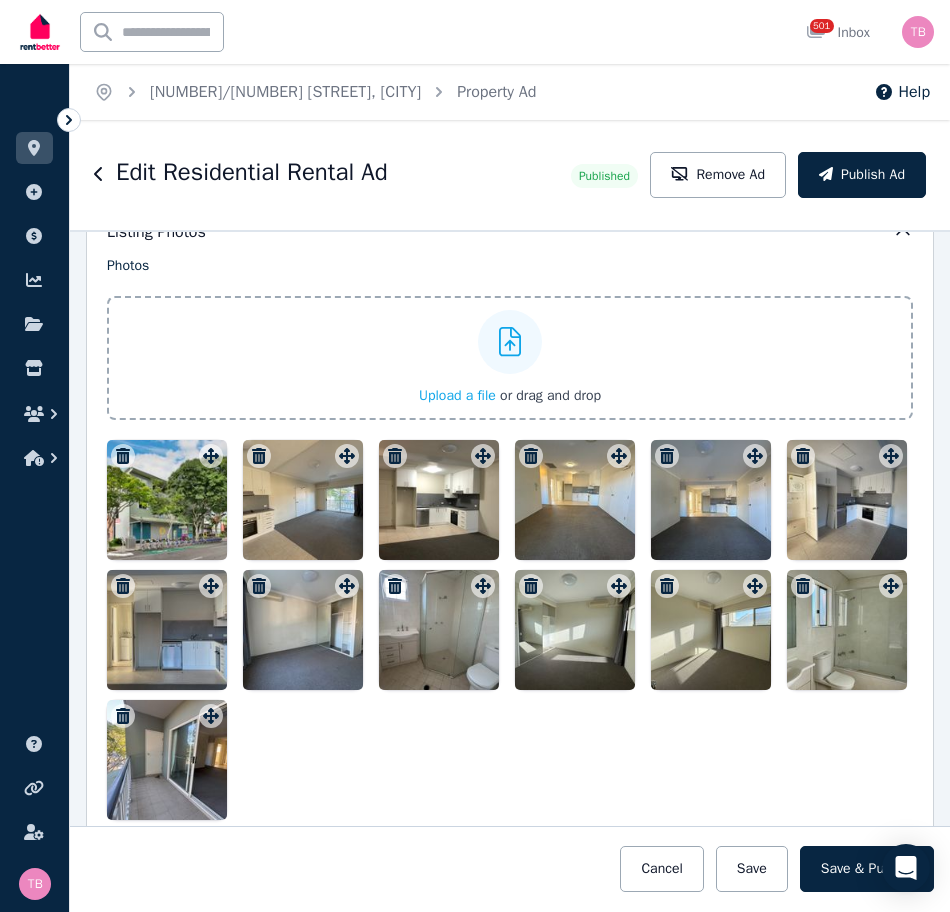 click 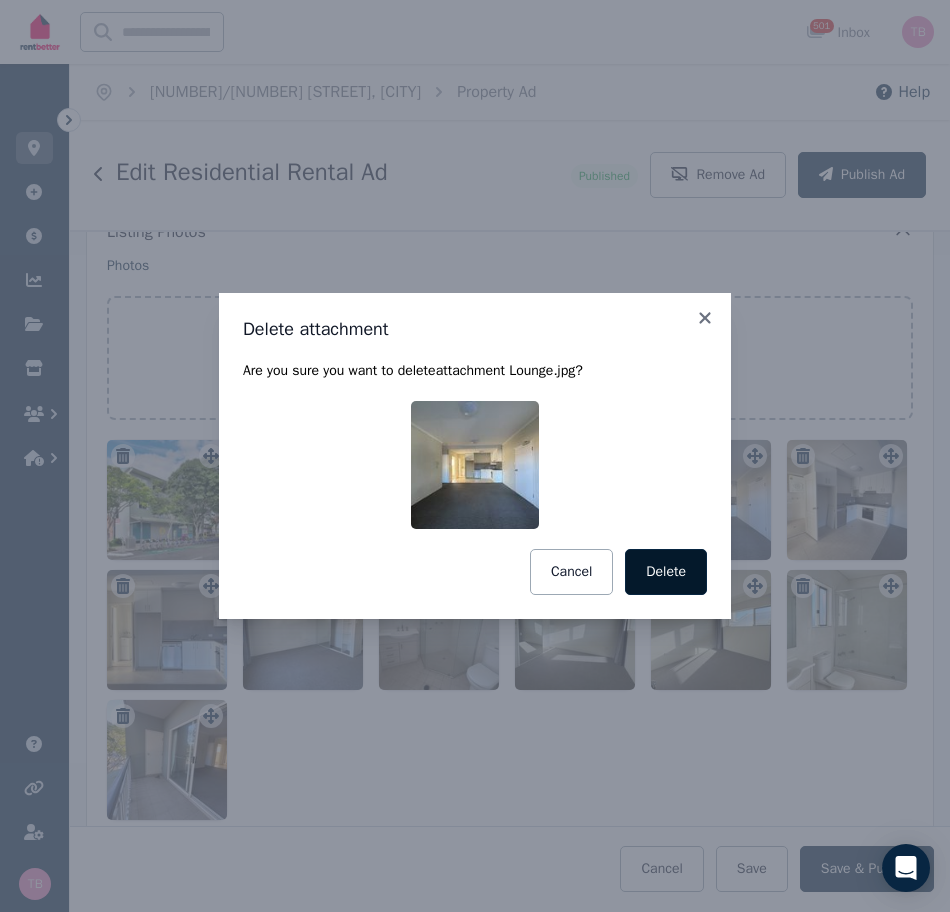 click on "Delete" at bounding box center [666, 572] 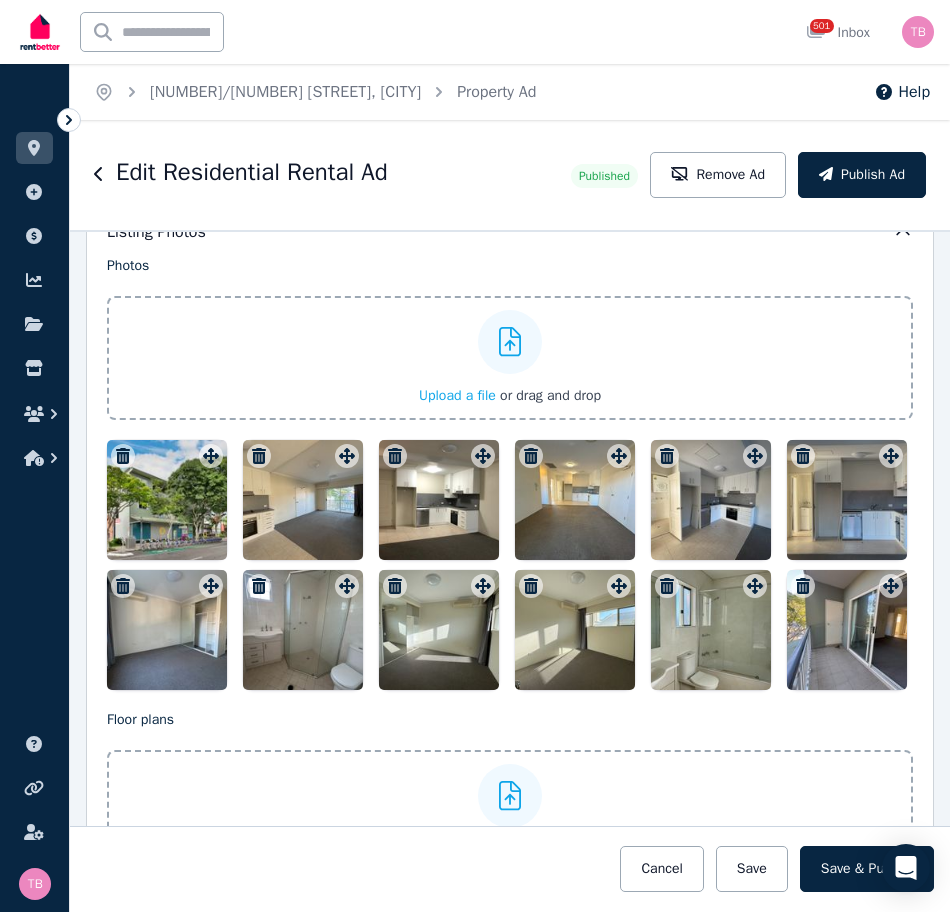 click 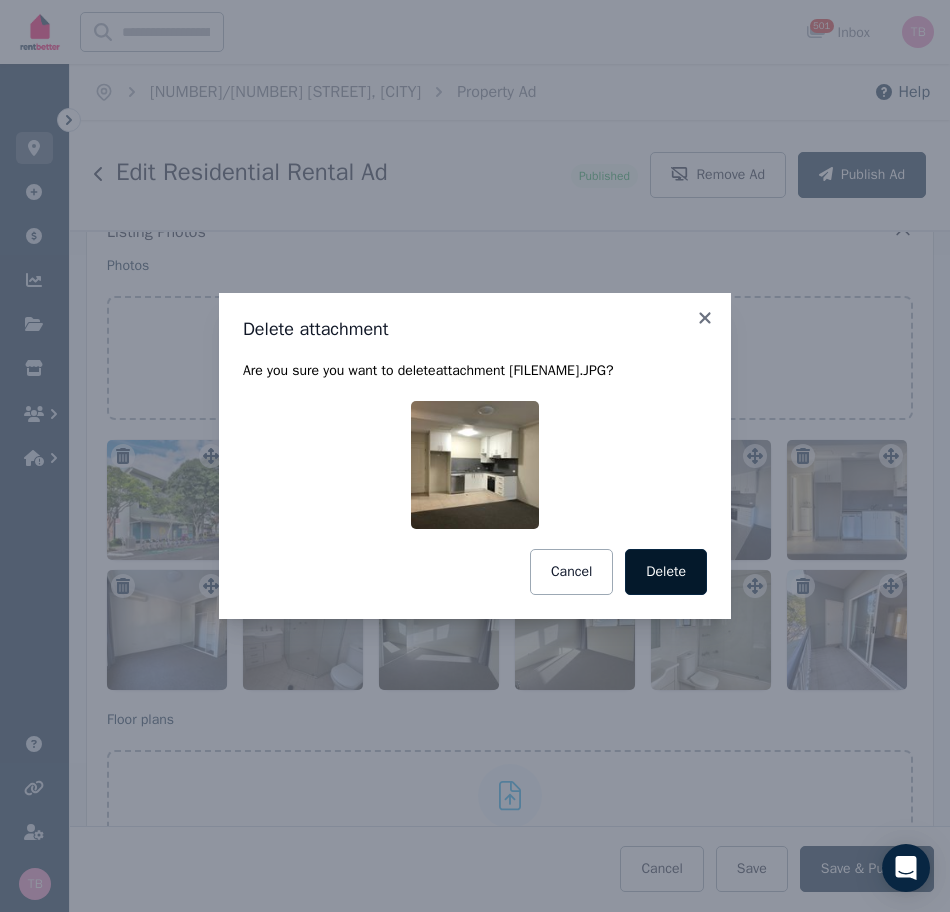 click on "Delete" at bounding box center [666, 572] 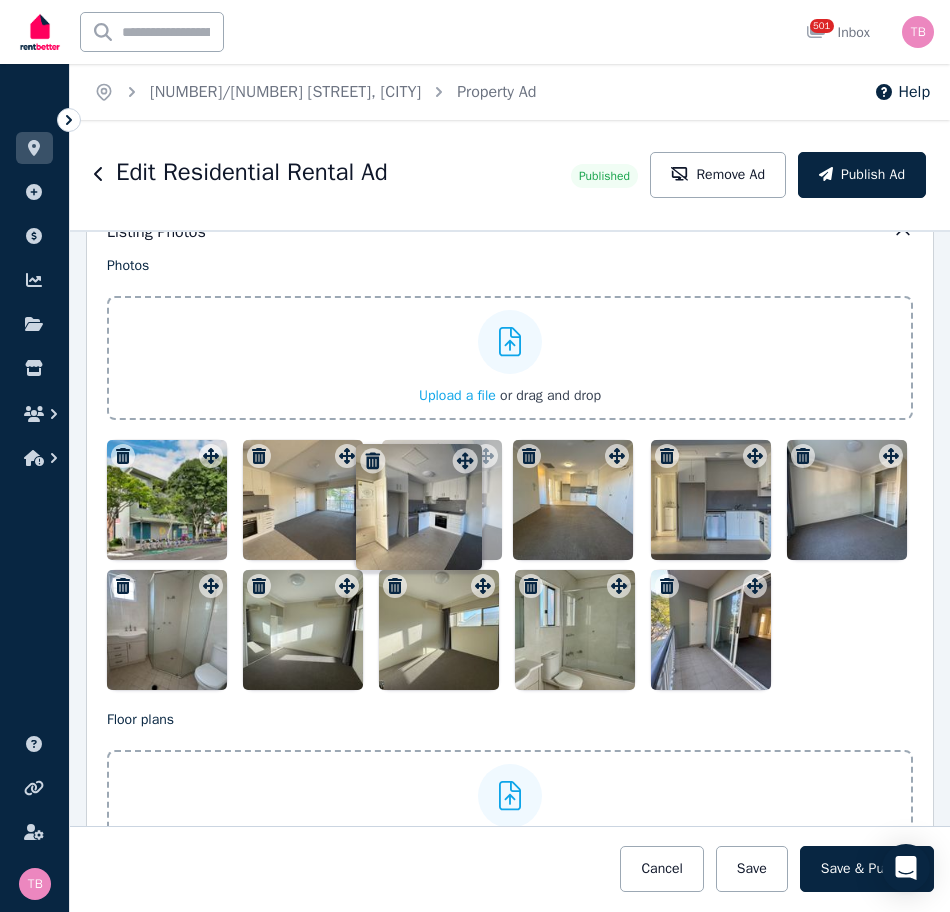 drag, startPoint x: 611, startPoint y: 463, endPoint x: 464, endPoint y: 449, distance: 147.66516 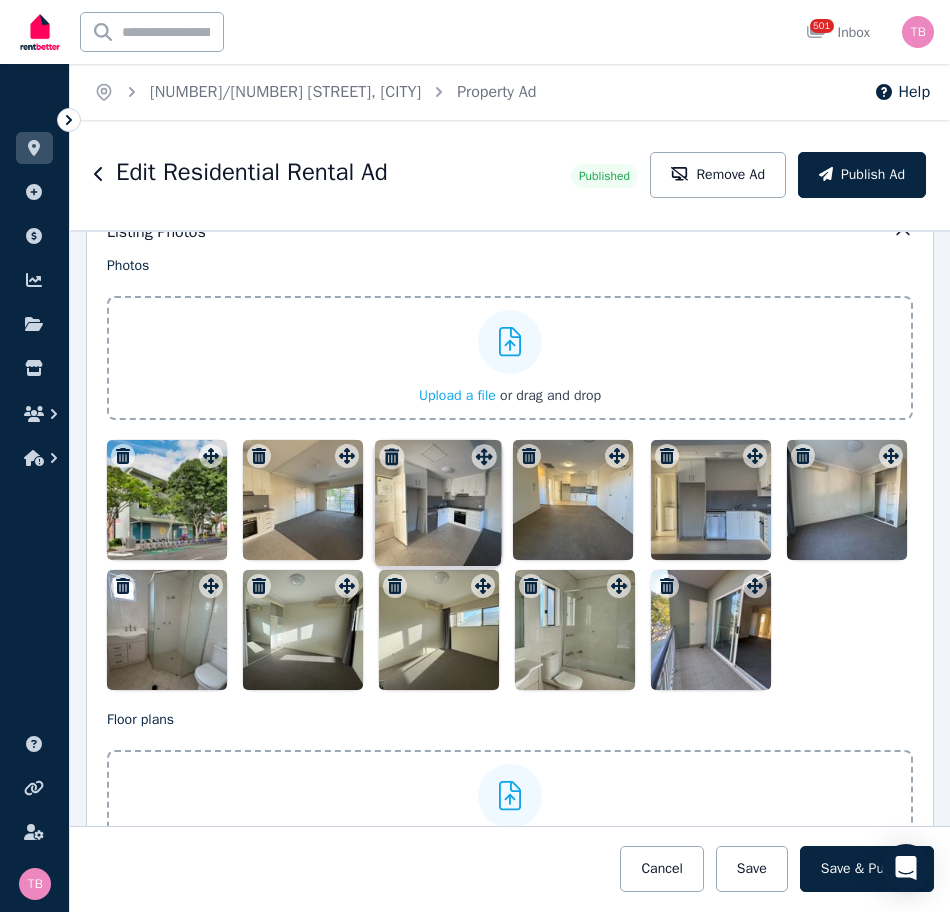 click on "Photos Upload a file   or drag and drop
To pick up a draggable item, press the space bar.
While dragging, use the arrow keys to move the item.
Press space again to drop the item in its new position, or press escape to cancel.
Draggable item [UUID] was moved over droppable area [UUID]." at bounding box center (510, 473) 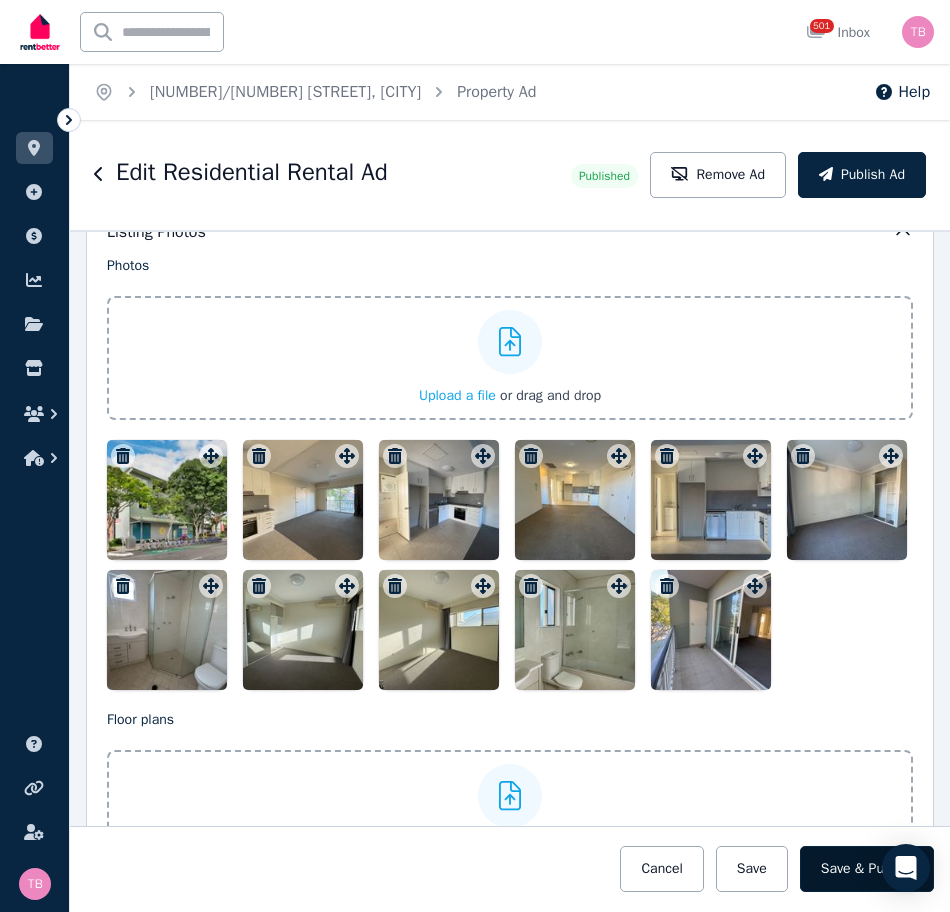 click on "Save & Publish" at bounding box center (867, 869) 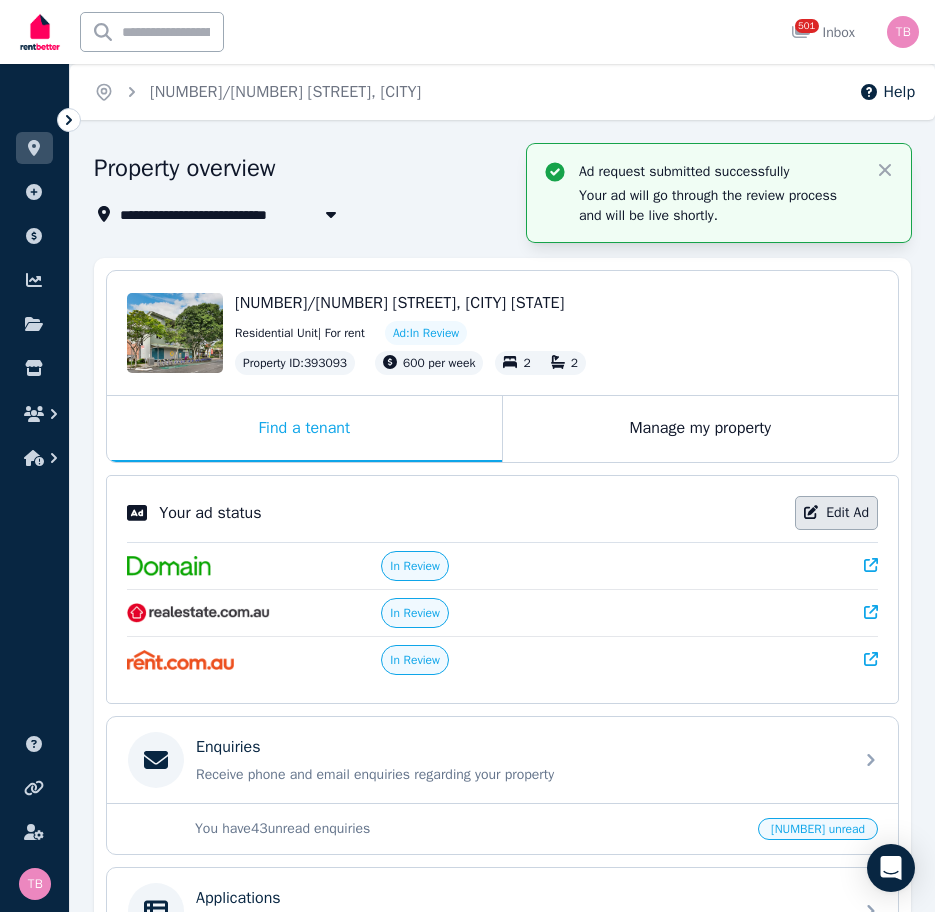 click on "Edit Ad" at bounding box center (836, 513) 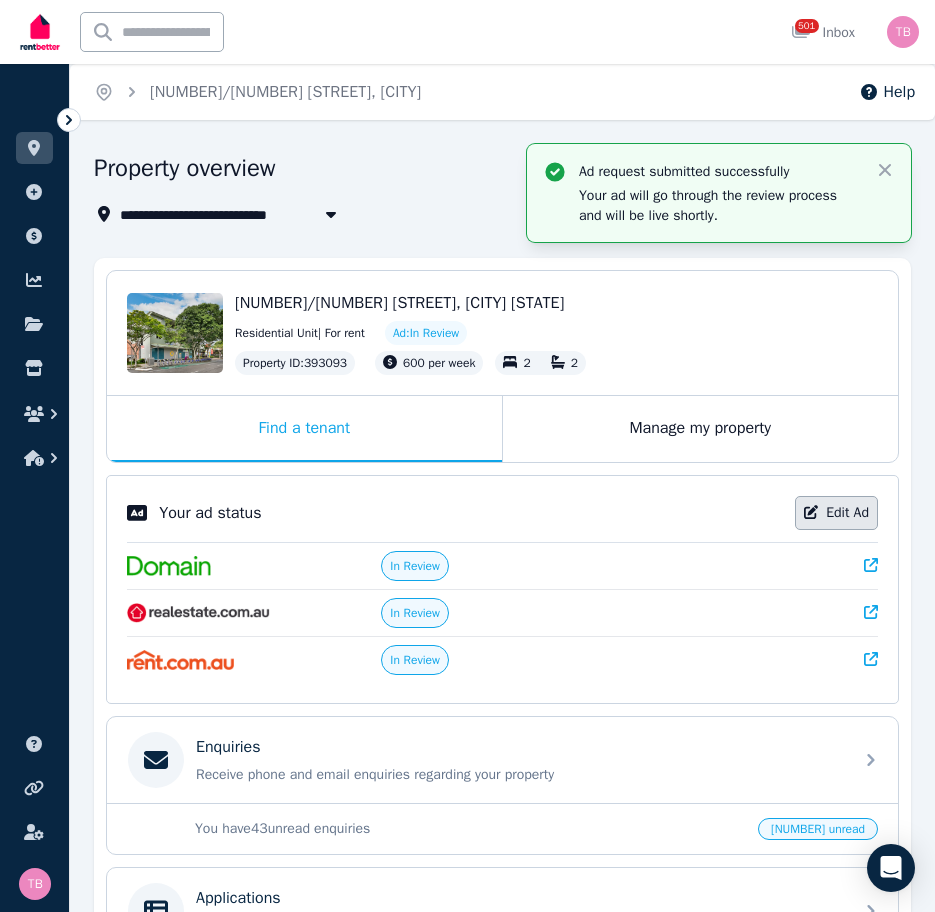 select on "**********" 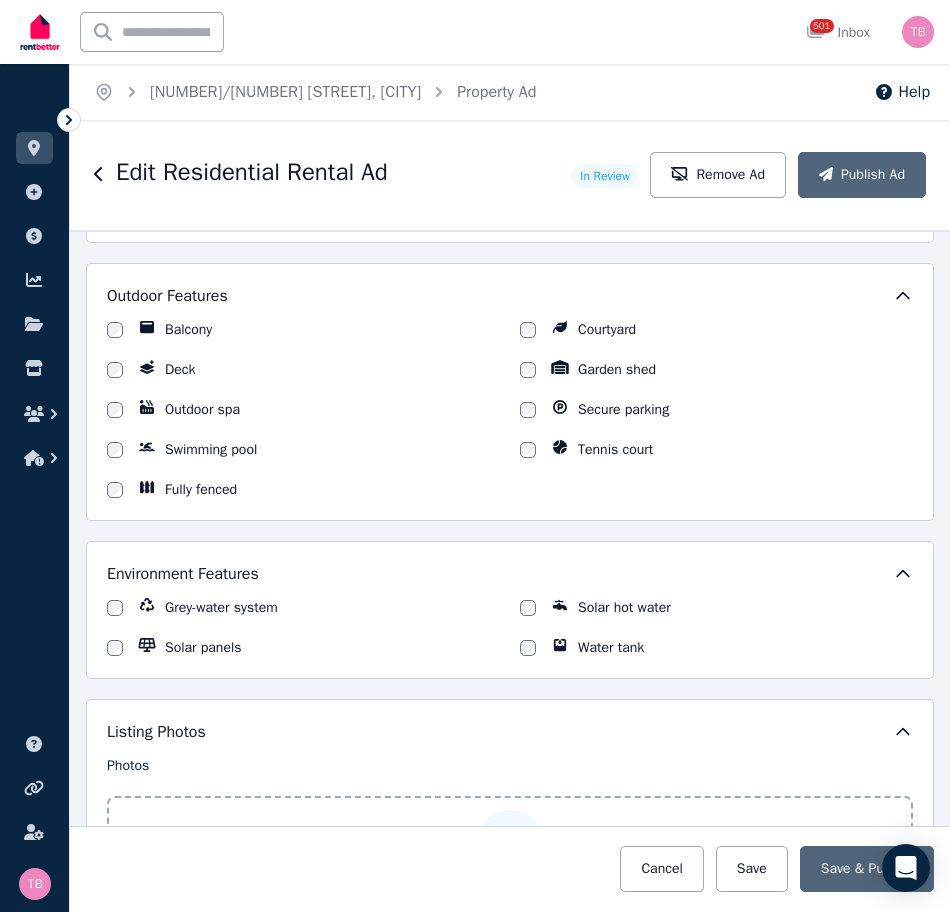 scroll, scrollTop: 2600, scrollLeft: 0, axis: vertical 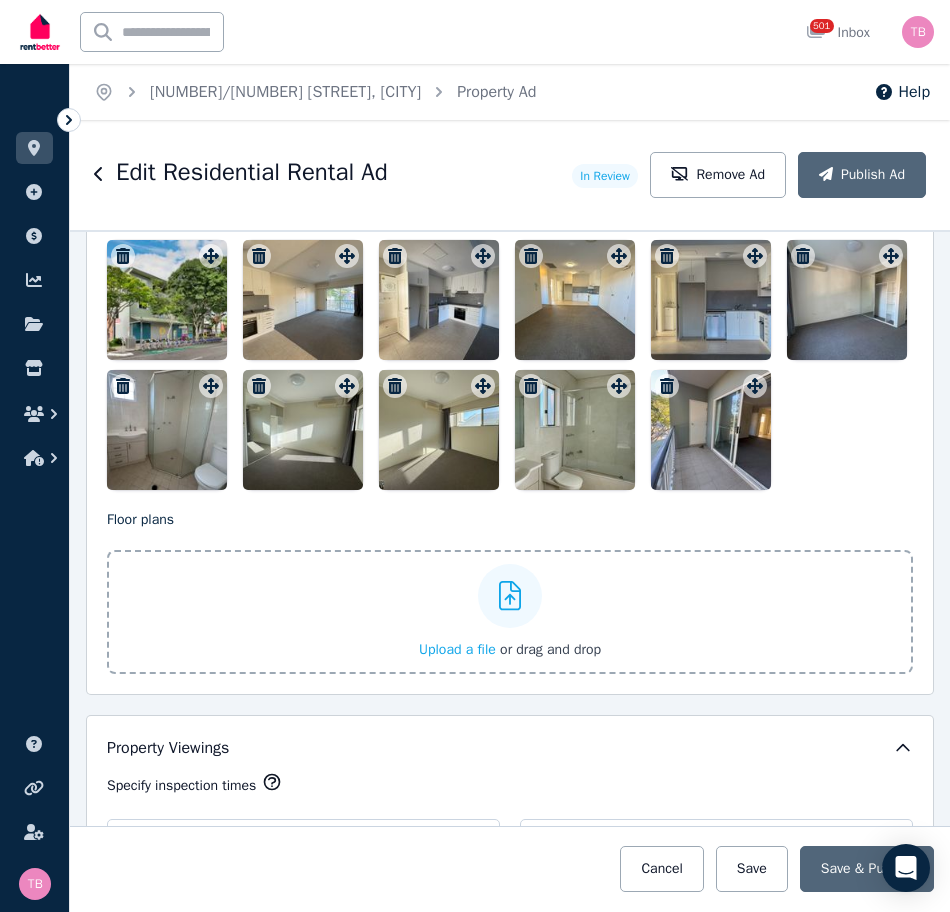 click on "Upload a file" at bounding box center [457, 649] 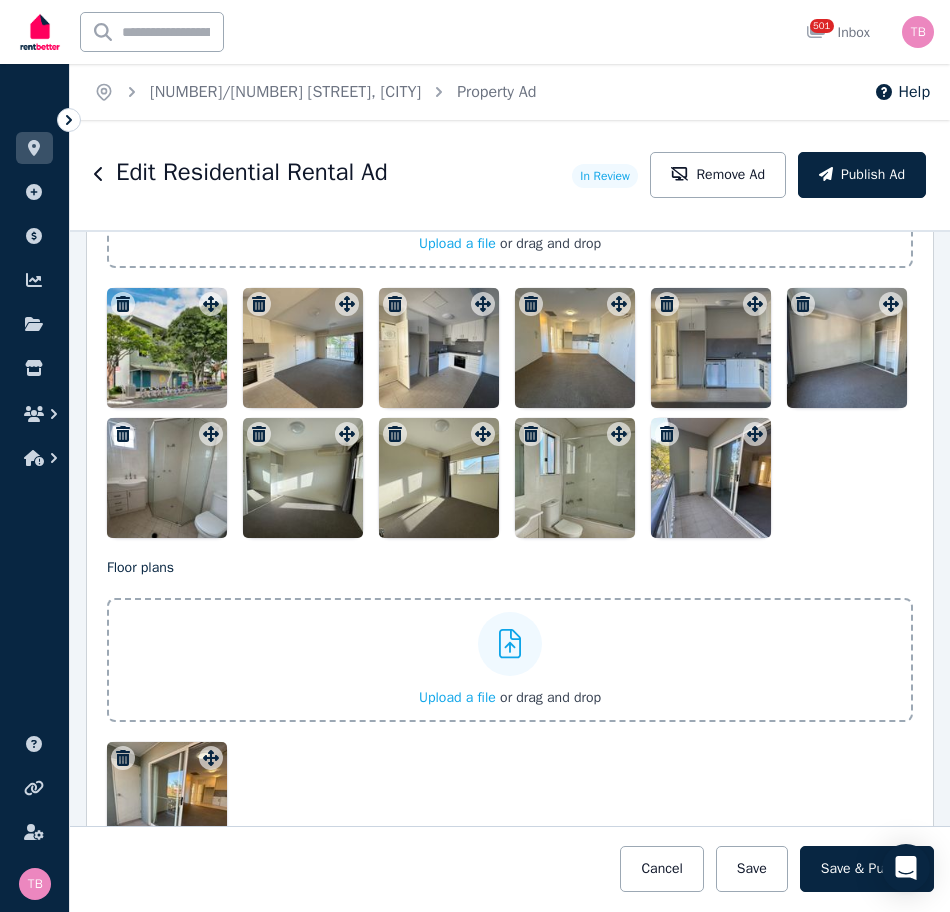 scroll, scrollTop: 2600, scrollLeft: 0, axis: vertical 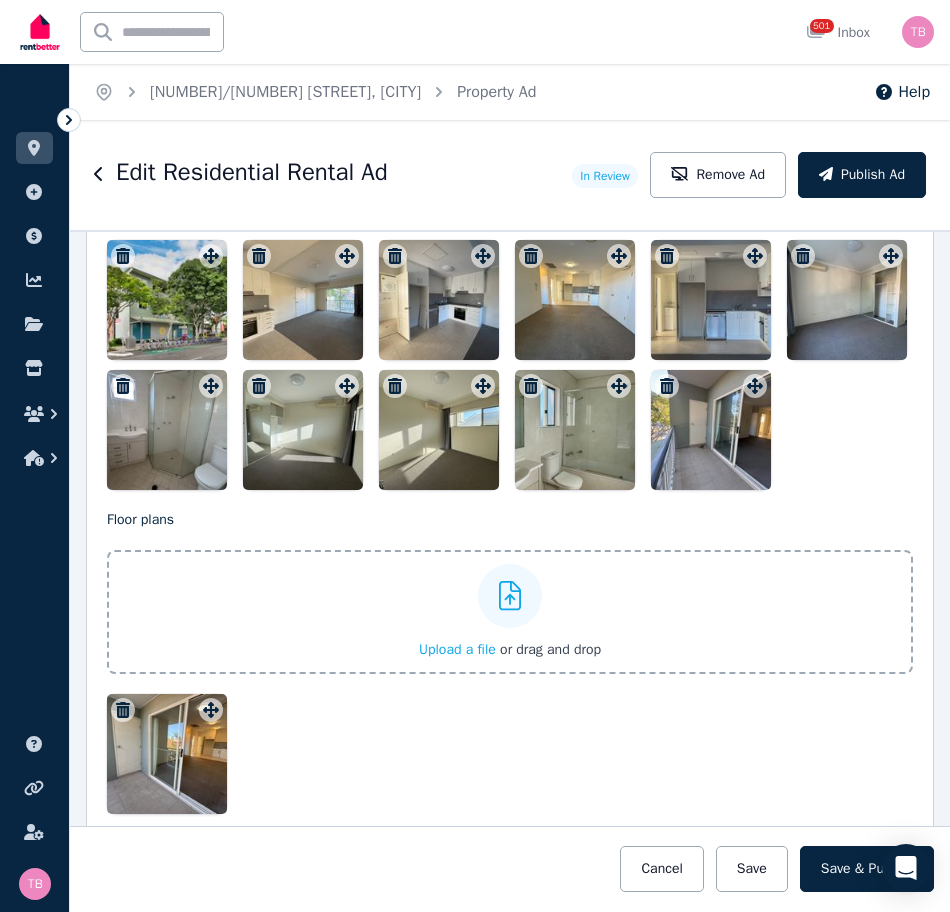 click on "Upload a file" at bounding box center (457, 649) 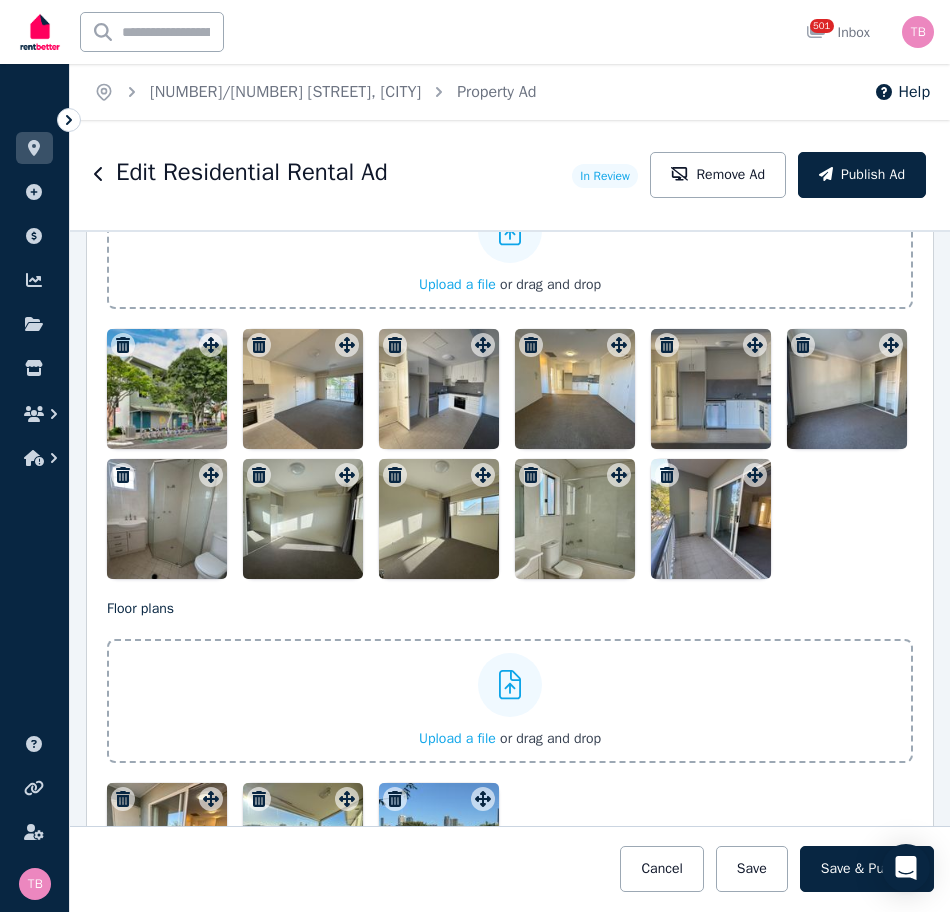 scroll, scrollTop: 2700, scrollLeft: 0, axis: vertical 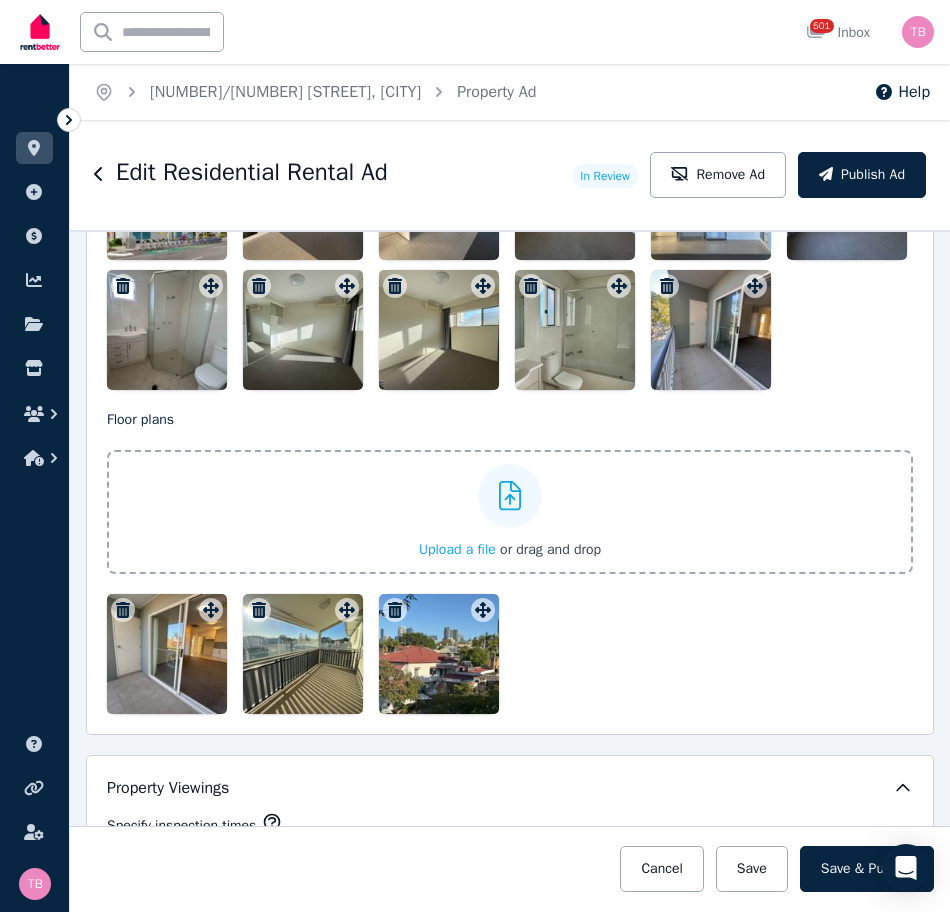 click 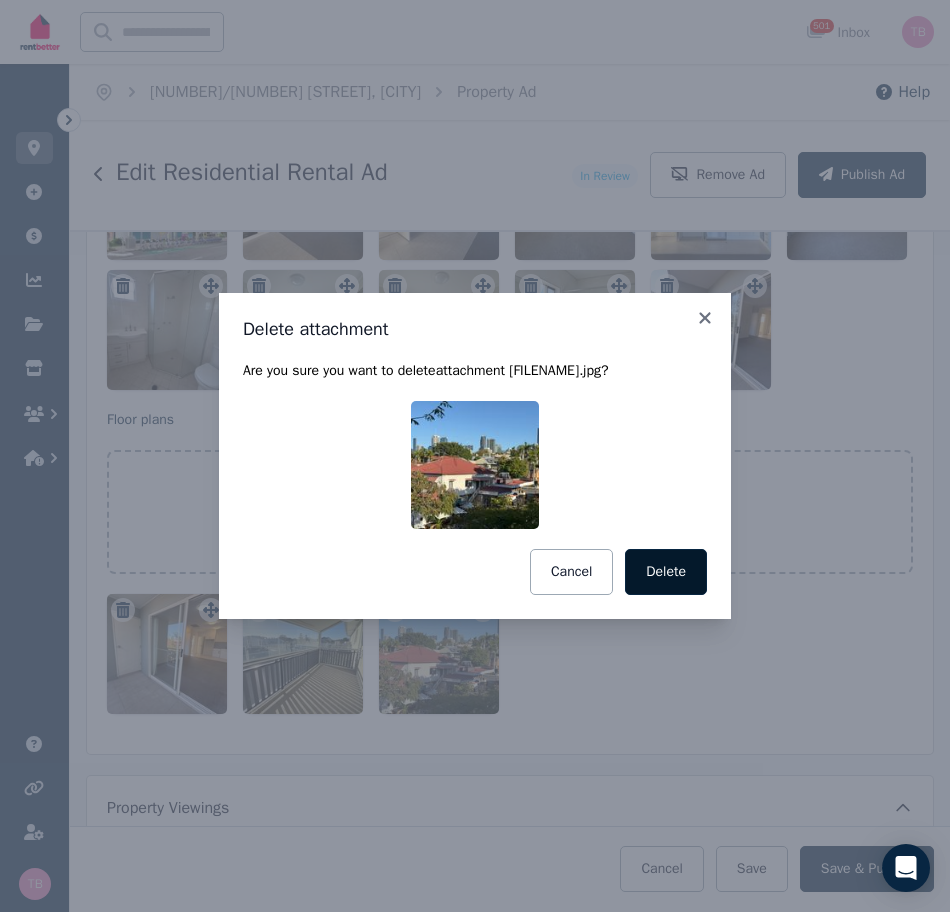 click on "Delete" at bounding box center (666, 572) 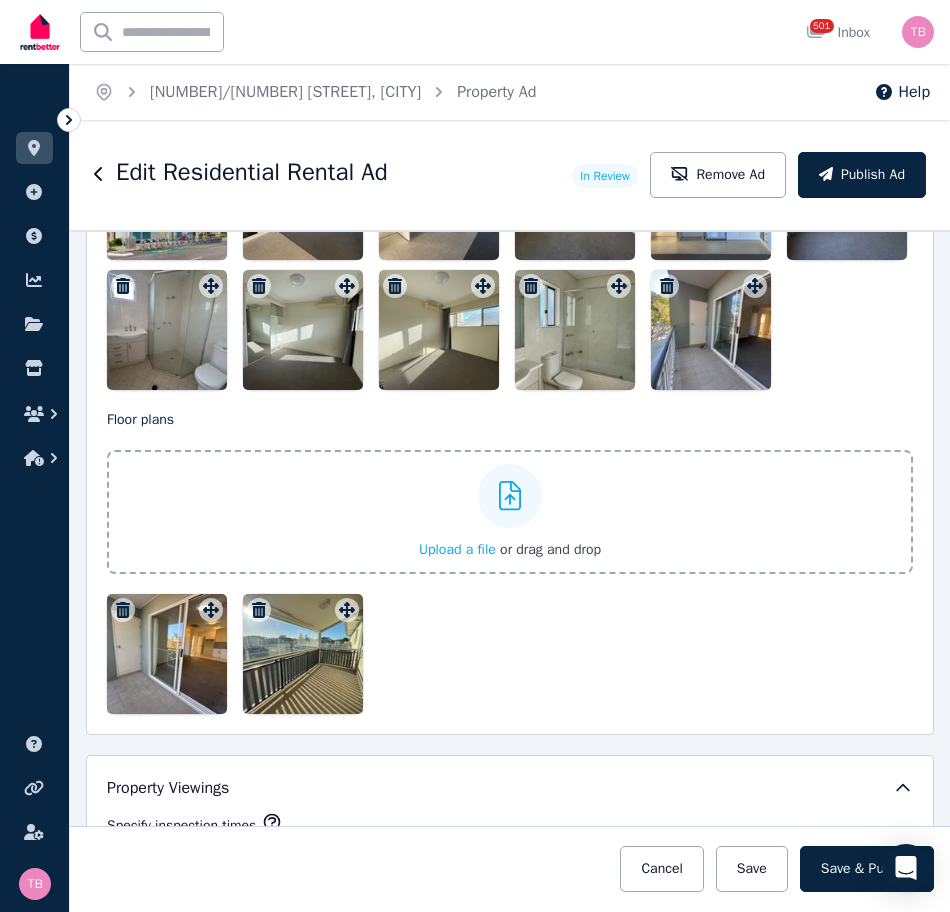 click 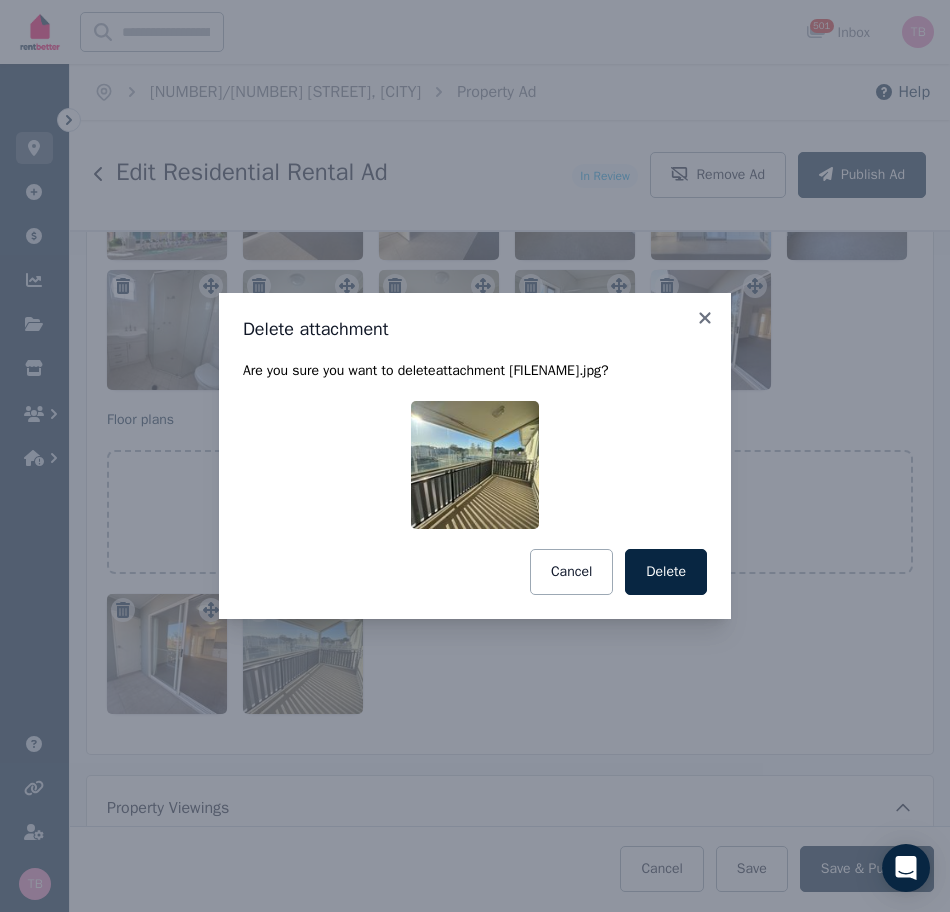 click on "Delete" at bounding box center [666, 572] 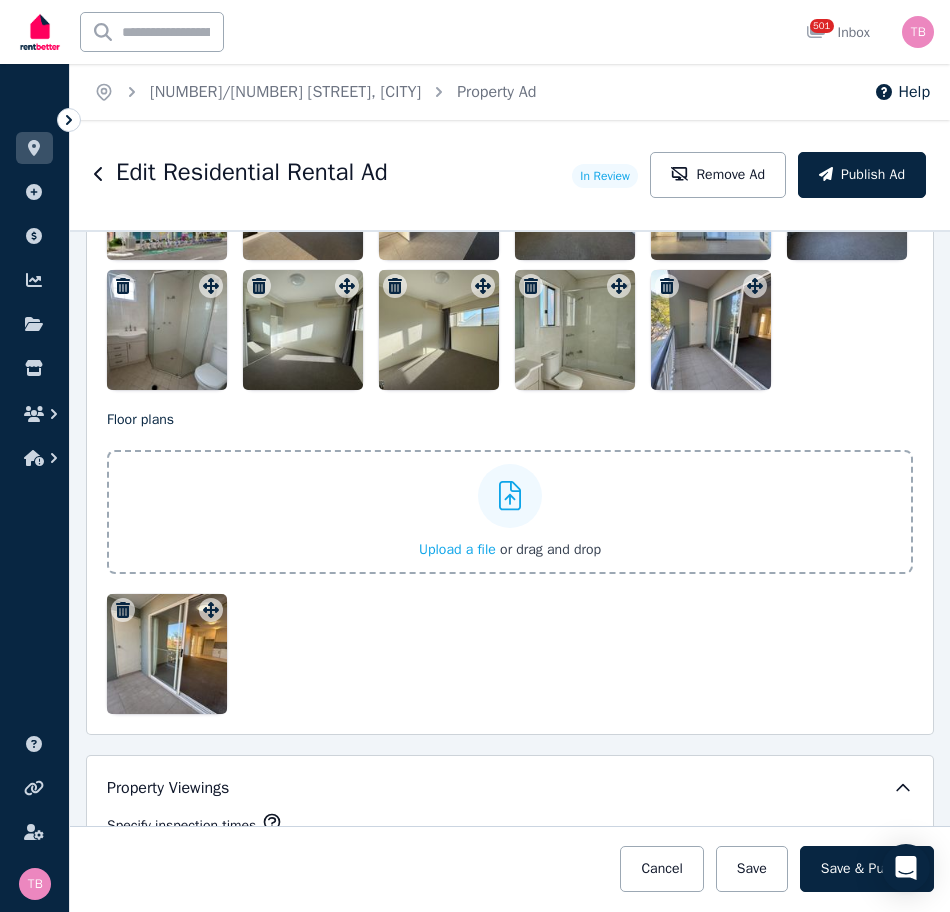 click 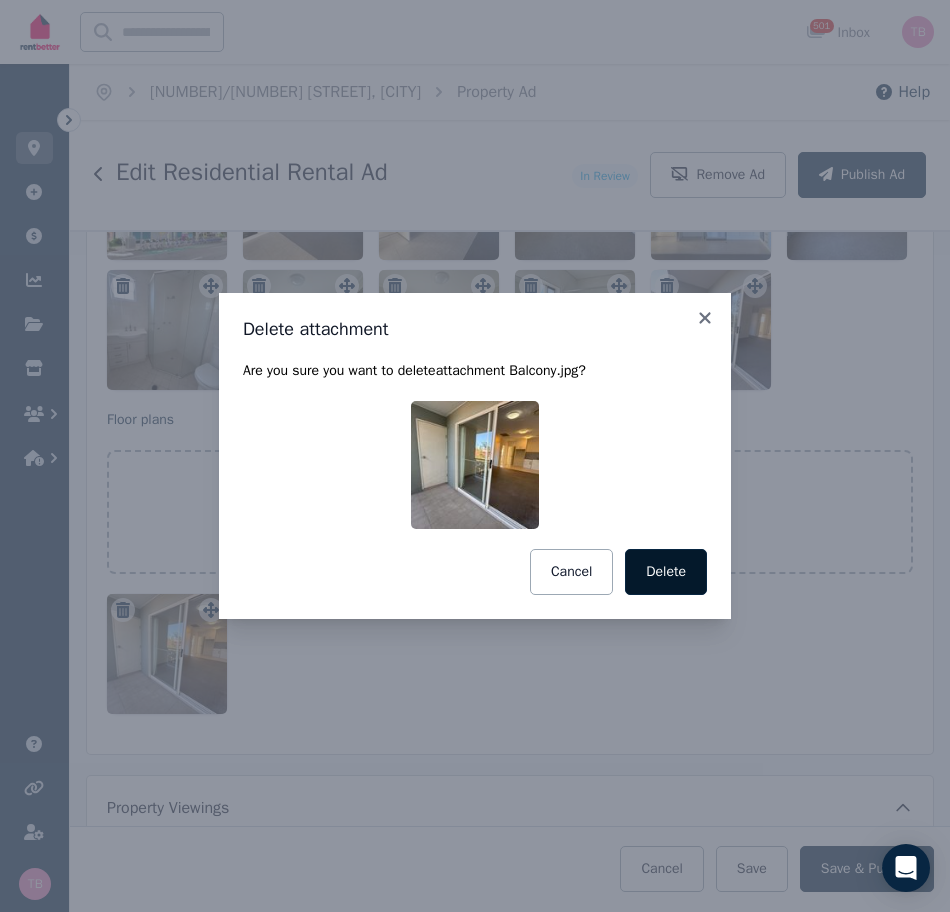 click on "Delete" at bounding box center (666, 572) 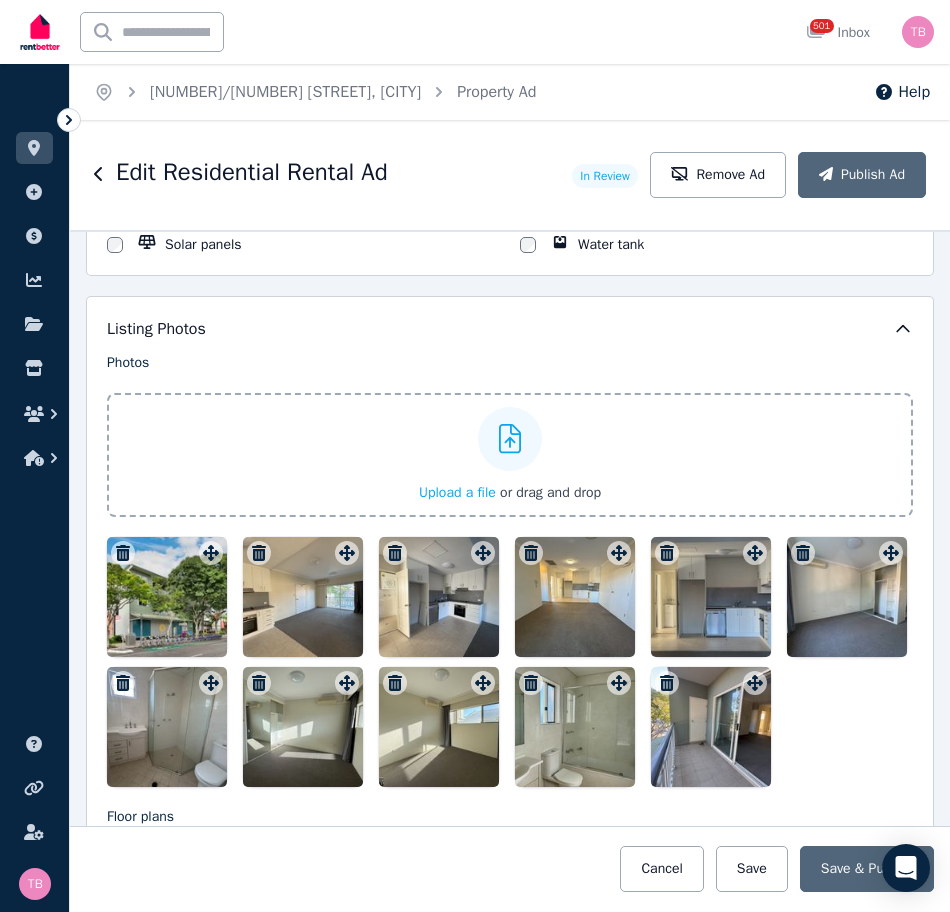 scroll, scrollTop: 2300, scrollLeft: 0, axis: vertical 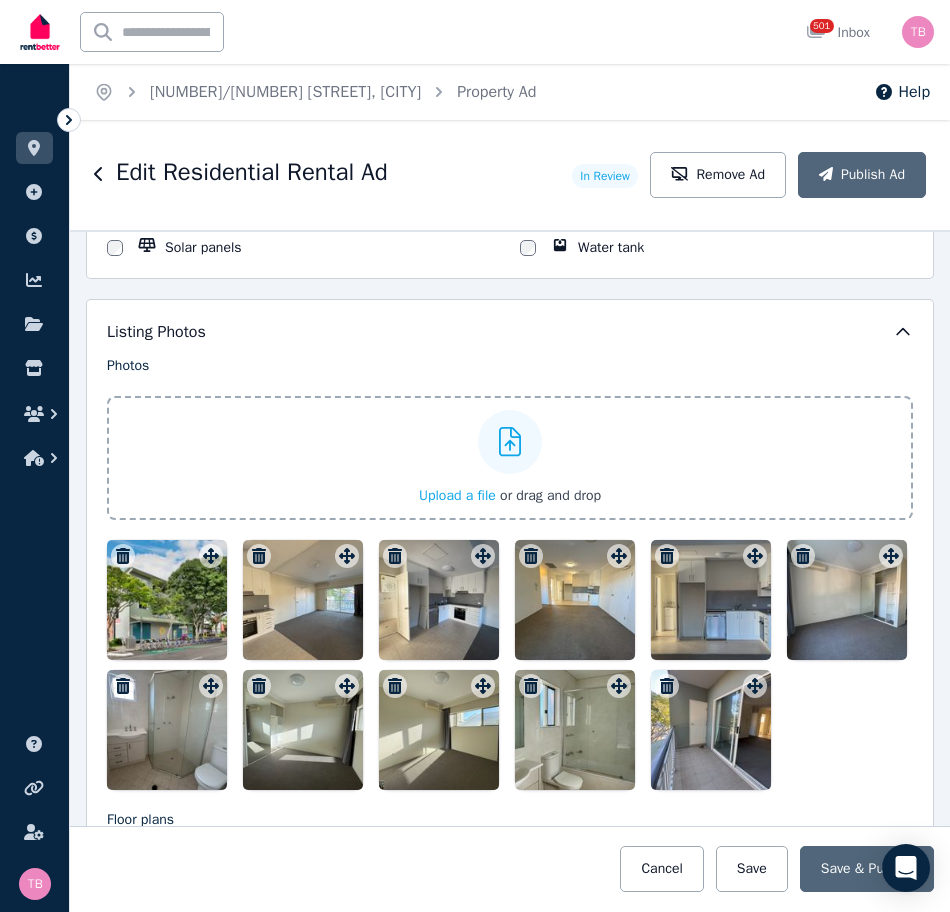 click on "Upload a file" at bounding box center [457, 495] 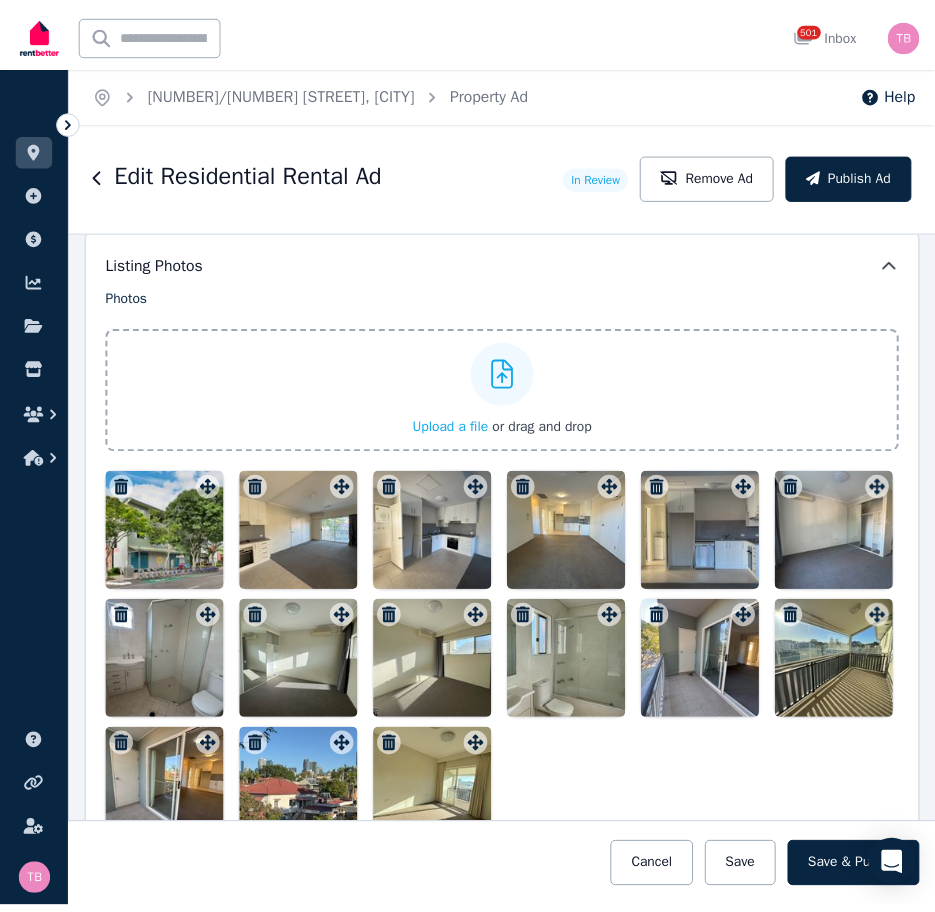 scroll, scrollTop: 2400, scrollLeft: 0, axis: vertical 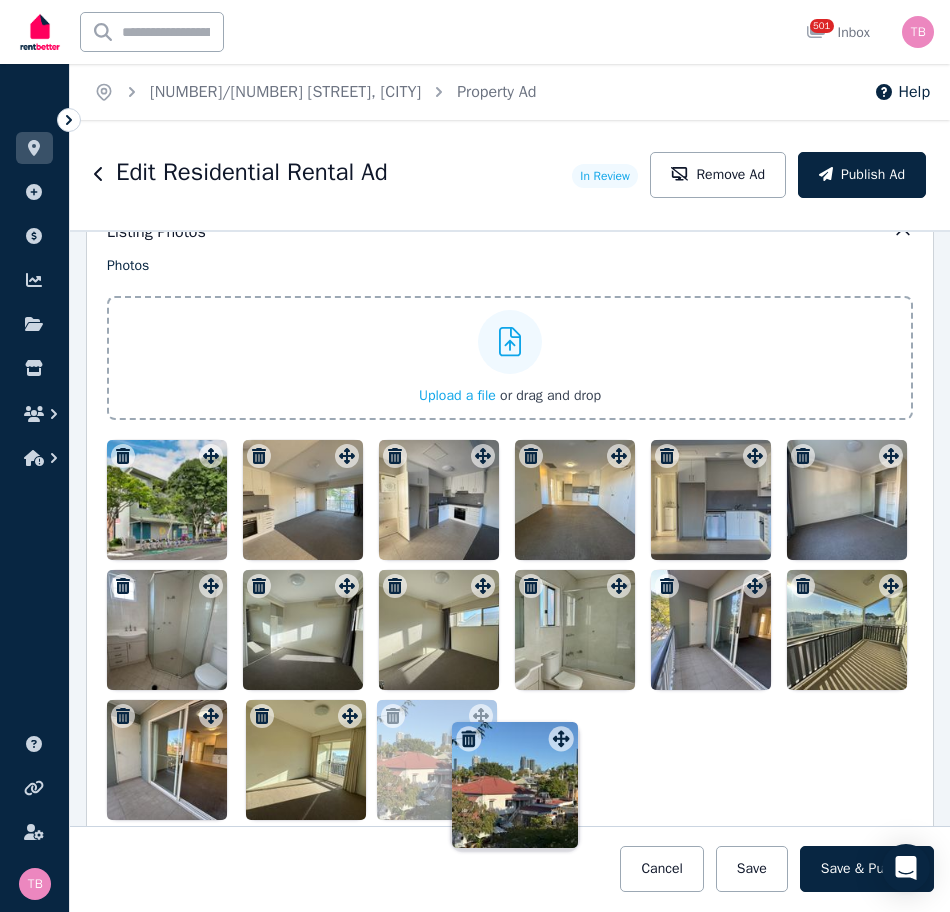 drag, startPoint x: 340, startPoint y: 715, endPoint x: 554, endPoint y: 720, distance: 214.05841 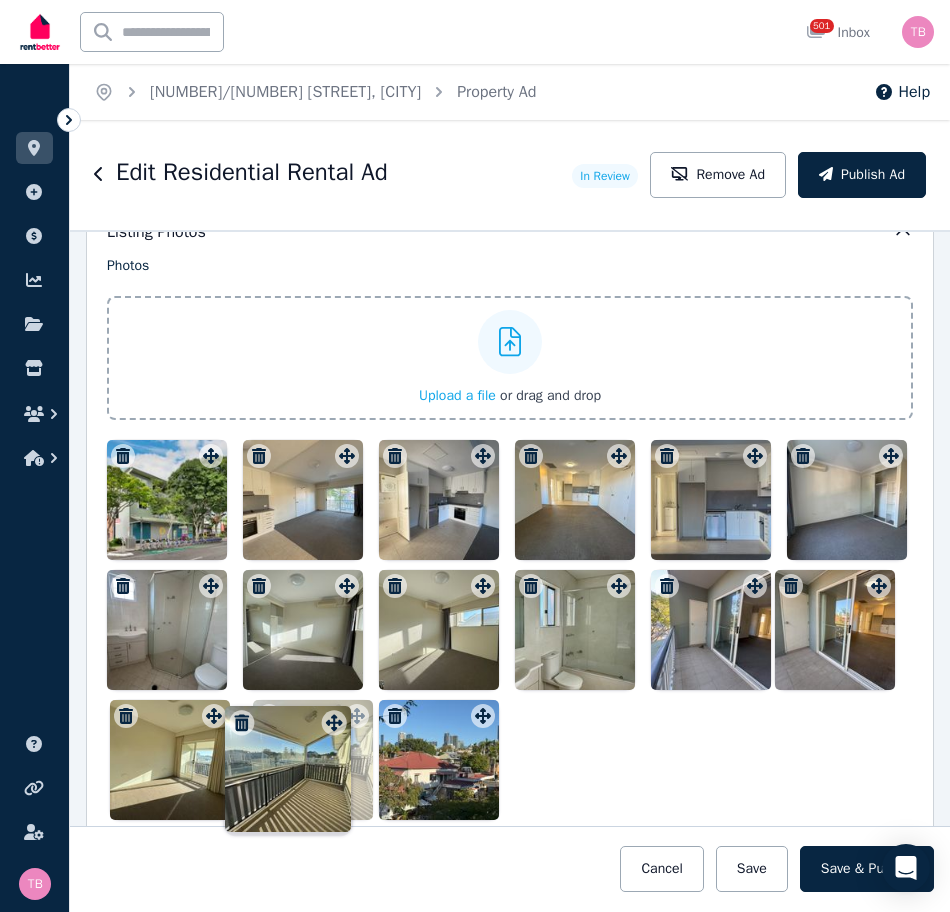 drag, startPoint x: 882, startPoint y: 590, endPoint x: 335, endPoint y: 709, distance: 559.7946 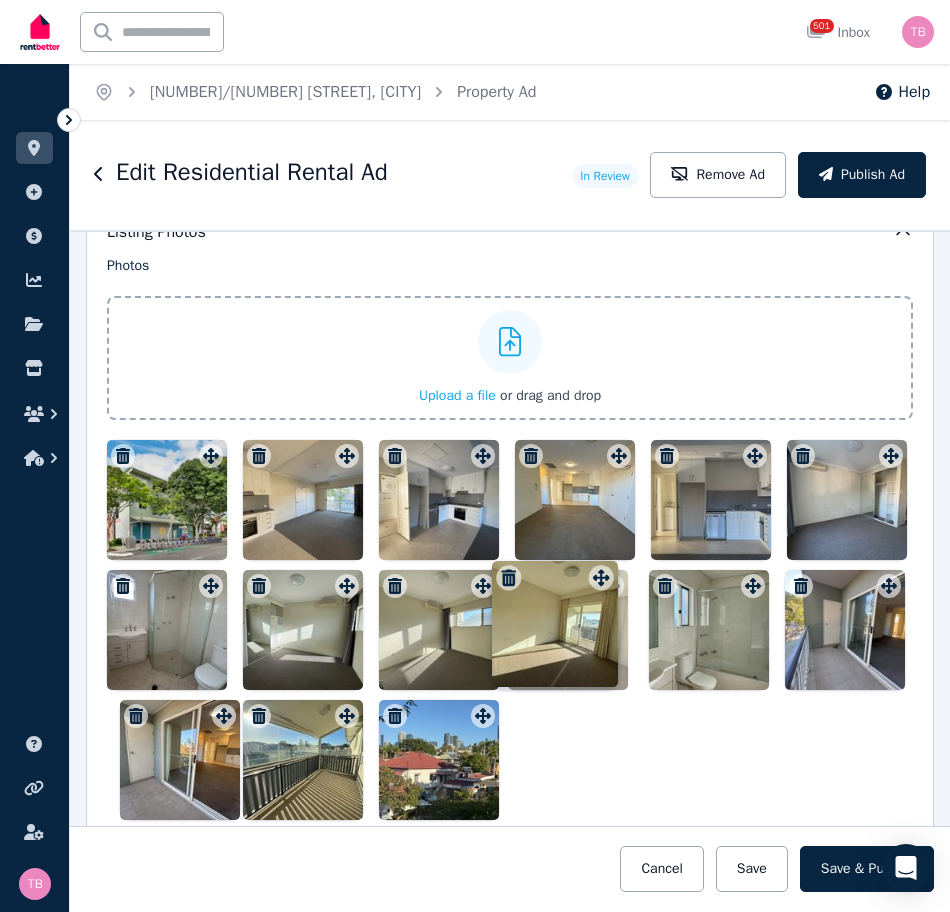 drag, startPoint x: 211, startPoint y: 726, endPoint x: 599, endPoint y: 570, distance: 418.18655 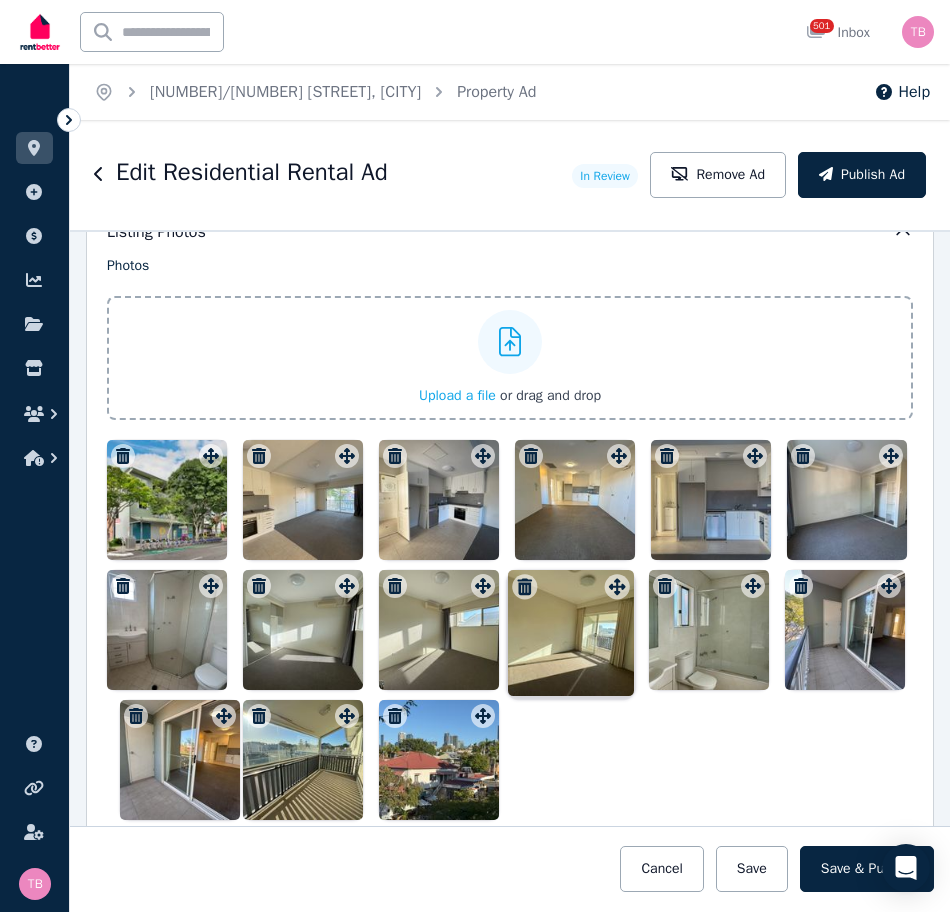 click on "Photos Upload a file   or drag and drop Uploaded   " [FILENAME].jpg " Uploaded   " [FILENAME].jpg " Uploaded   " [FILENAME].jpg " Uploaded   " [FILENAME].jpg "
To pick up a draggable item, press the space bar.
While dragging, use the arrow keys to move the item.
Press space again to drop the item in its new position, or press escape to cancel.
Draggable item [UUID] was moved over droppable area [UUID]." at bounding box center [510, 538] 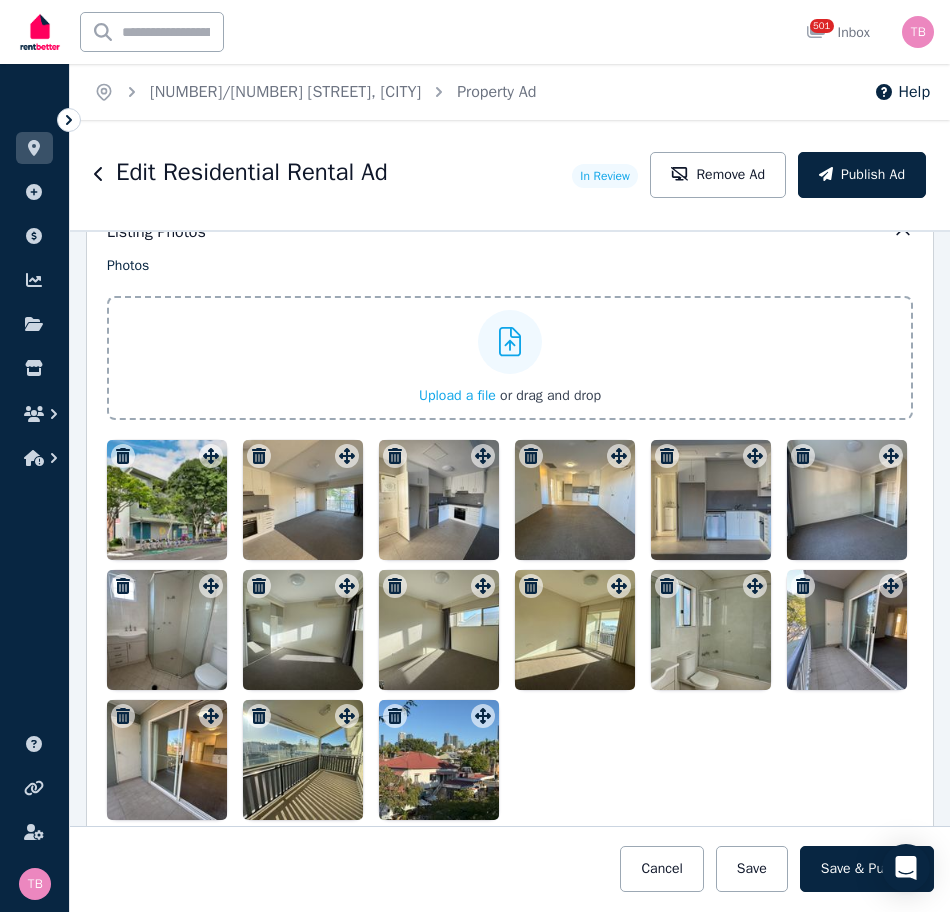 click 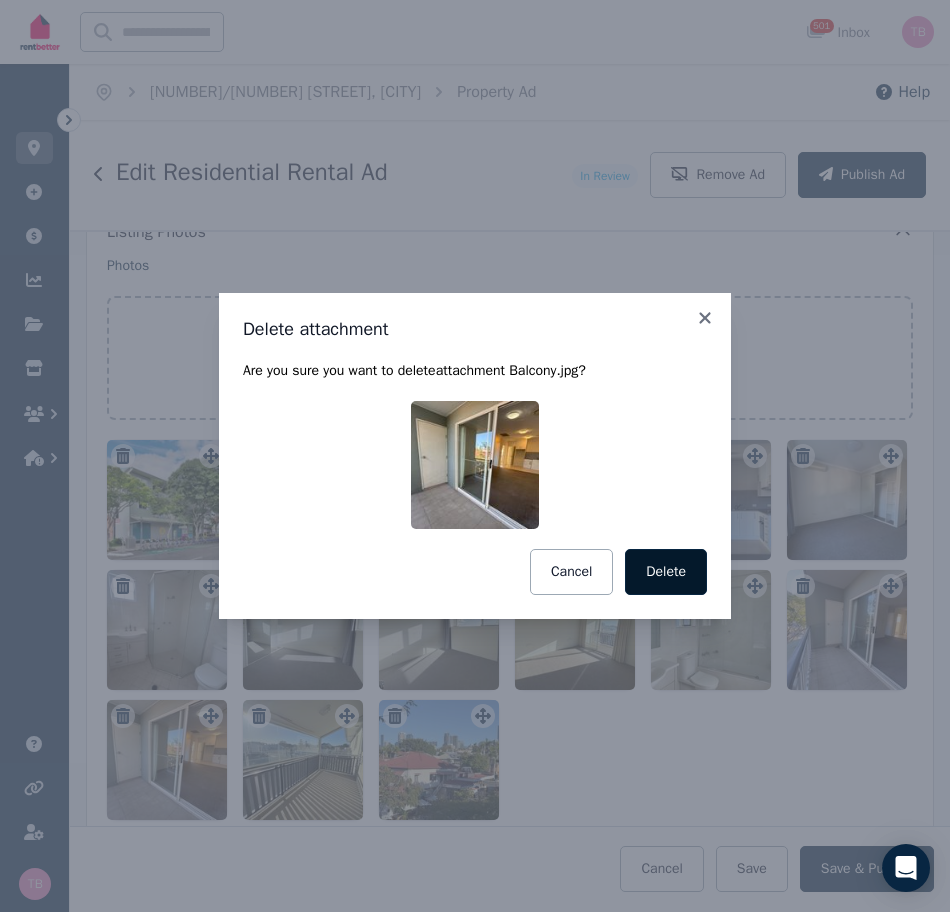 click on "Delete" at bounding box center [666, 572] 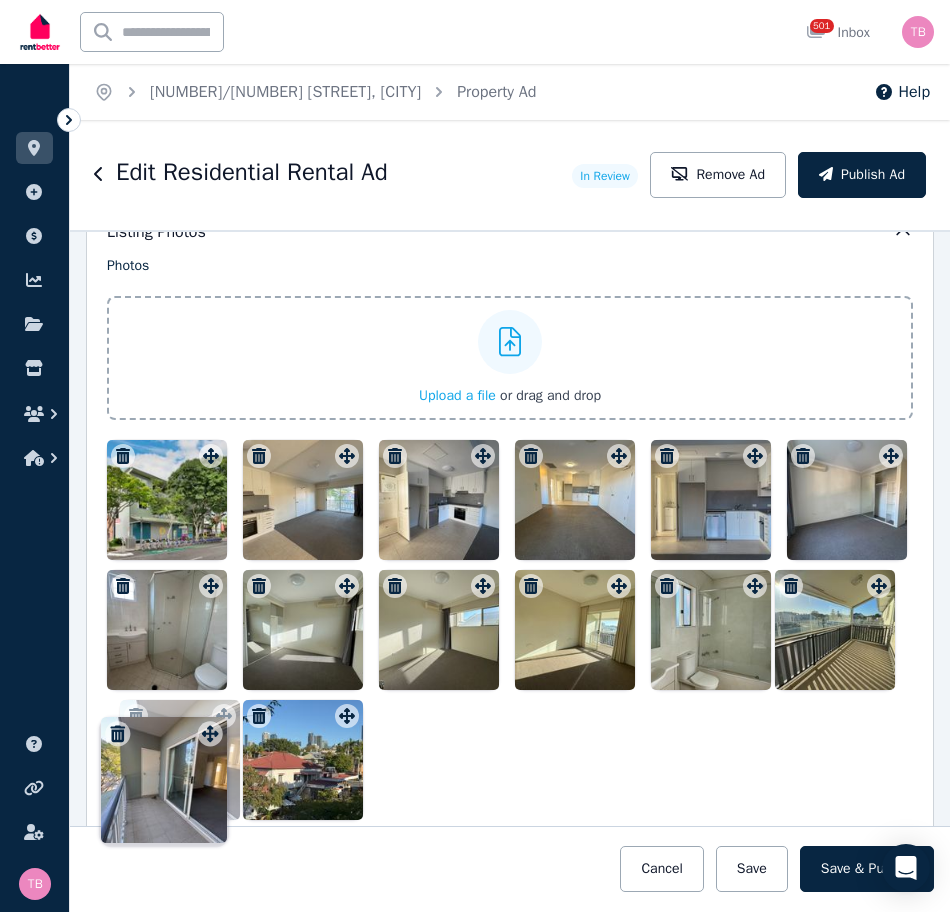 drag, startPoint x: 883, startPoint y: 591, endPoint x: 212, endPoint y: 721, distance: 683.4771 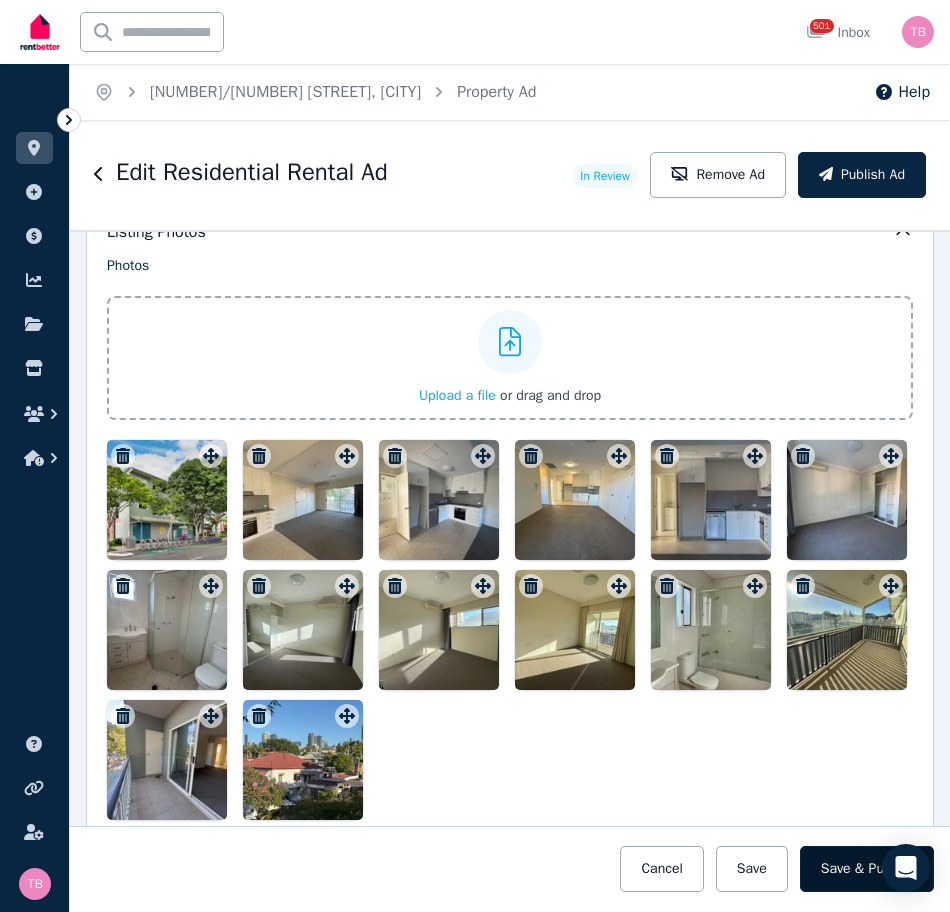 click on "Save & Publish" at bounding box center (867, 869) 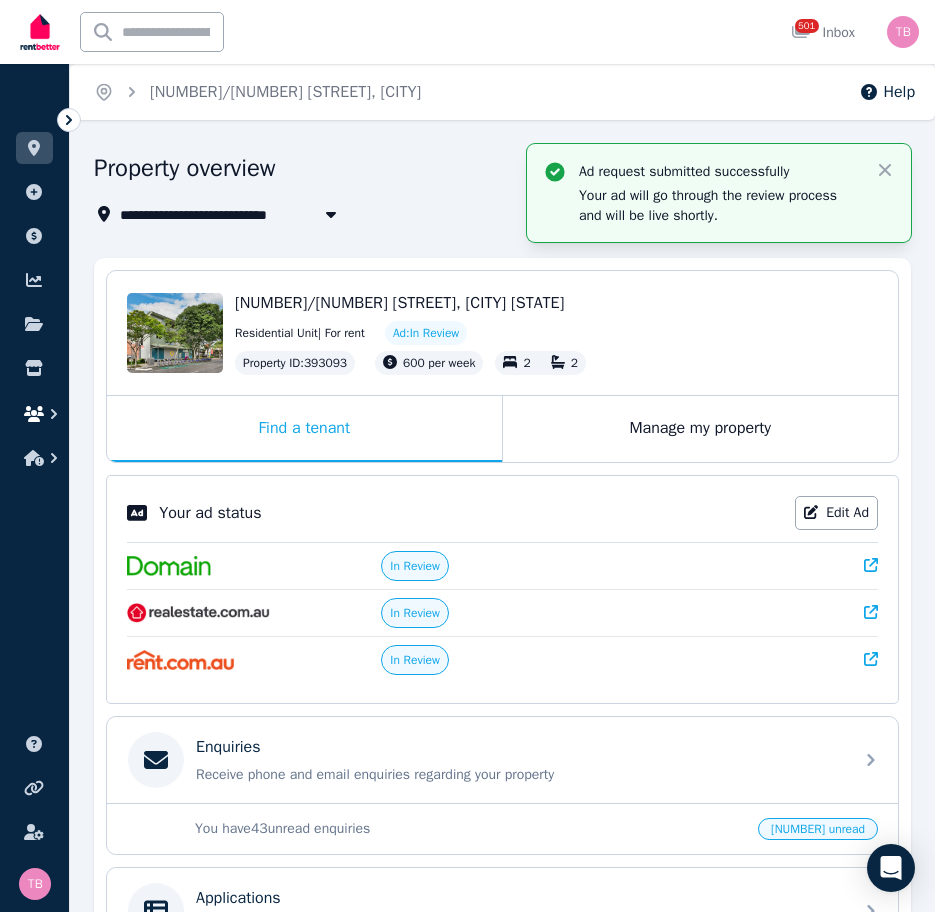 click 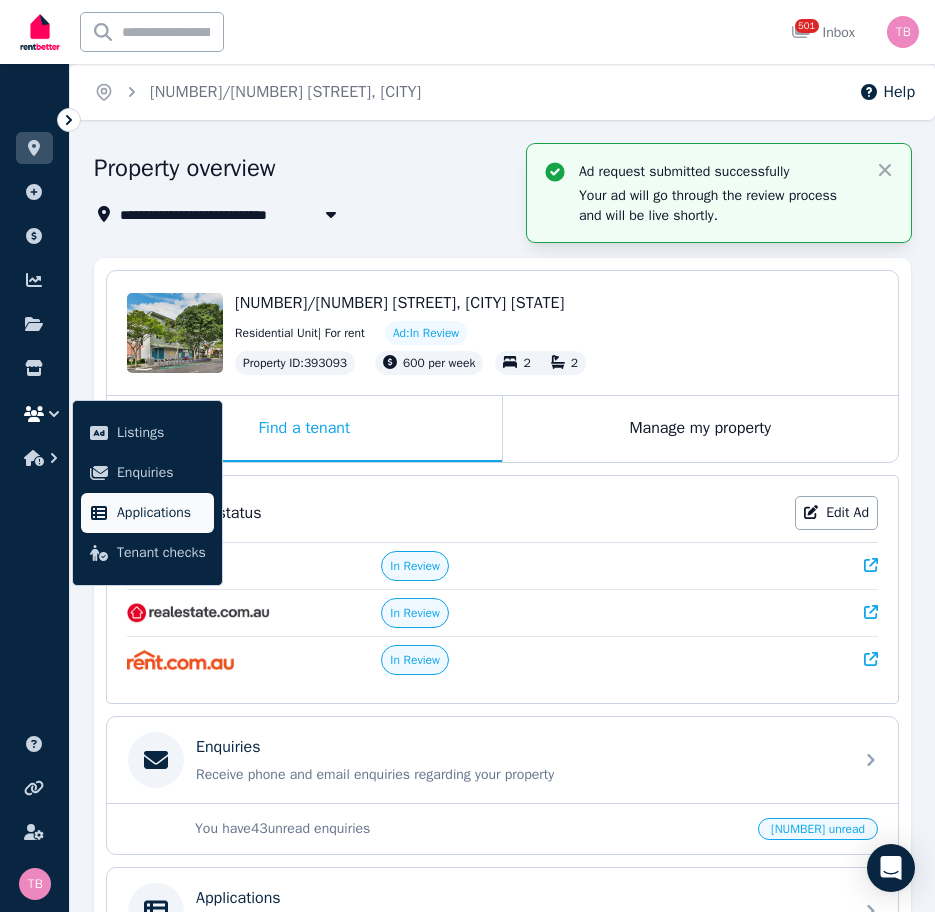 click on "Applications" at bounding box center (161, 513) 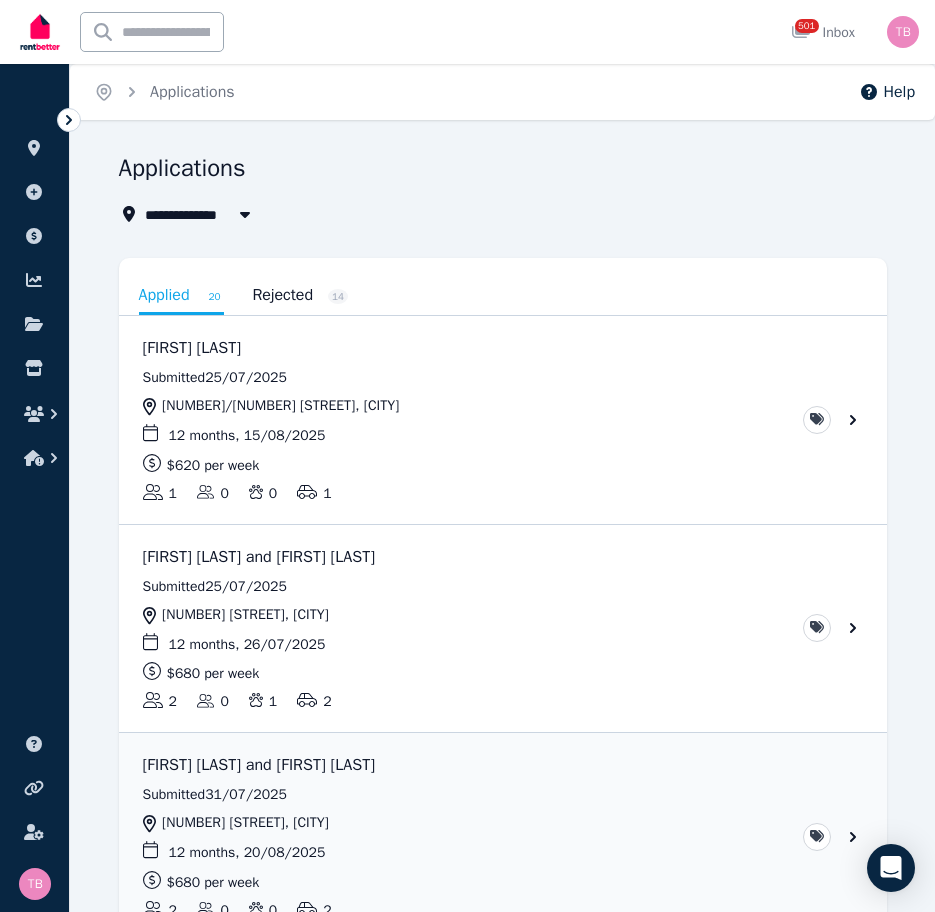 click on "Rejected   [NUMBER]" at bounding box center (300, 295) 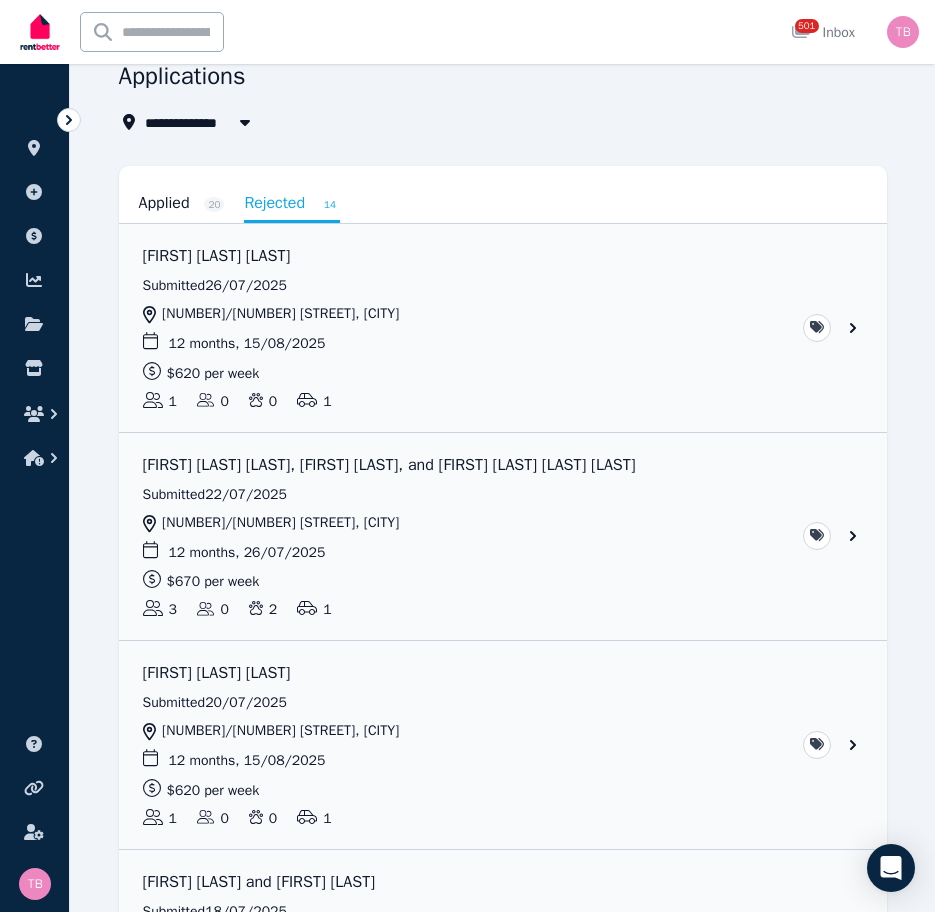 scroll, scrollTop: 0, scrollLeft: 0, axis: both 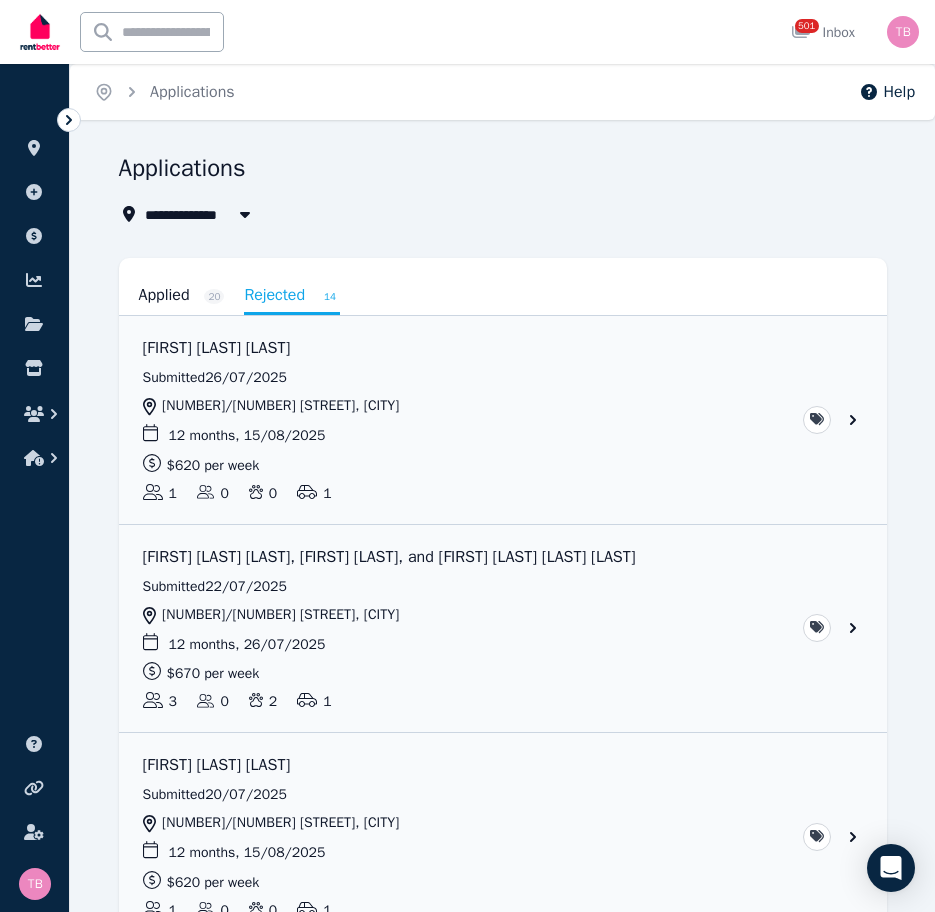 click on "Applied   [NUMBER]" at bounding box center (182, 295) 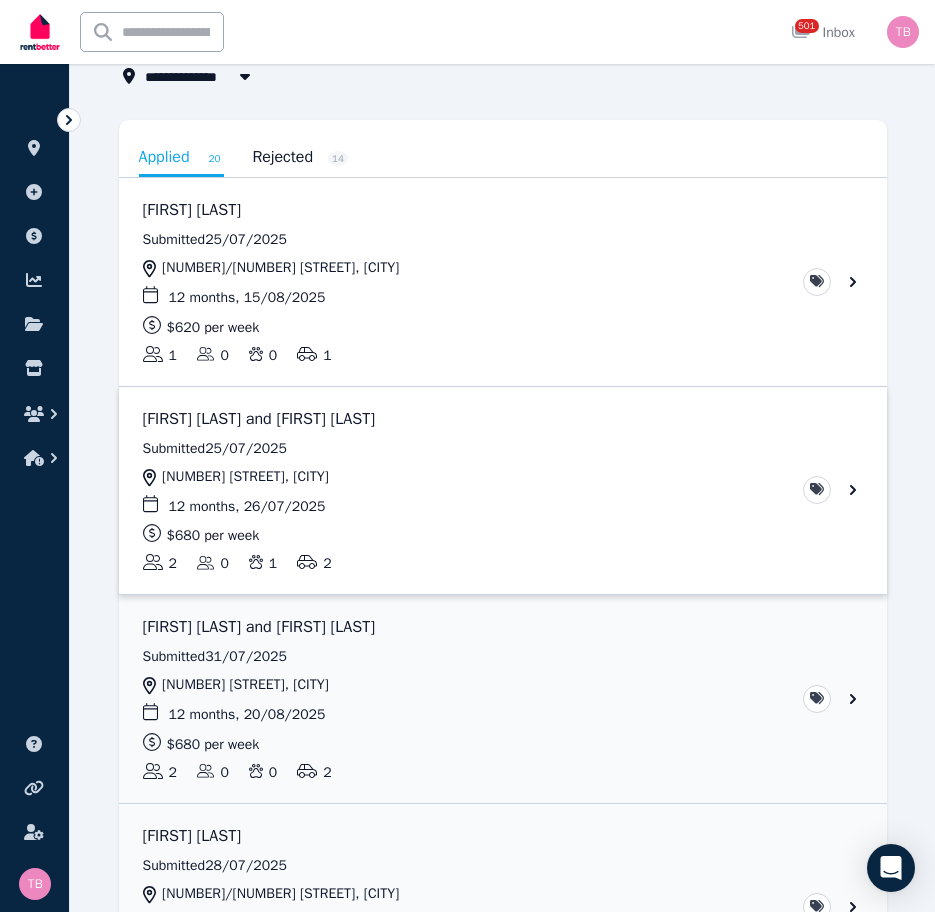 scroll, scrollTop: 38, scrollLeft: 0, axis: vertical 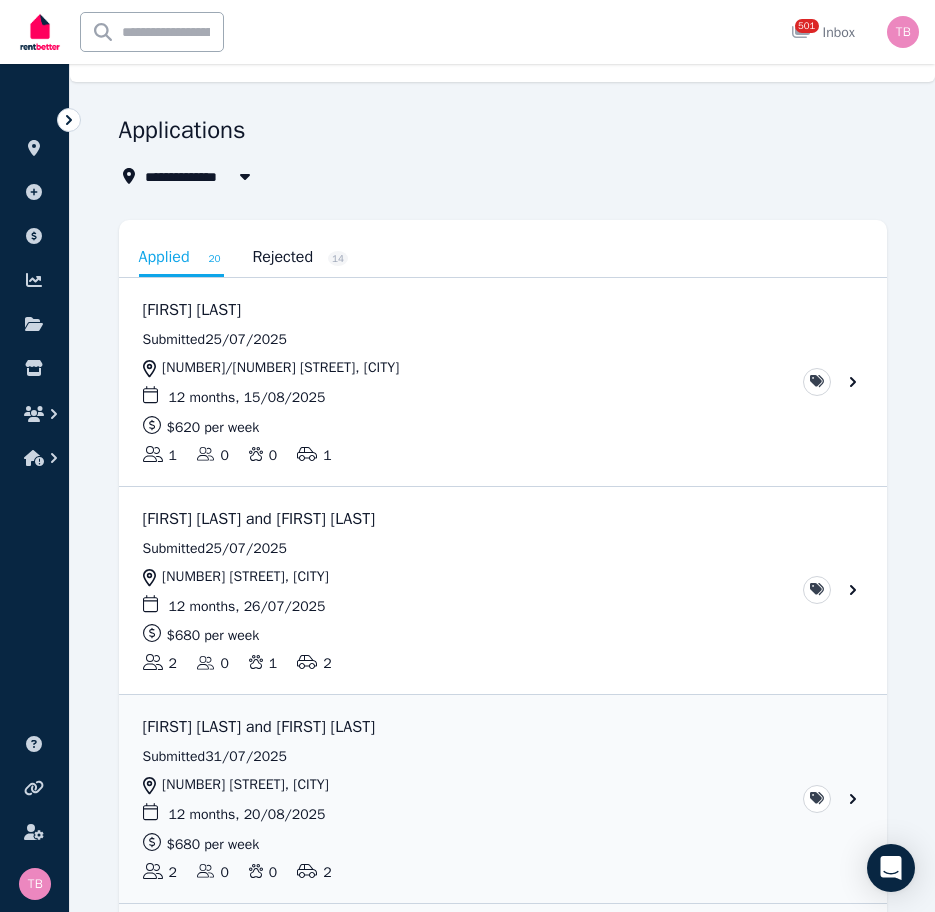 click on "Rejected   [NUMBER]" at bounding box center [300, 257] 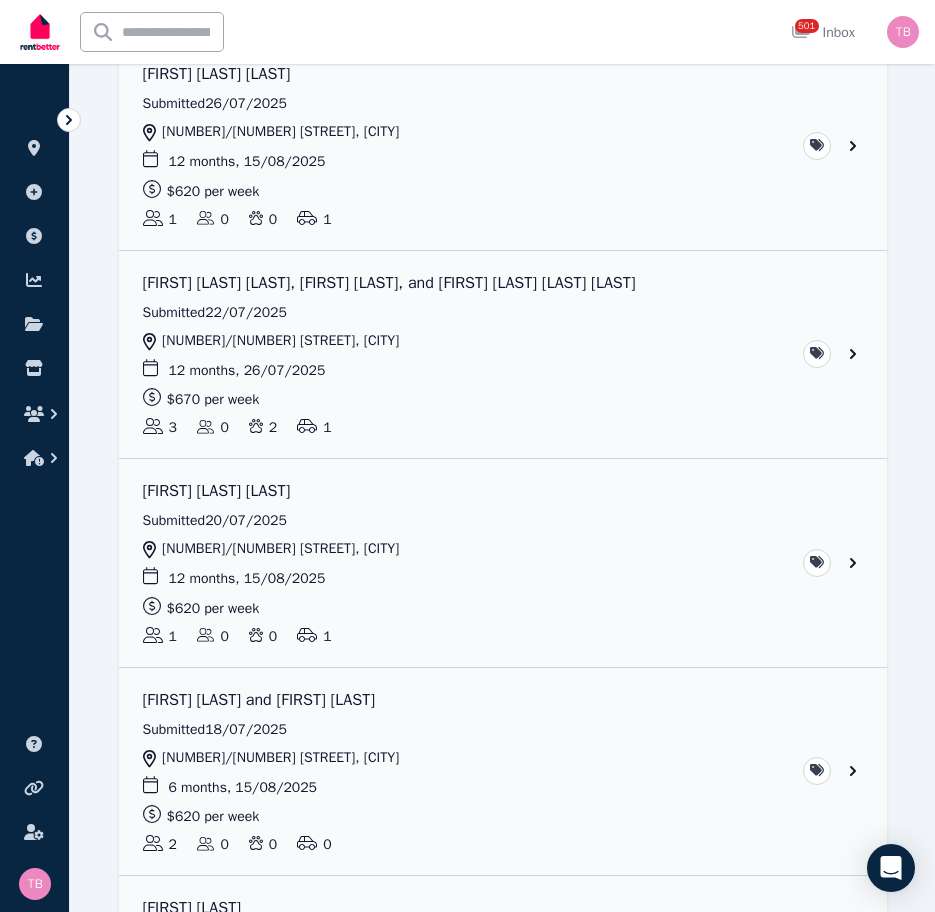 scroll, scrollTop: 0, scrollLeft: 0, axis: both 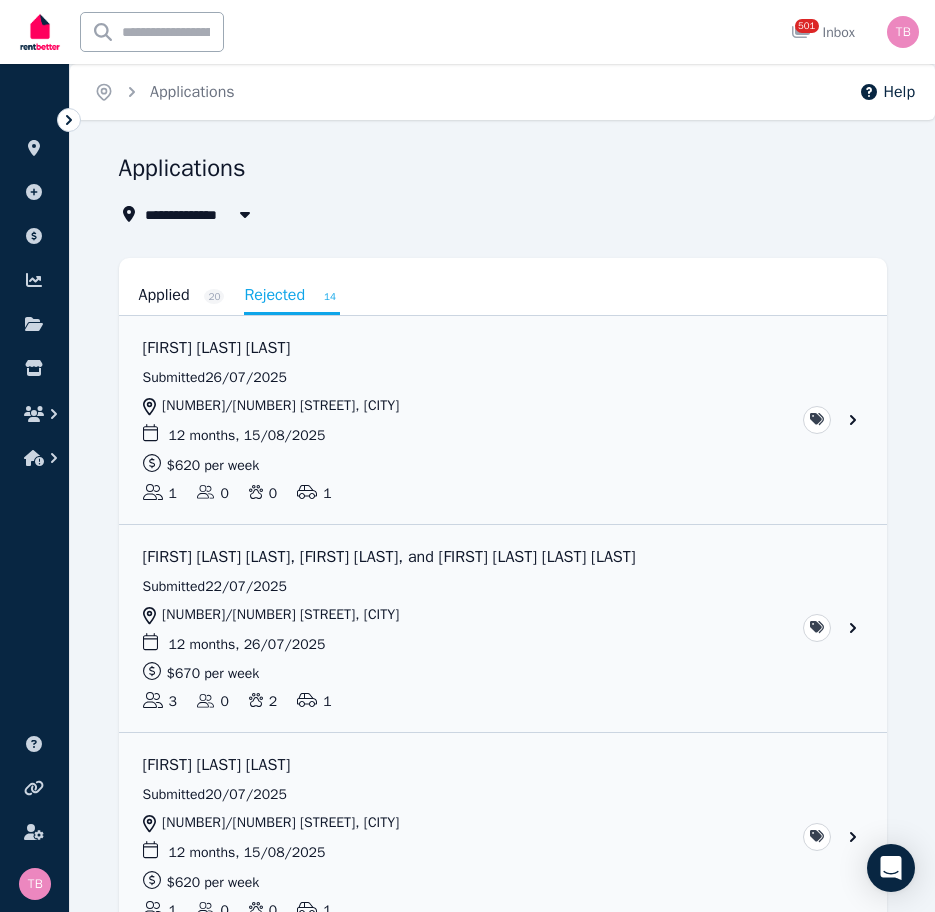 click on "All Properties" at bounding box center [203, 214] 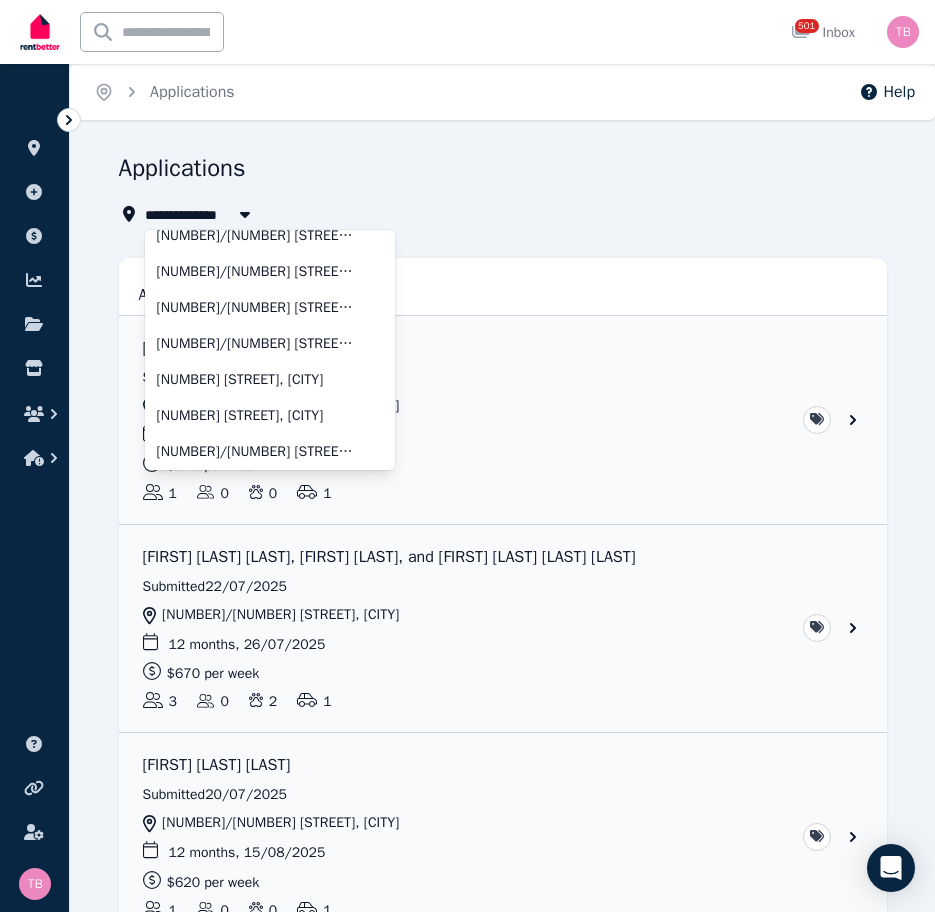 scroll, scrollTop: 0, scrollLeft: 0, axis: both 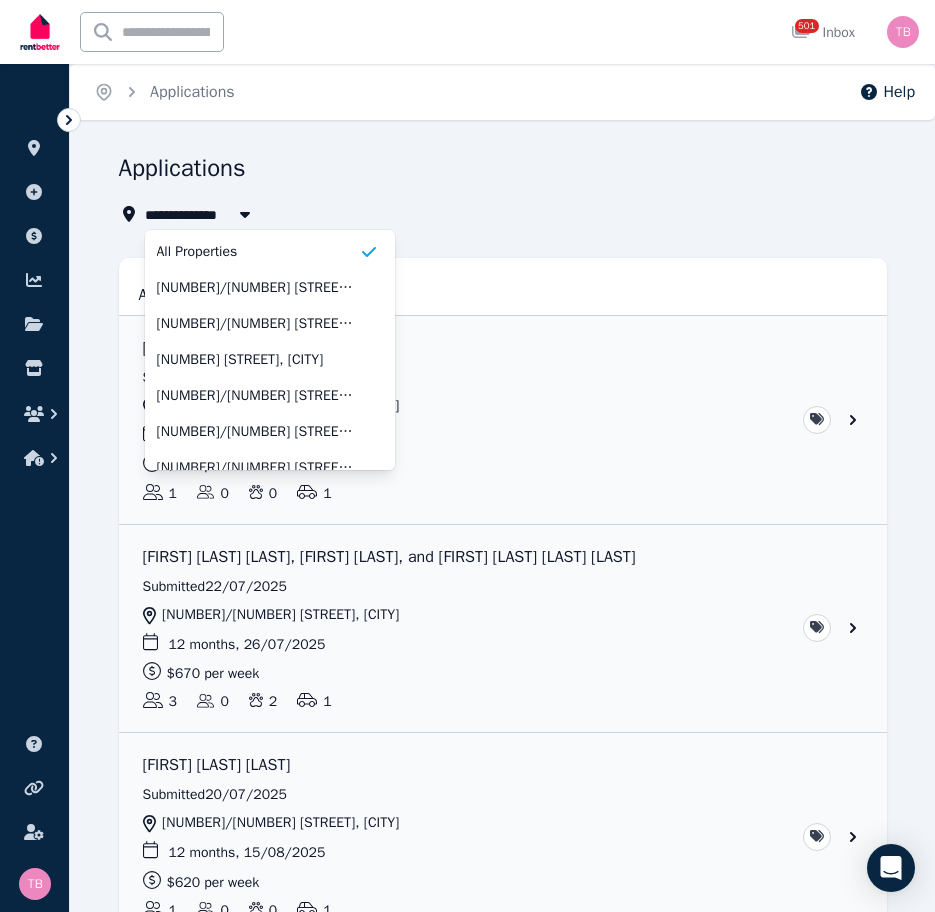 click on "**********" at bounding box center [497, 214] 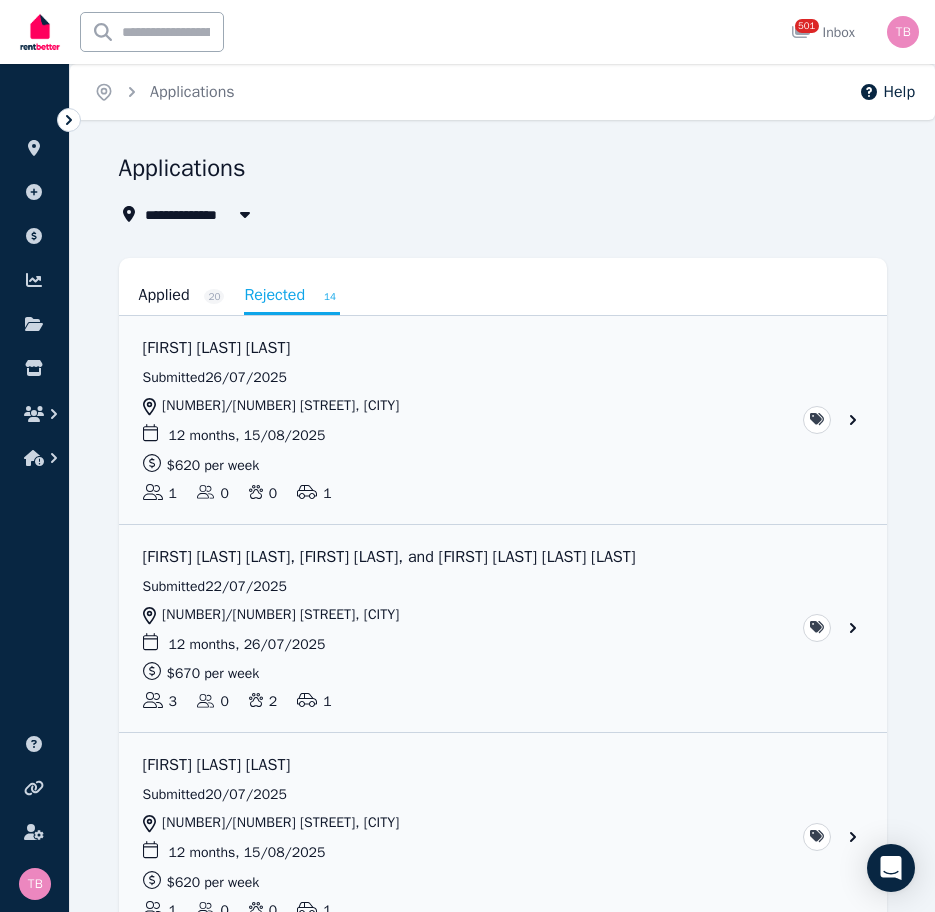 click on "Rejected   [NUMBER]" at bounding box center [292, 296] 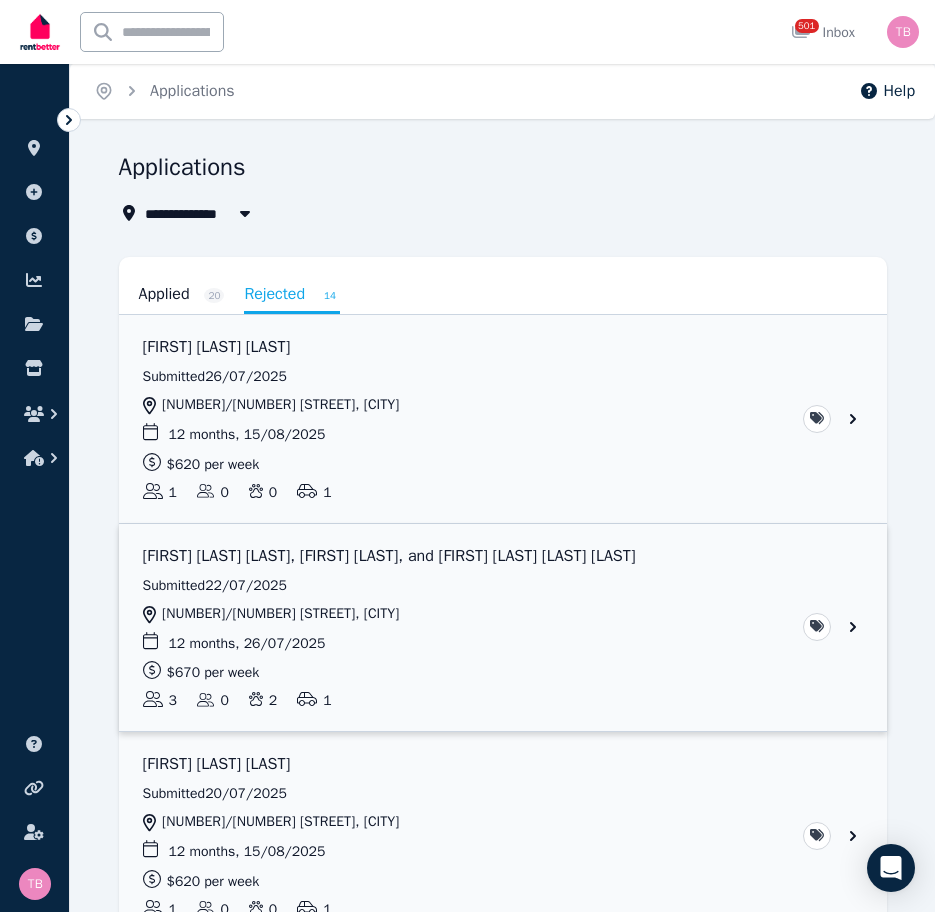 scroll, scrollTop: 0, scrollLeft: 0, axis: both 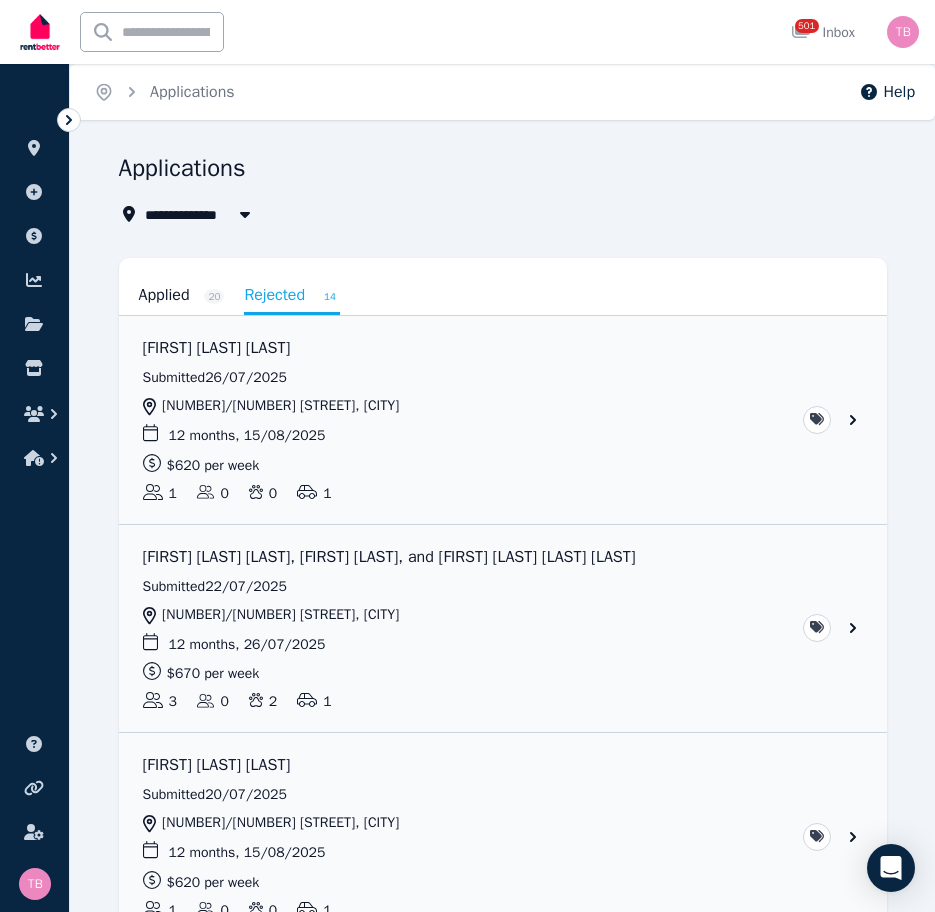 click on "Applied   [NUMBER]" at bounding box center (182, 295) 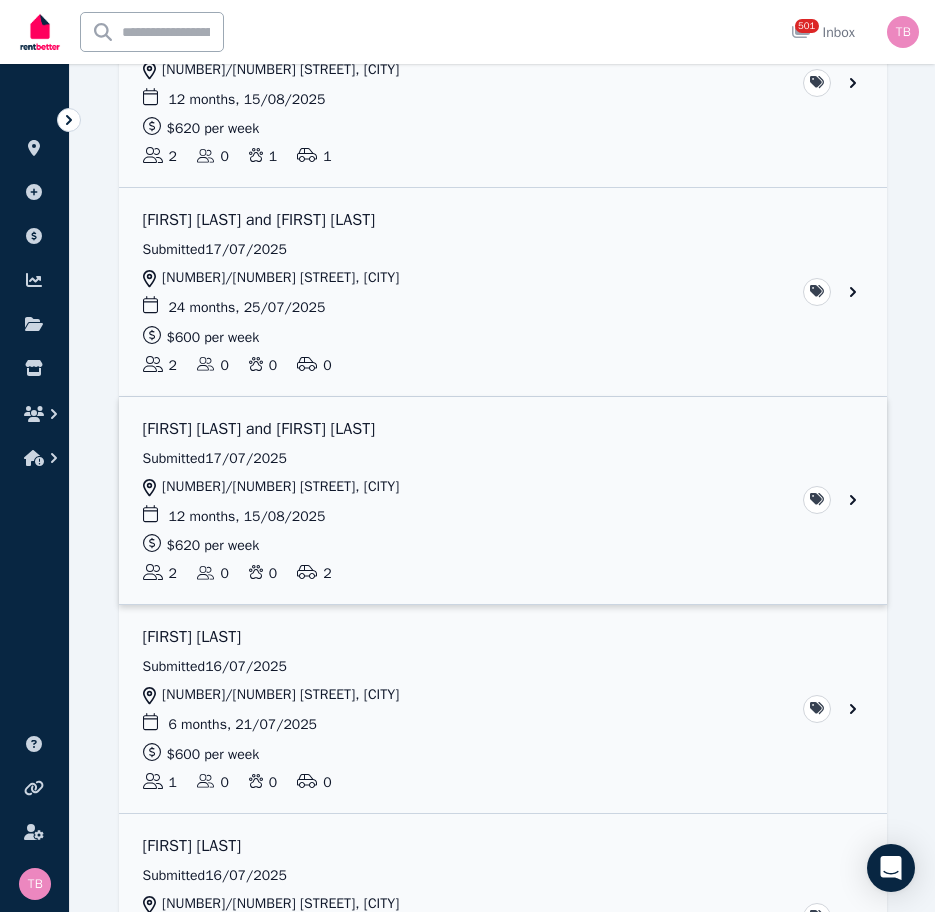 scroll, scrollTop: 3638, scrollLeft: 0, axis: vertical 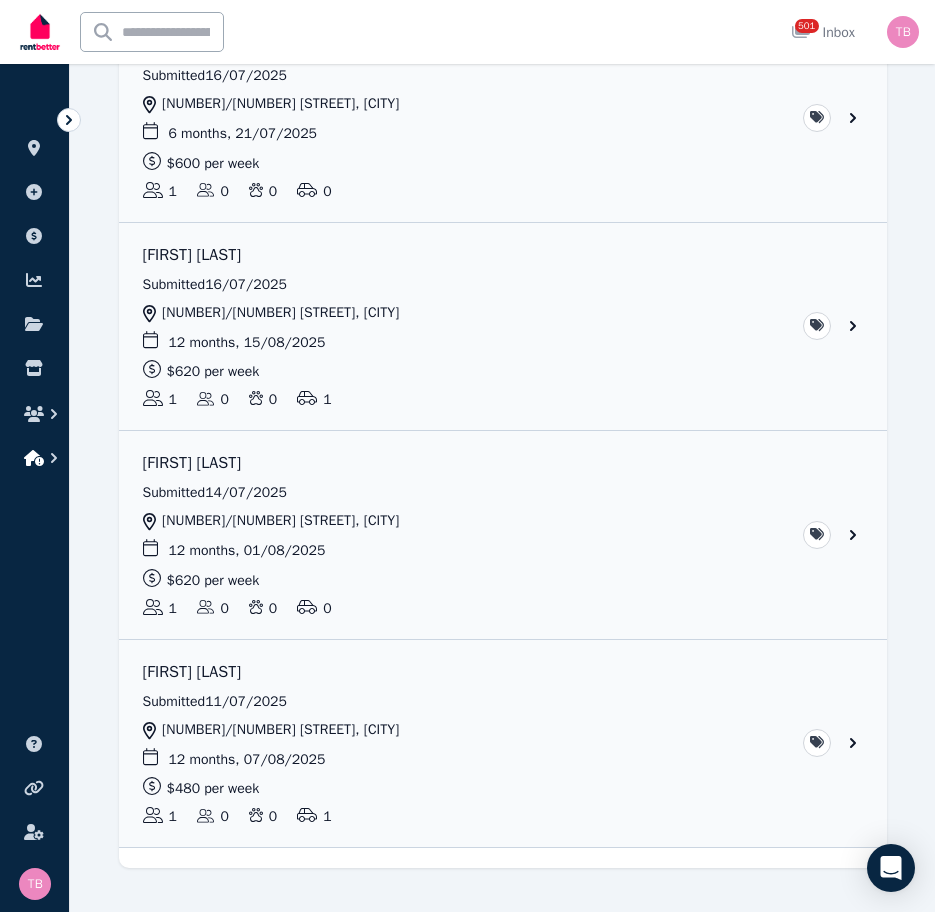 click 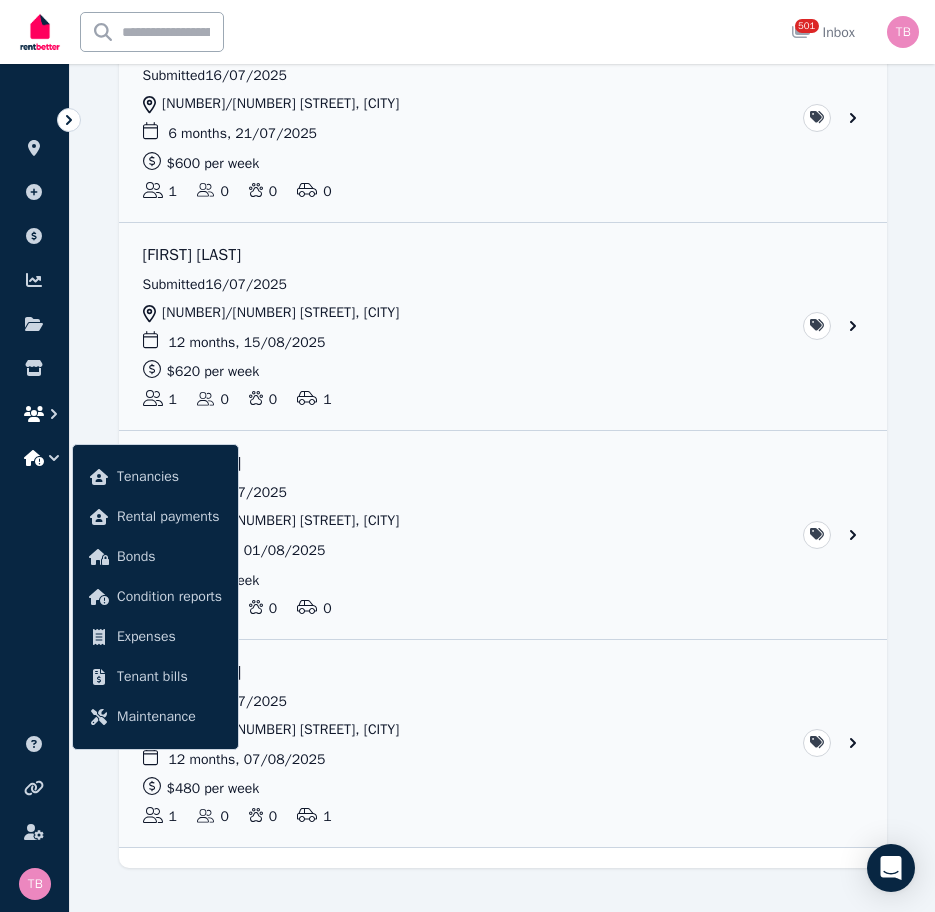 click 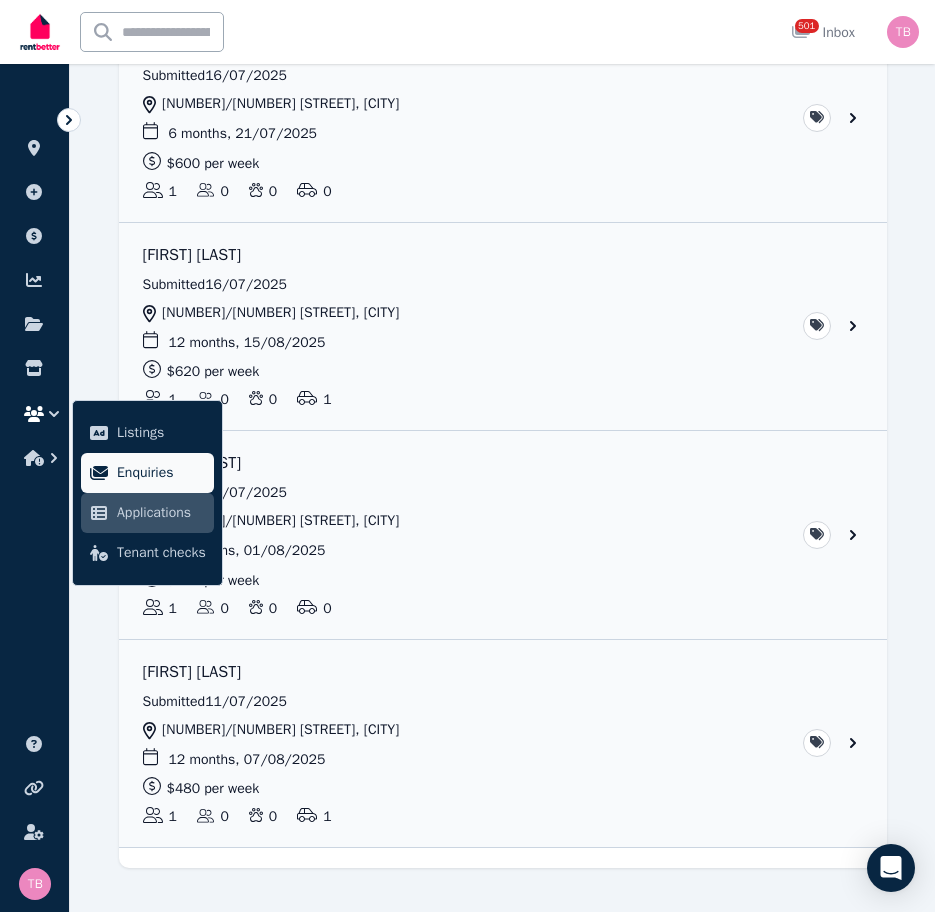 click on "Enquiries" at bounding box center (161, 473) 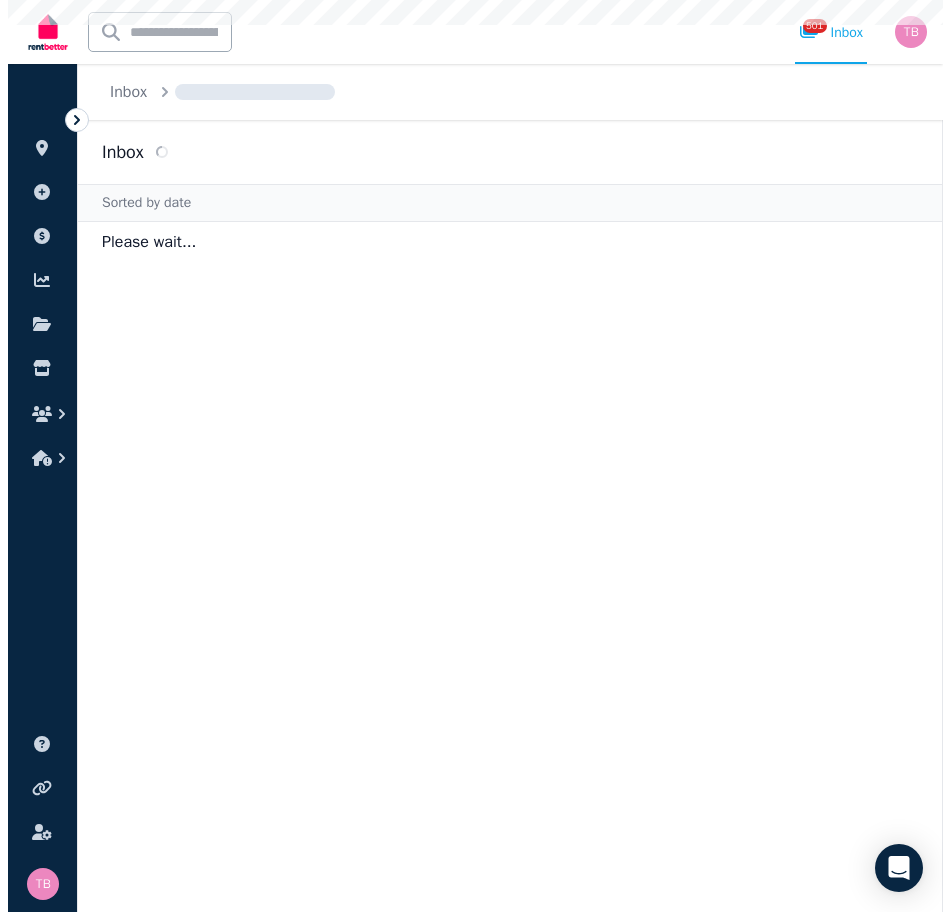scroll, scrollTop: 0, scrollLeft: 0, axis: both 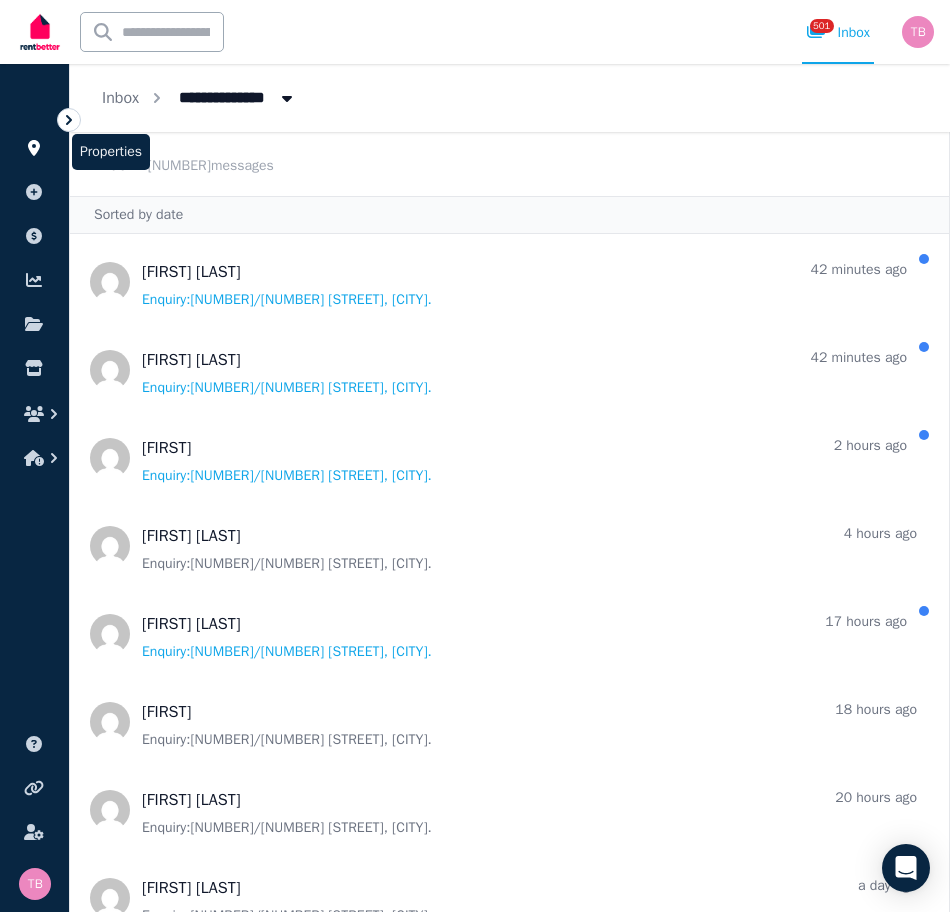 click 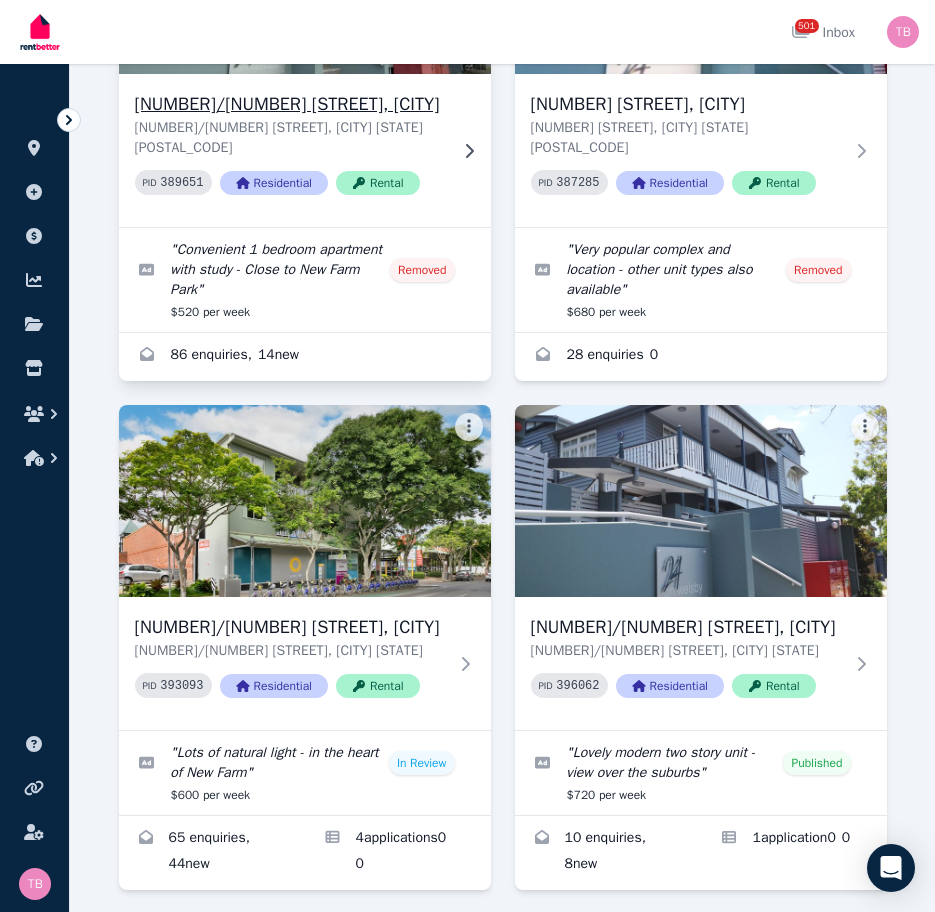 scroll, scrollTop: 3900, scrollLeft: 0, axis: vertical 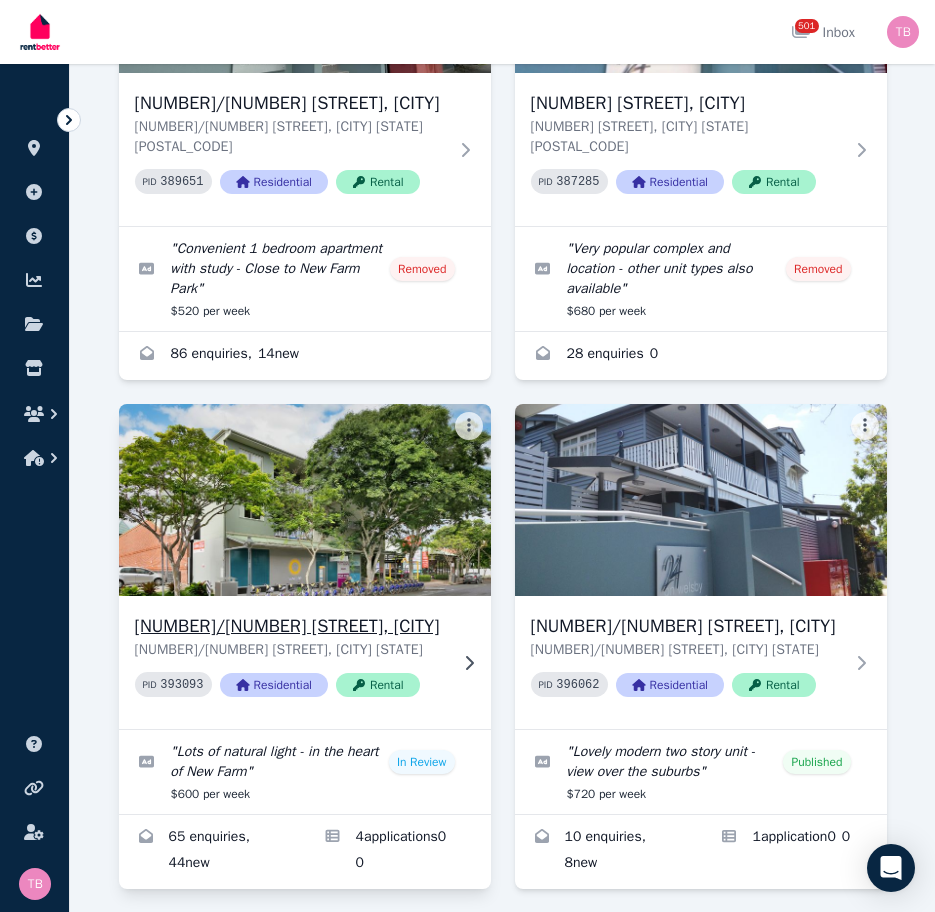 click on "[NUMBER]/[NUMBER] [STREET], [CITY]" at bounding box center (291, 626) 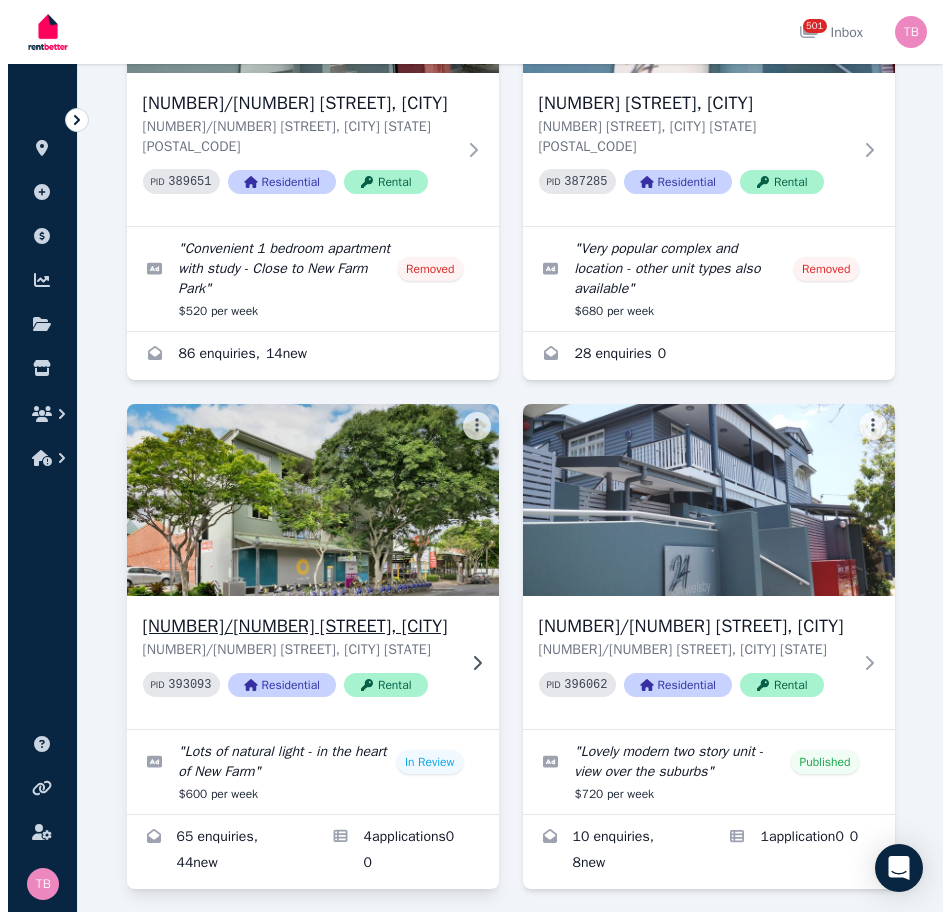 scroll, scrollTop: 0, scrollLeft: 0, axis: both 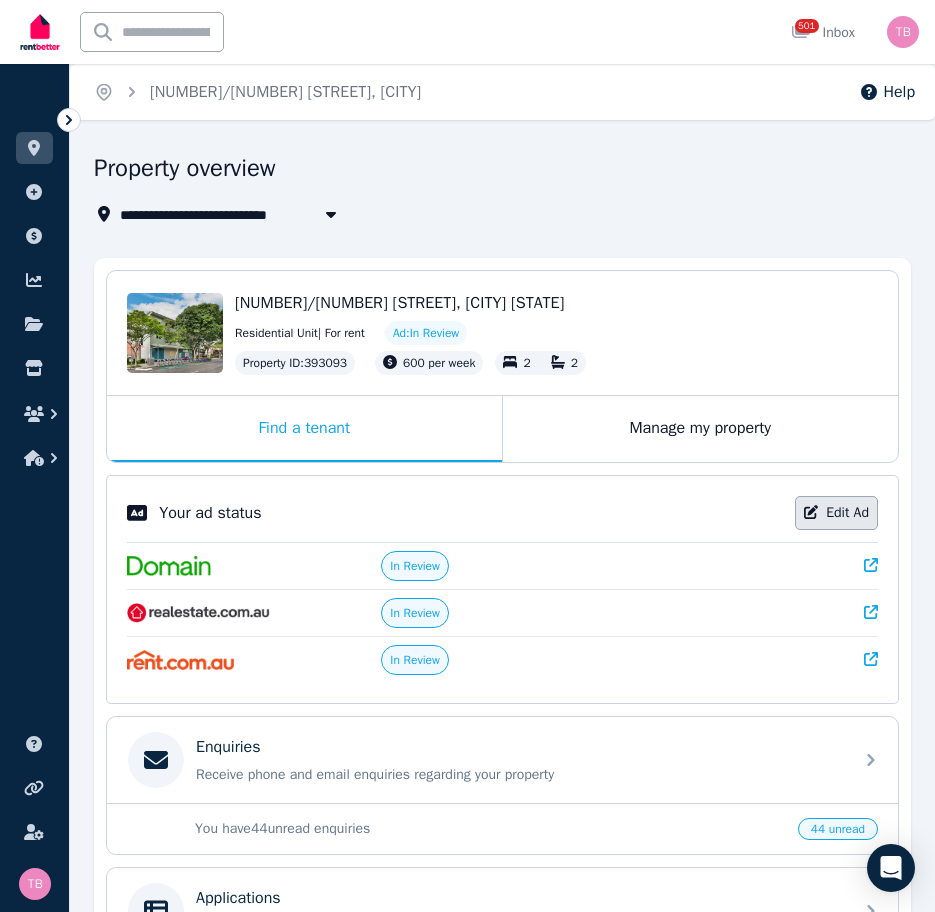 click on "Edit Ad" at bounding box center [836, 513] 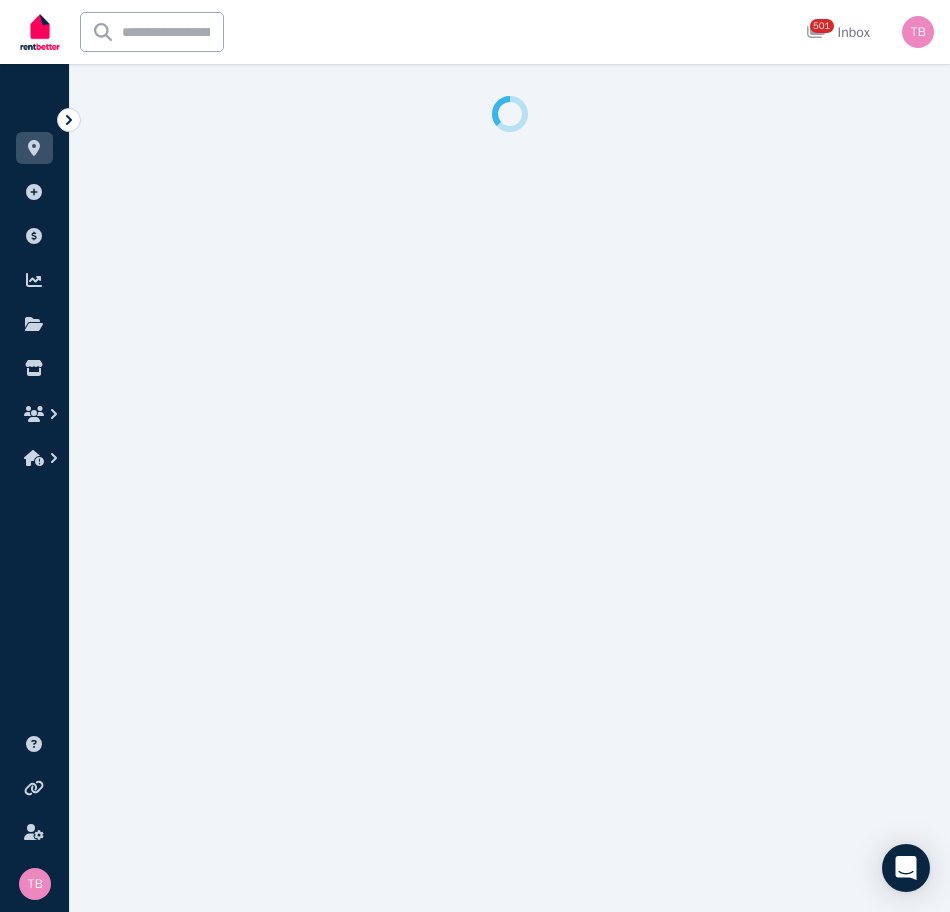 select on "**********" 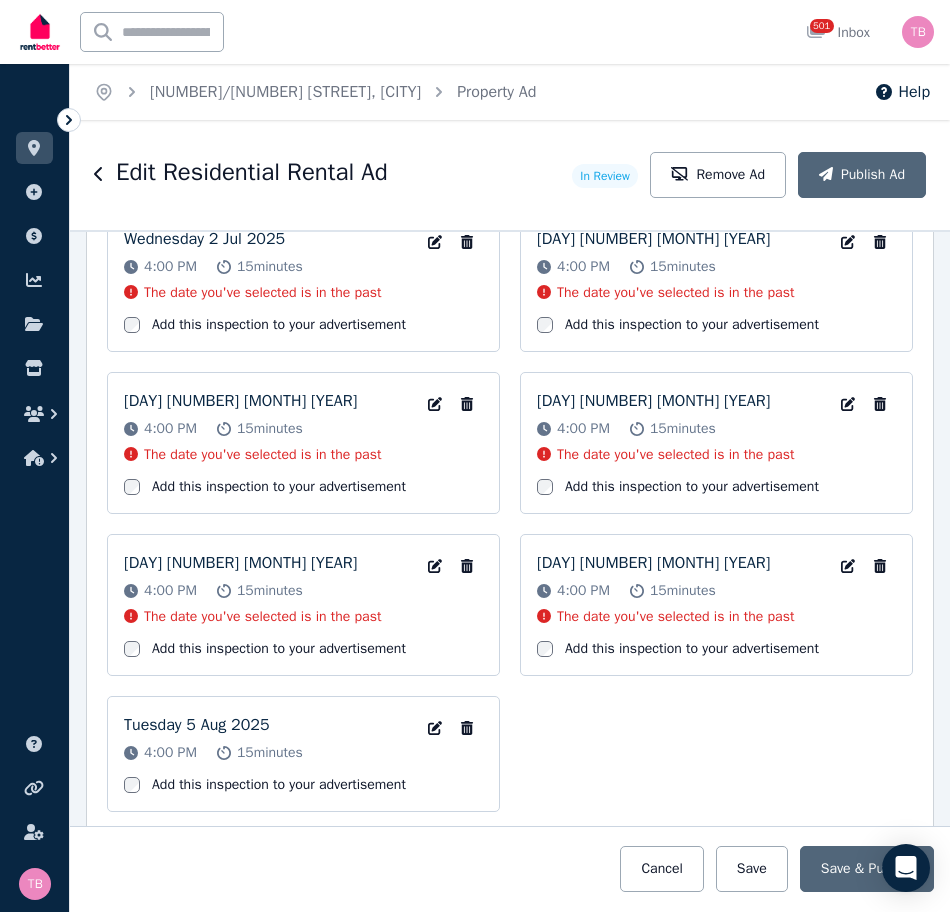 scroll, scrollTop: 3722, scrollLeft: 0, axis: vertical 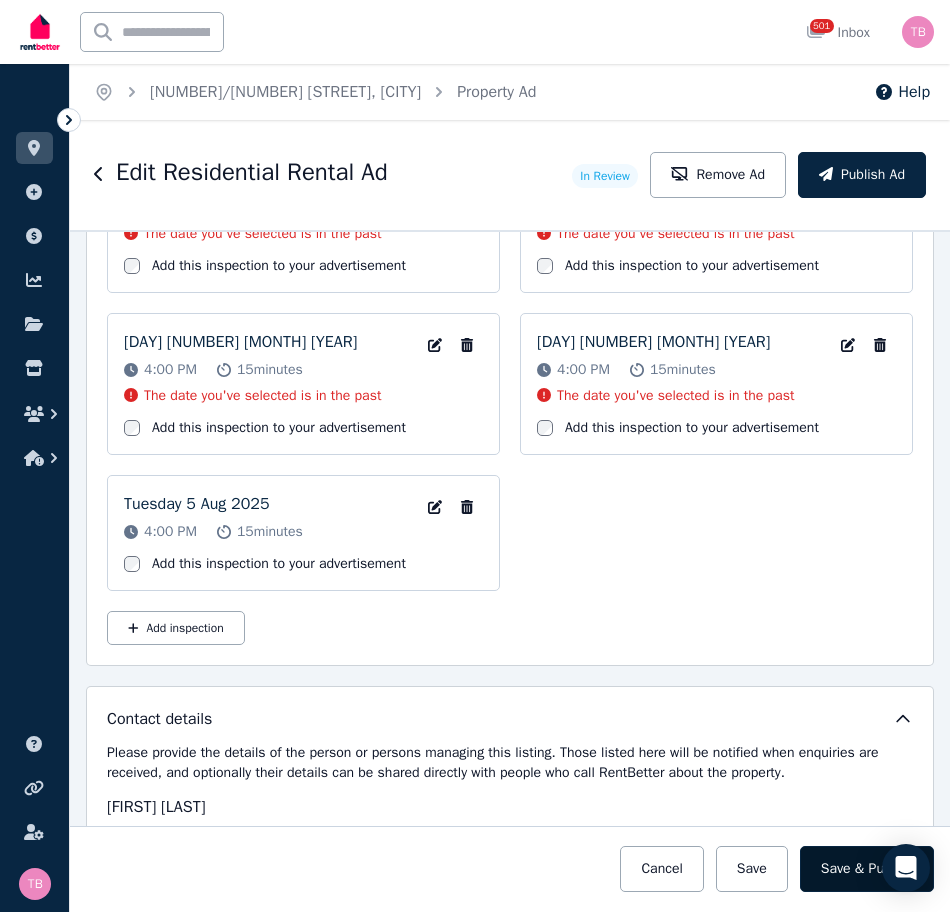 click on "Save & Publish" at bounding box center [867, 869] 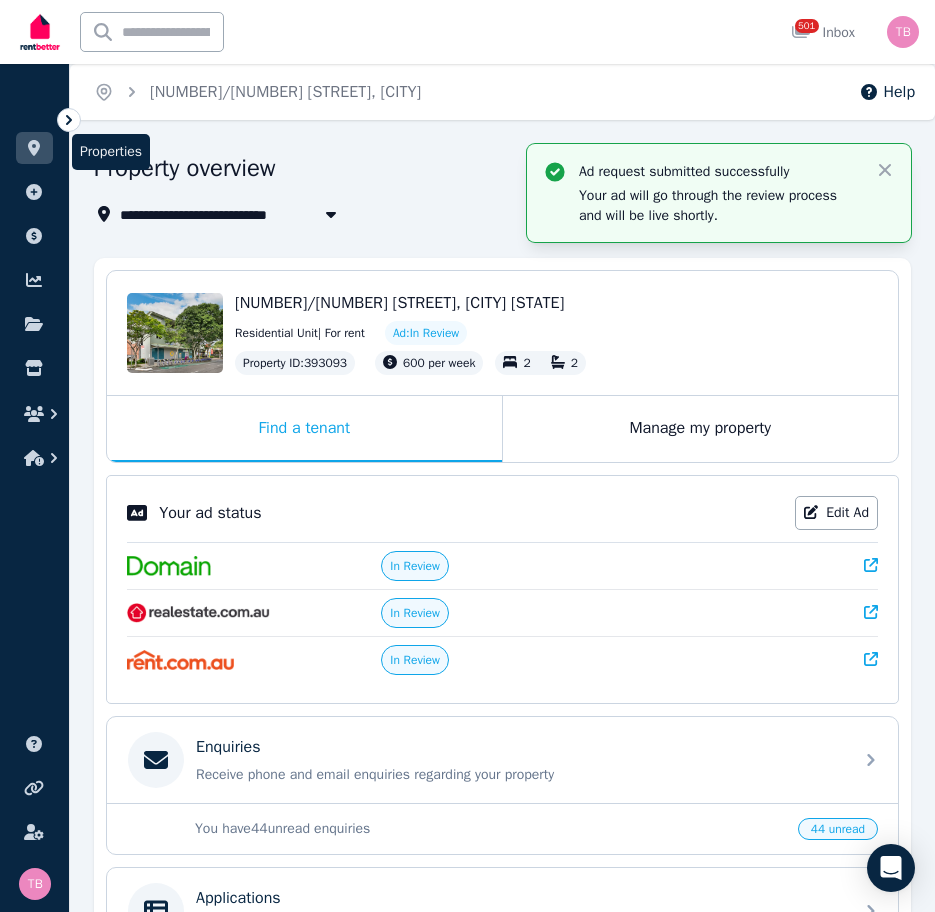 click 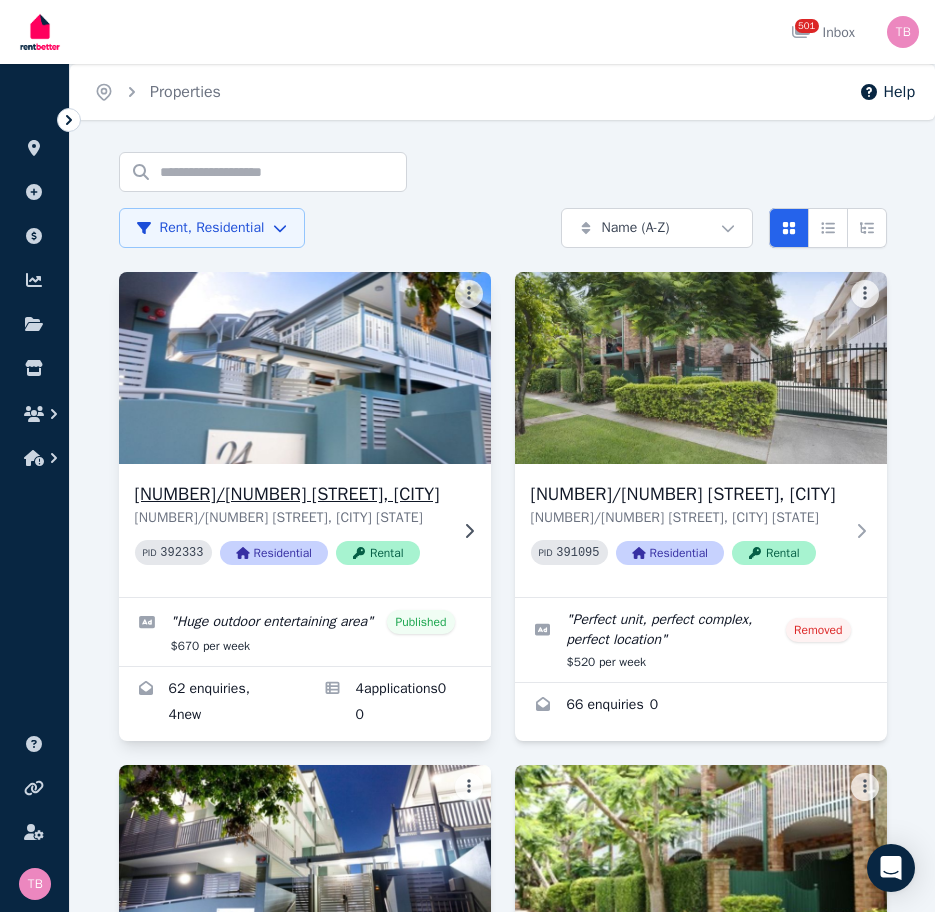 click on "[NUMBER]/[NUMBER] [STREET], [CITY]" at bounding box center (291, 494) 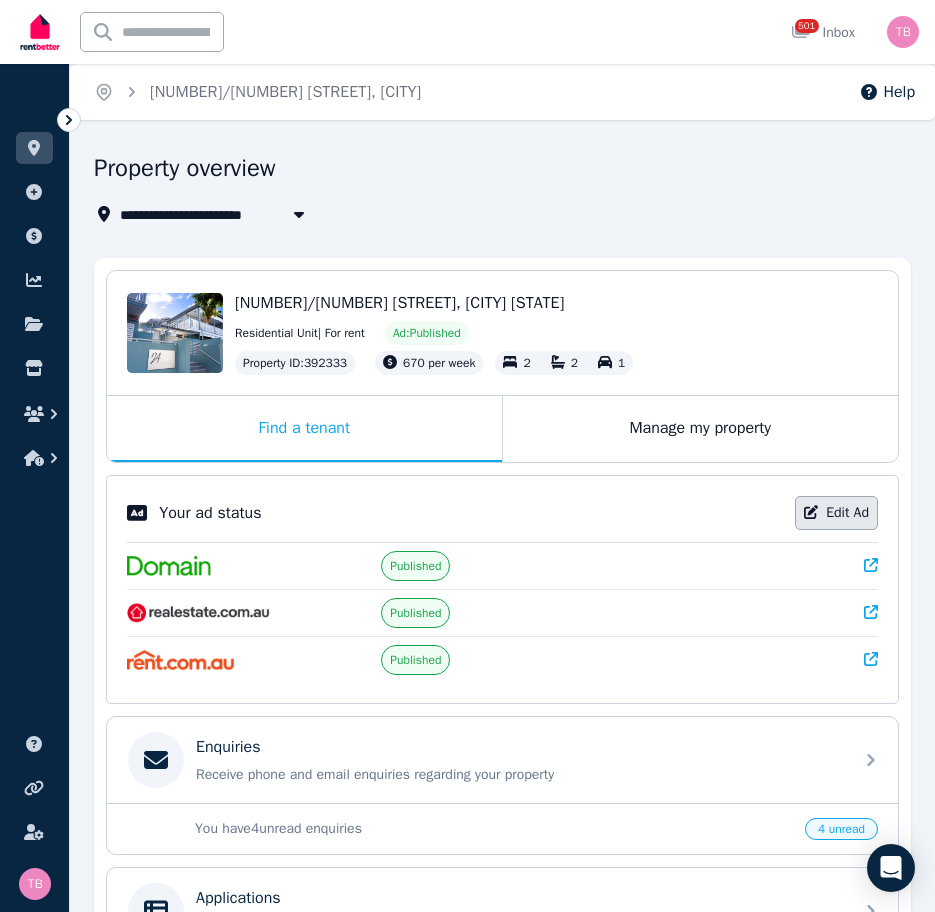 click on "Edit Ad" at bounding box center [836, 513] 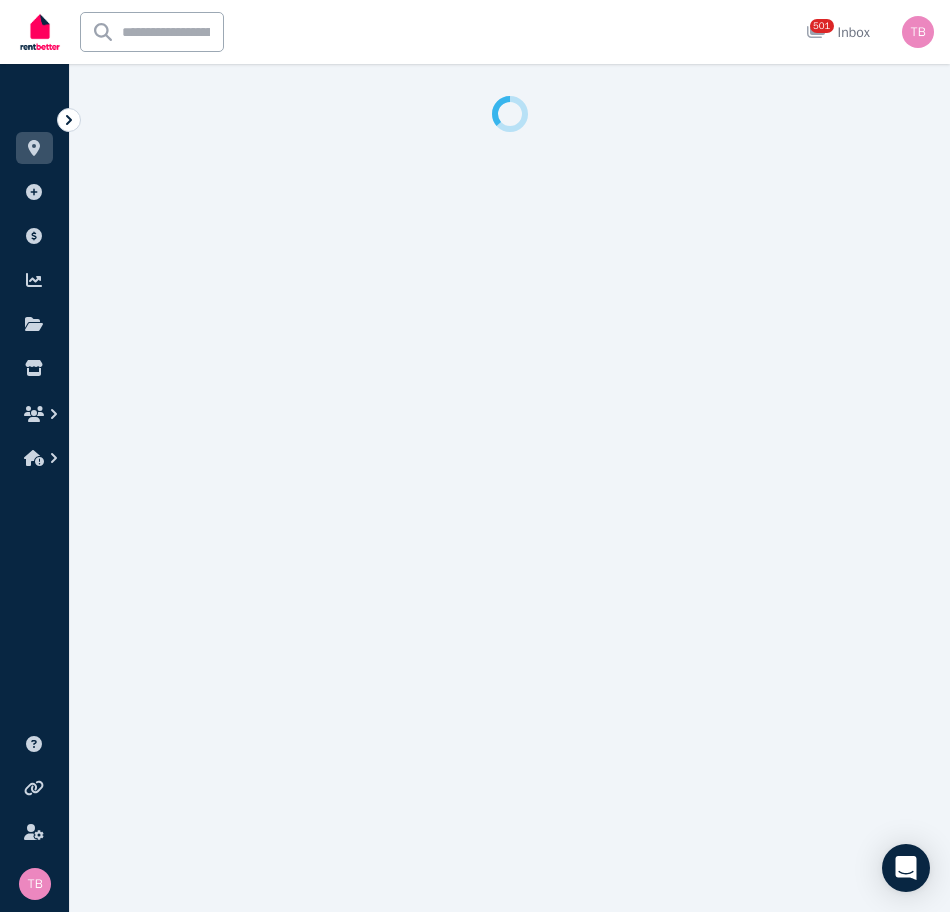 select on "**********" 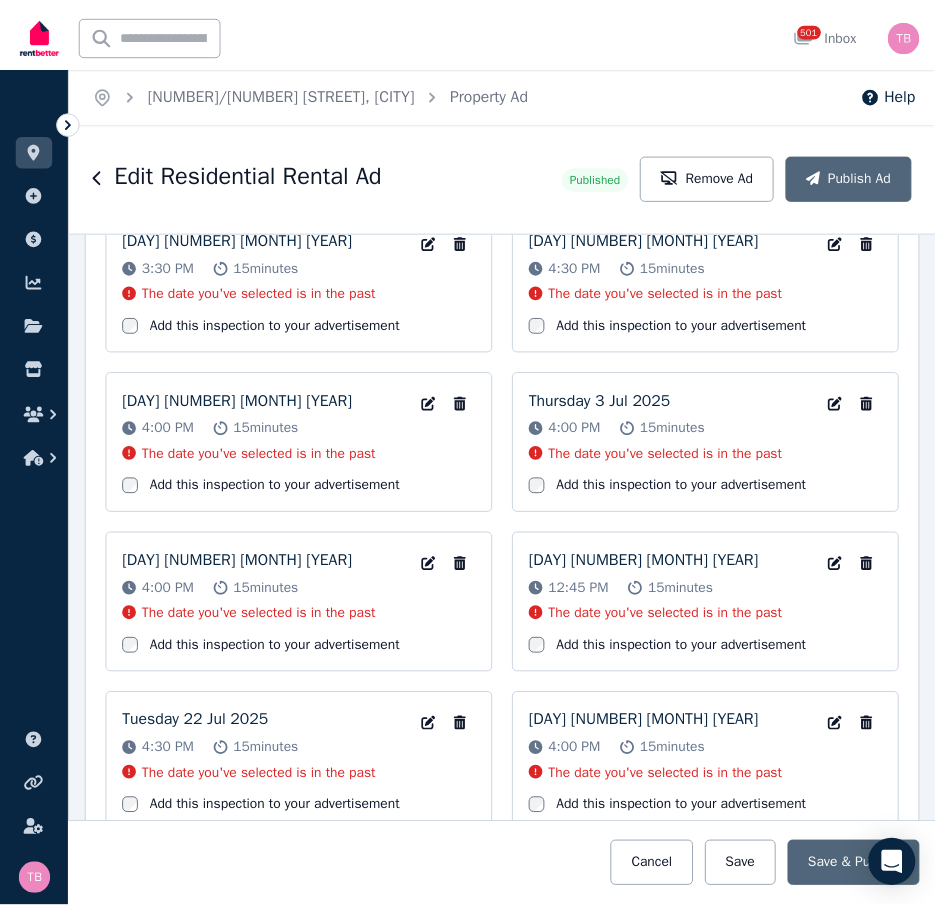 scroll, scrollTop: 3209, scrollLeft: 0, axis: vertical 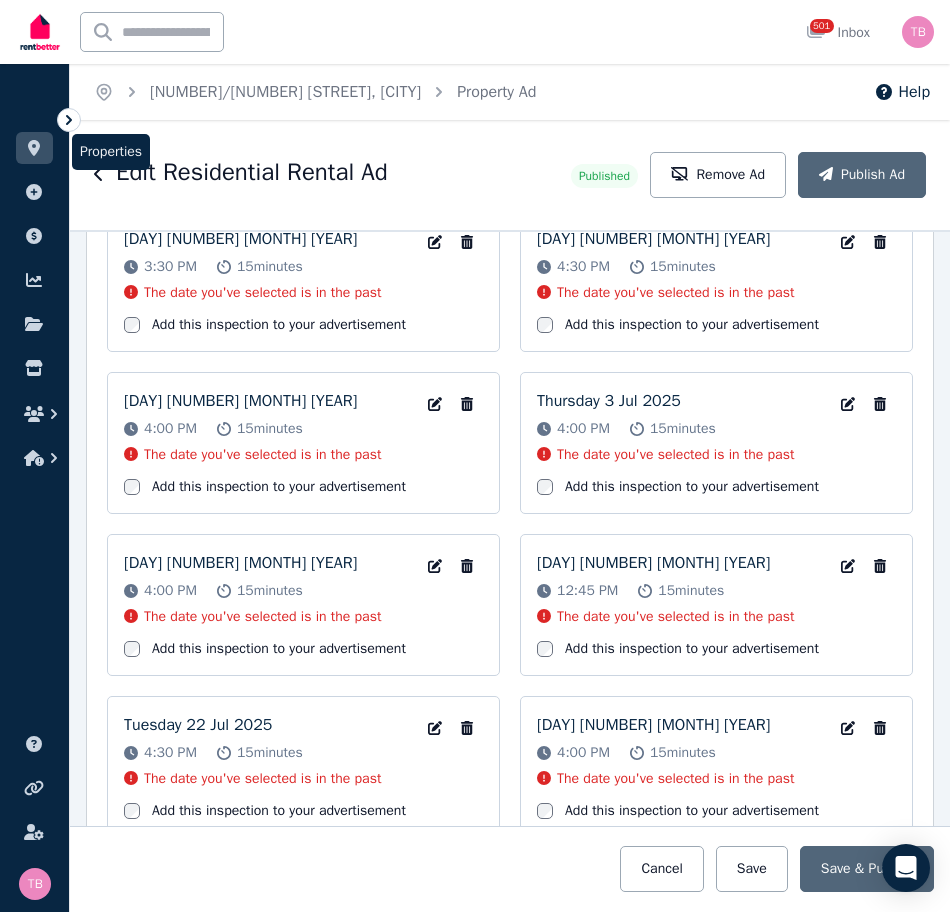 click 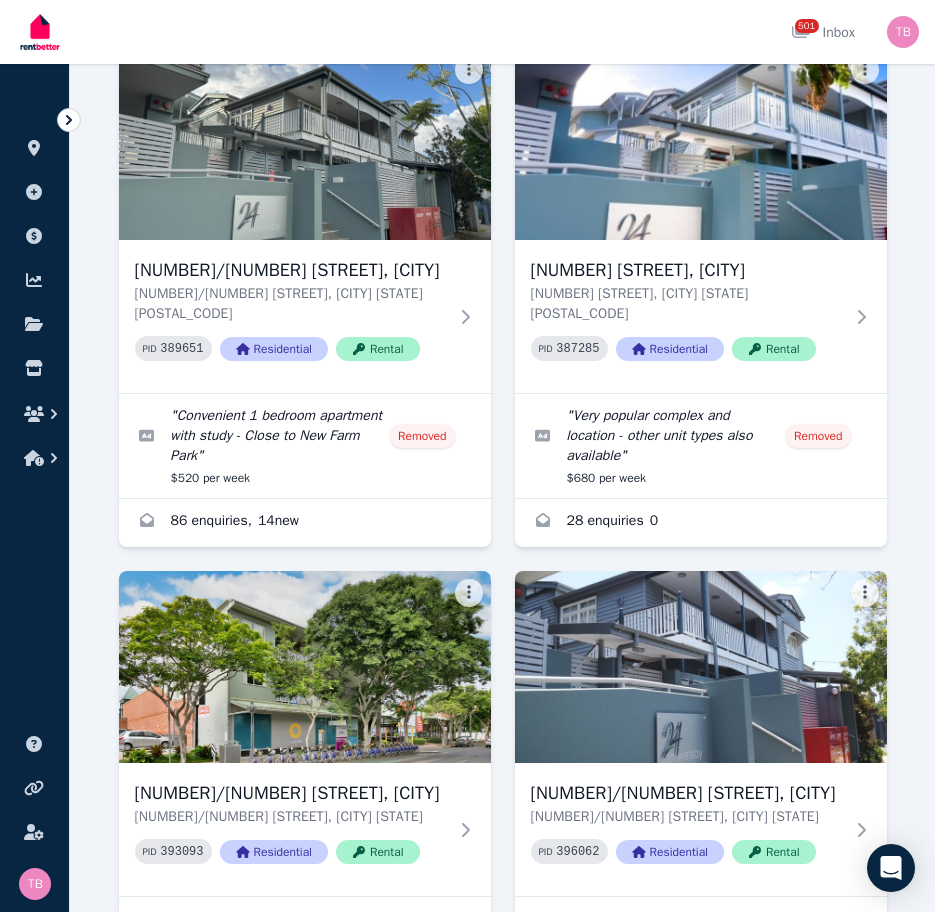 scroll, scrollTop: 3900, scrollLeft: 0, axis: vertical 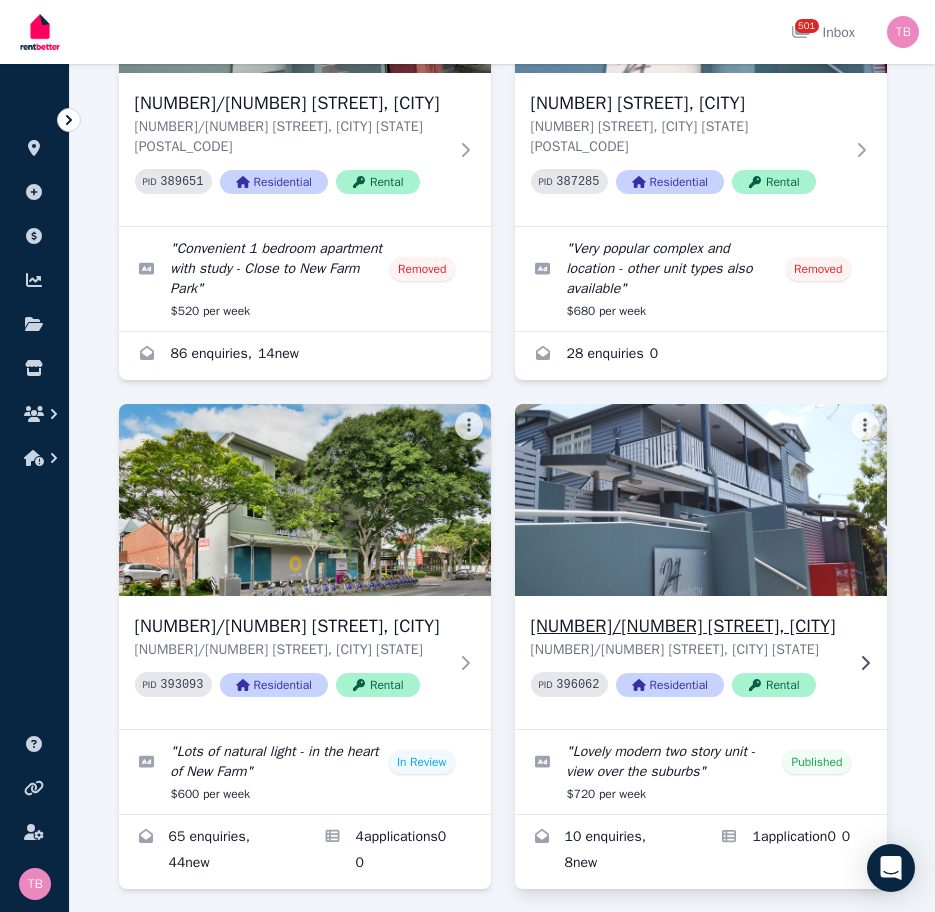 click on "[NUMBER]/[NUMBER] [STREET], [CITY]" at bounding box center (687, 626) 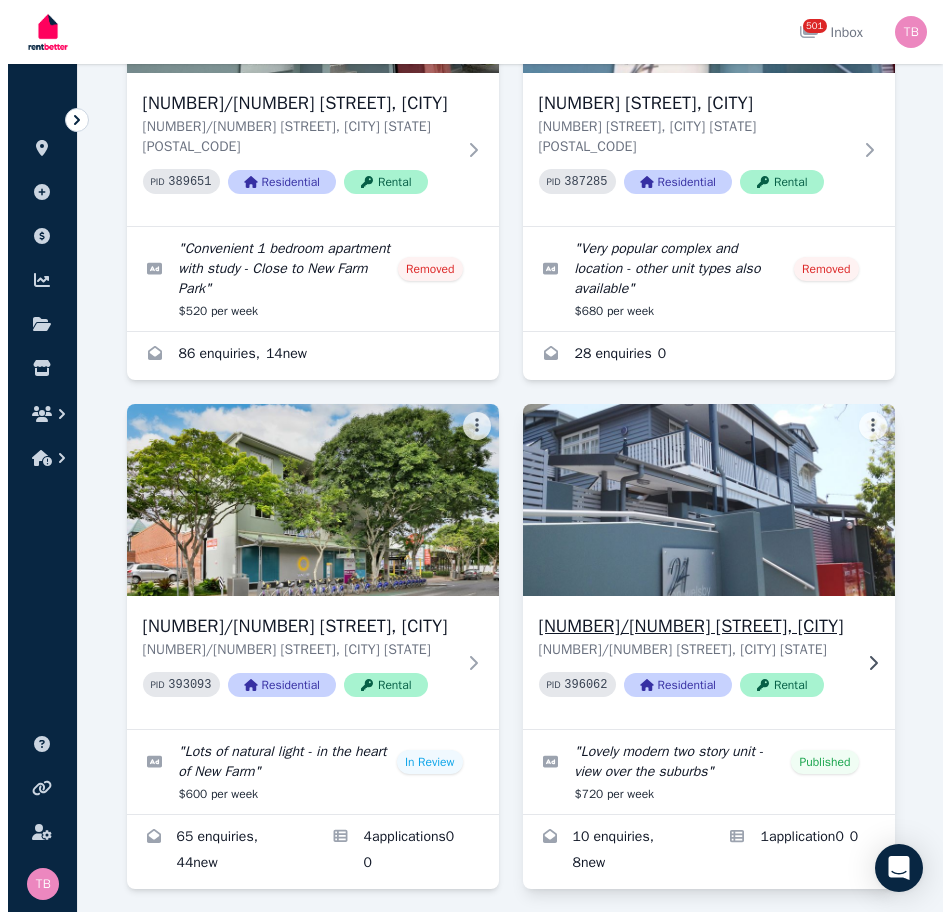 scroll, scrollTop: 0, scrollLeft: 0, axis: both 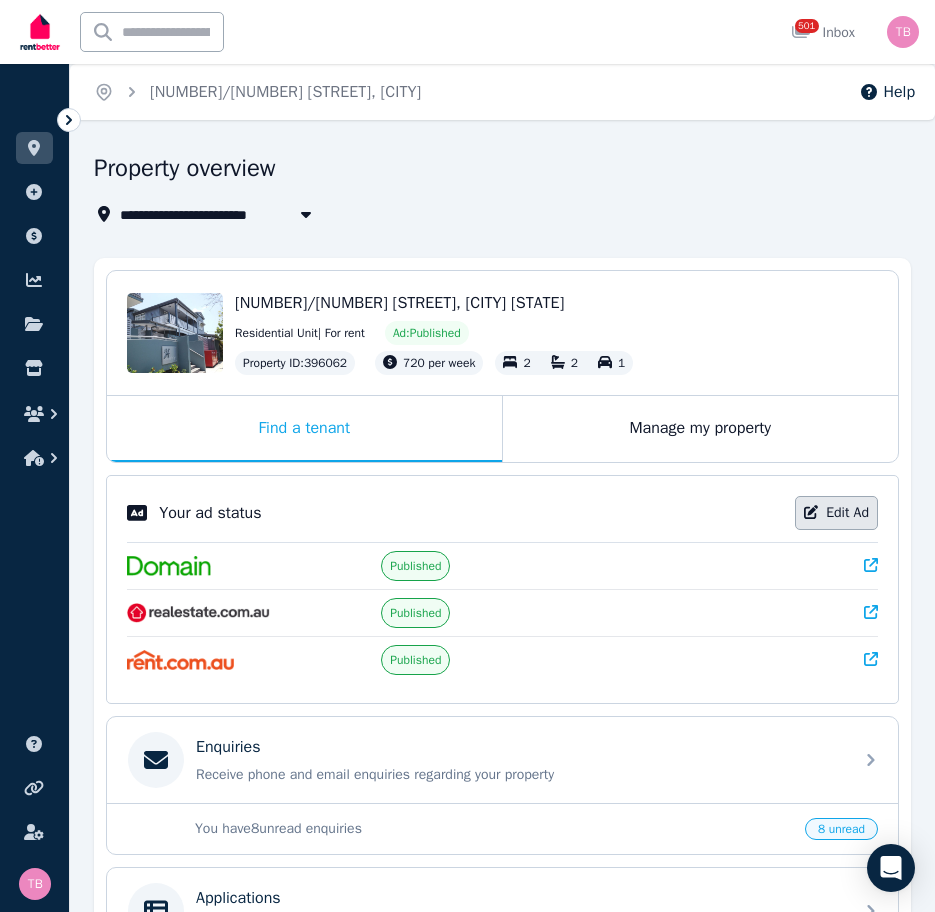 click on "Edit Ad" at bounding box center [836, 513] 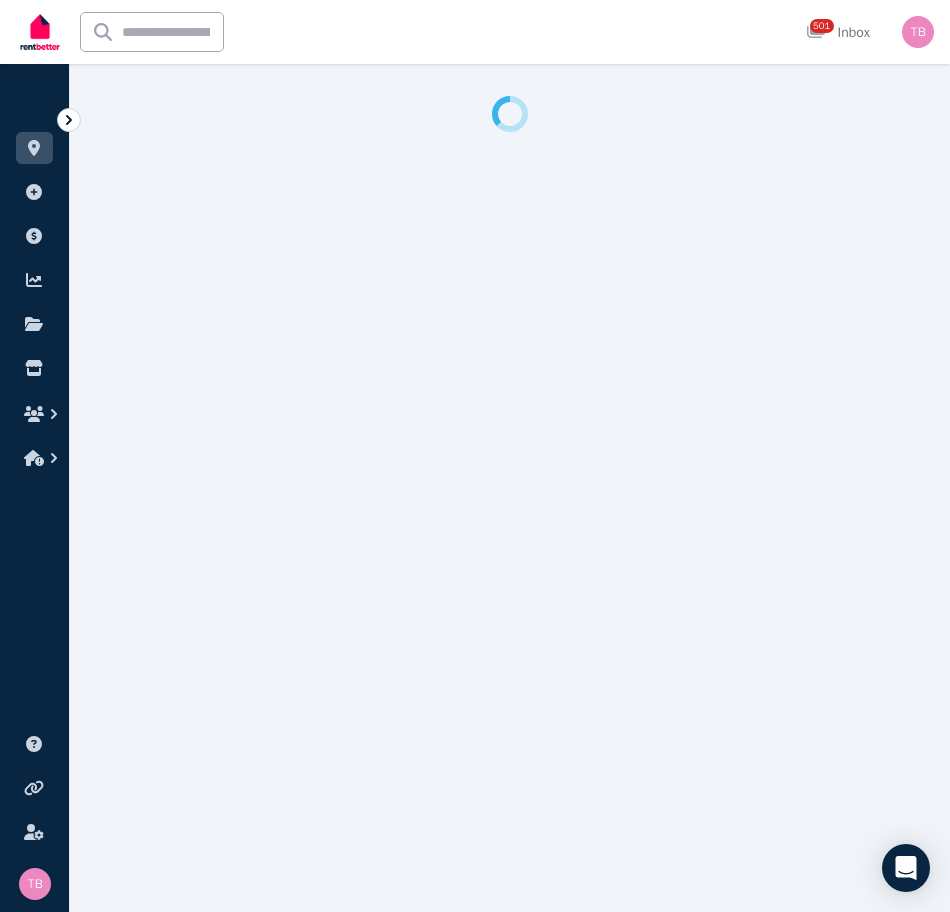 select on "**********" 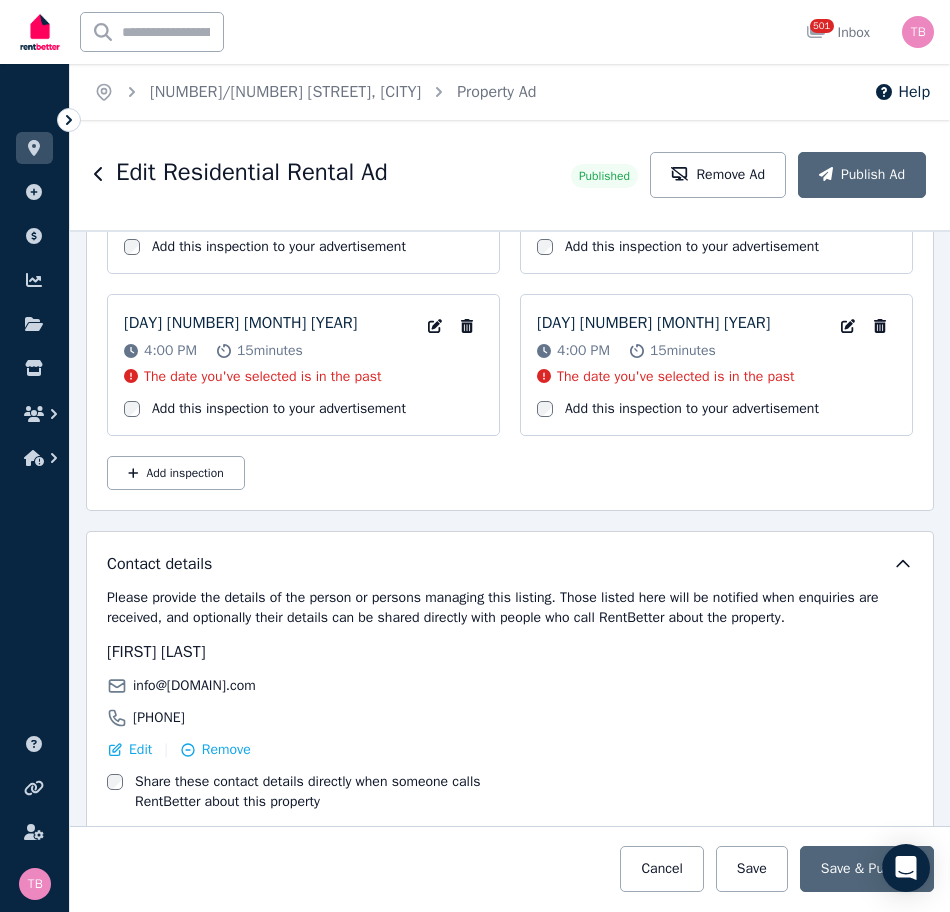 scroll, scrollTop: 3057, scrollLeft: 0, axis: vertical 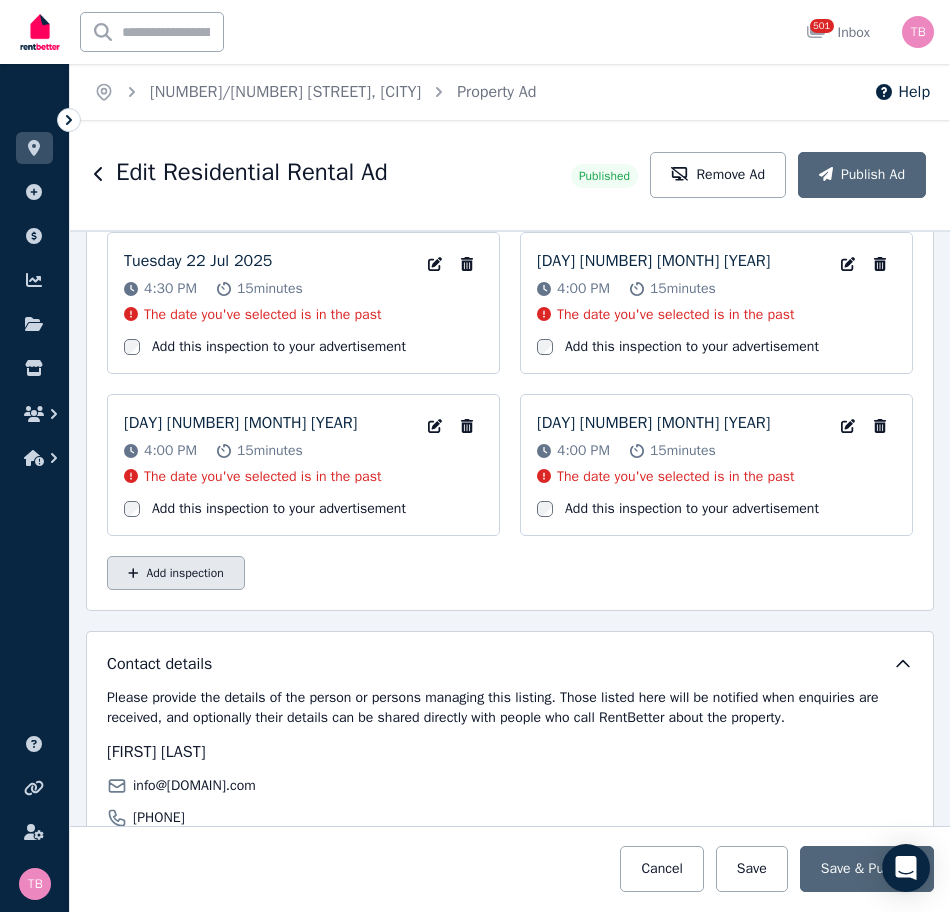 click on "Add inspection" at bounding box center (176, 573) 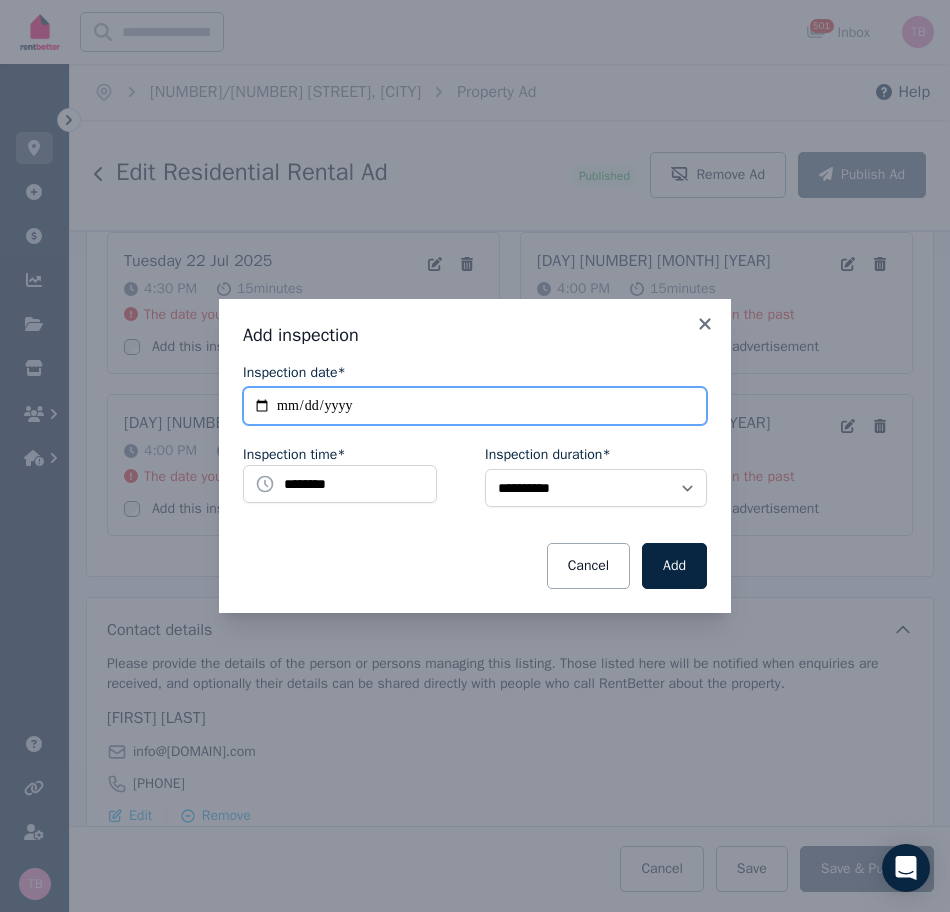 click on "**********" at bounding box center [475, 406] 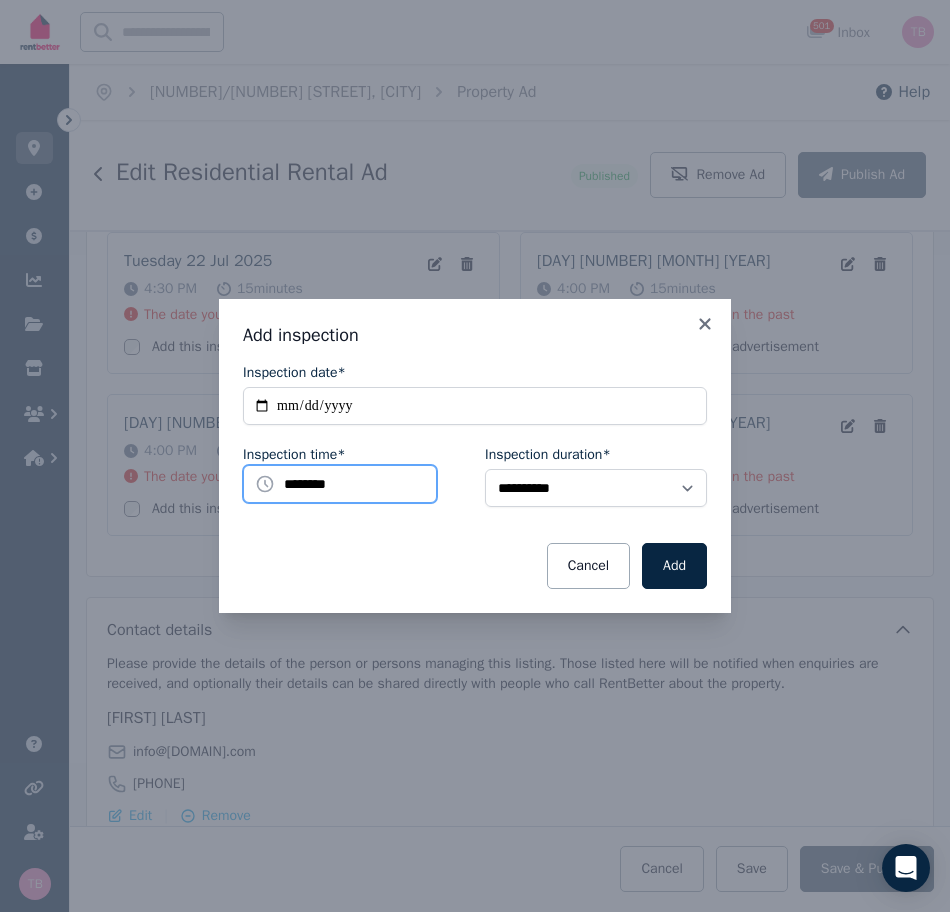 click on "********" at bounding box center (340, 484) 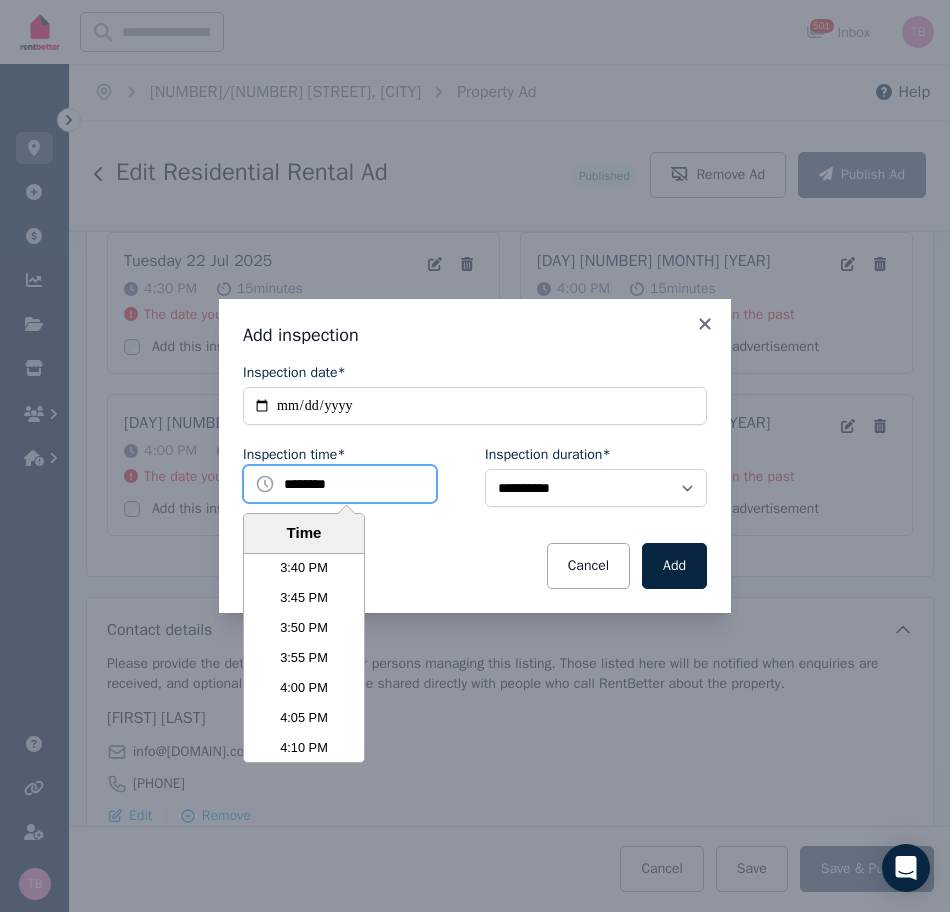 scroll, scrollTop: 5691, scrollLeft: 0, axis: vertical 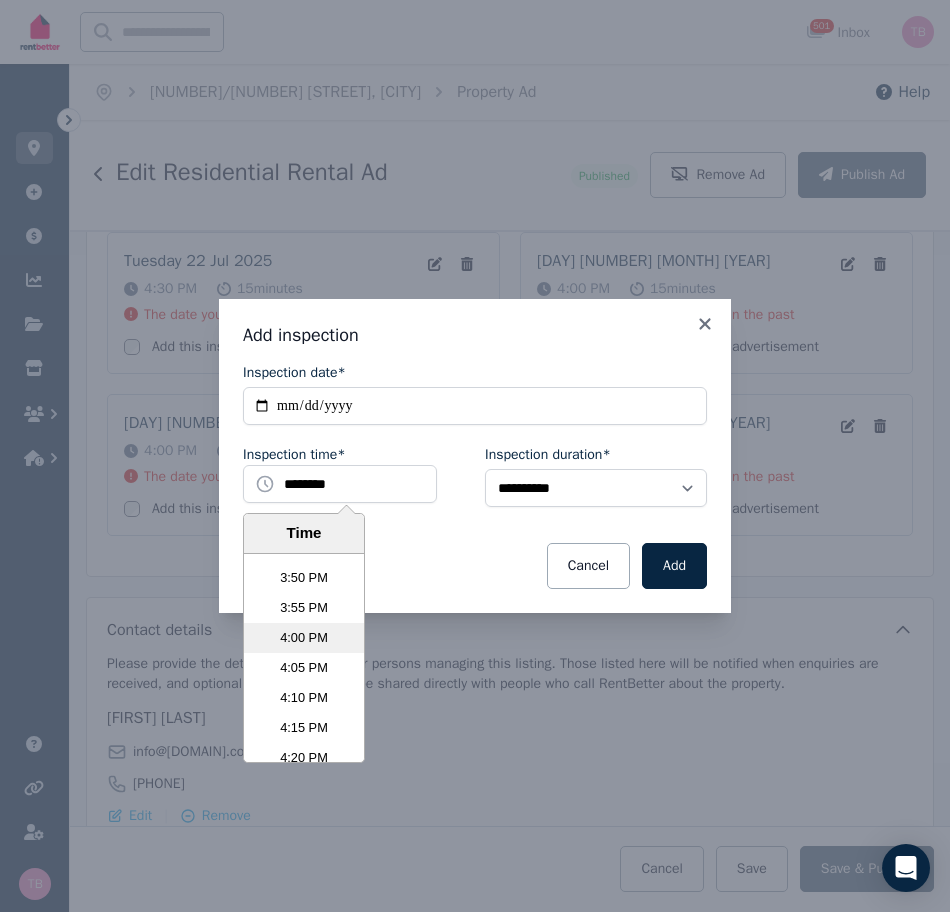 click on "4:00 PM" at bounding box center (304, 638) 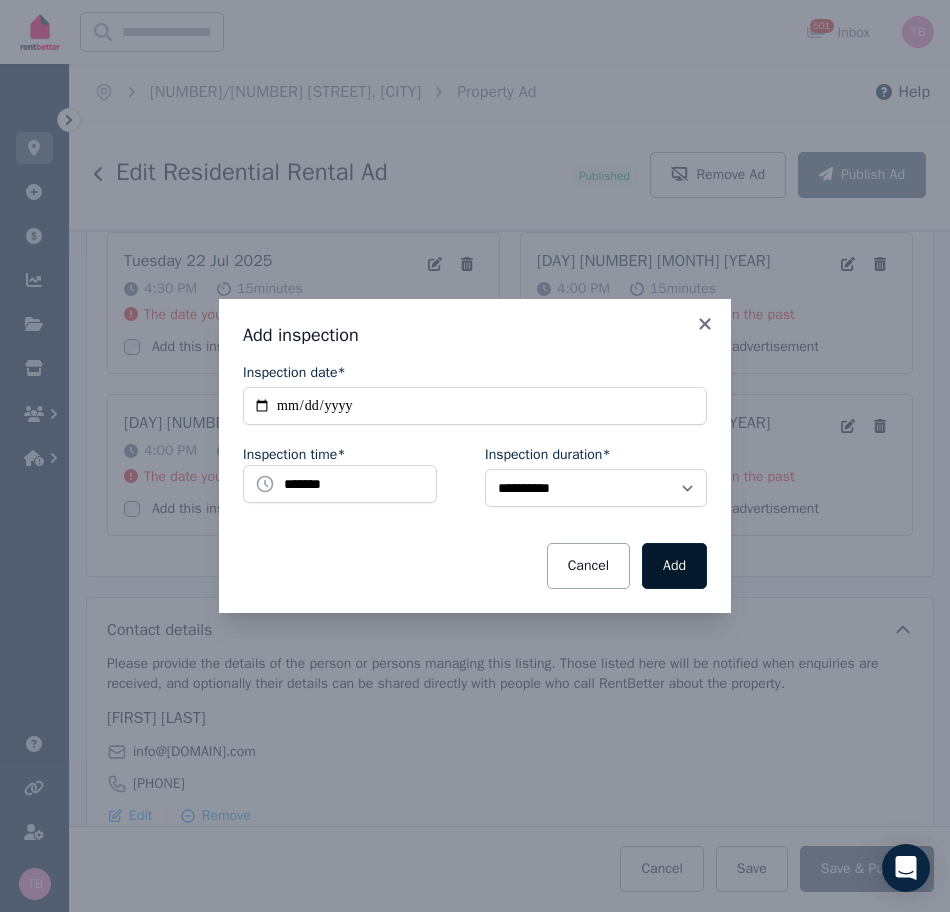 click on "Add" at bounding box center (674, 566) 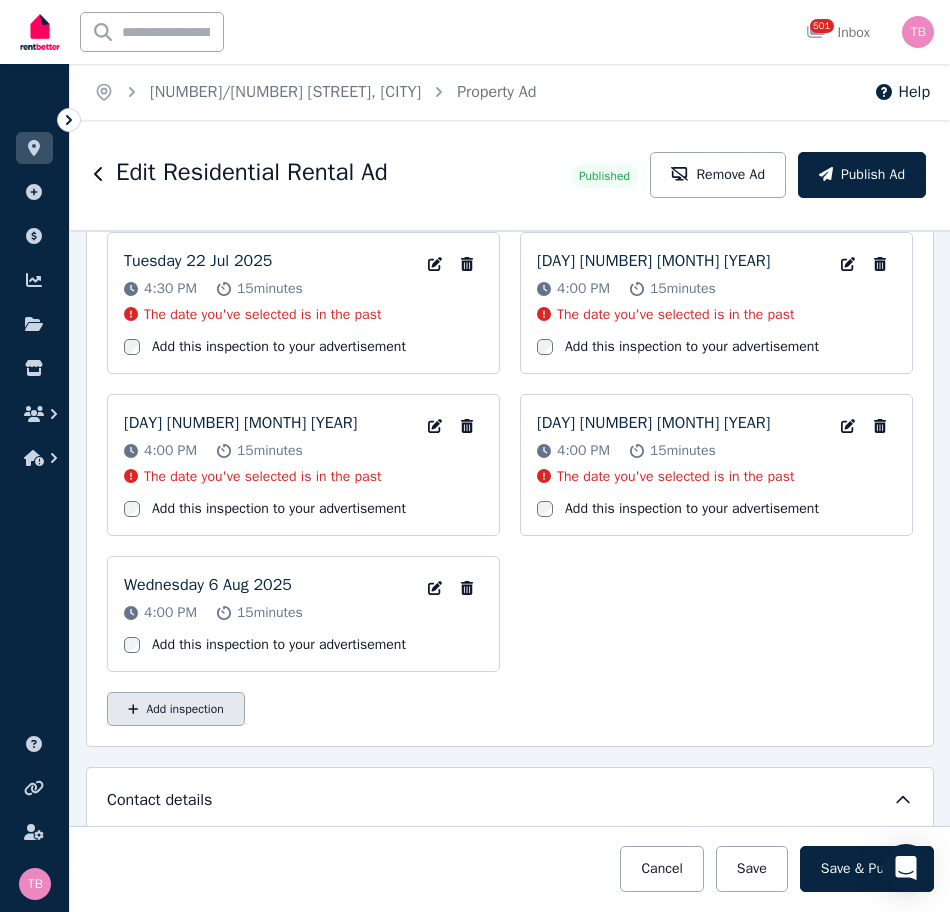 click on "Add inspection" at bounding box center [176, 709] 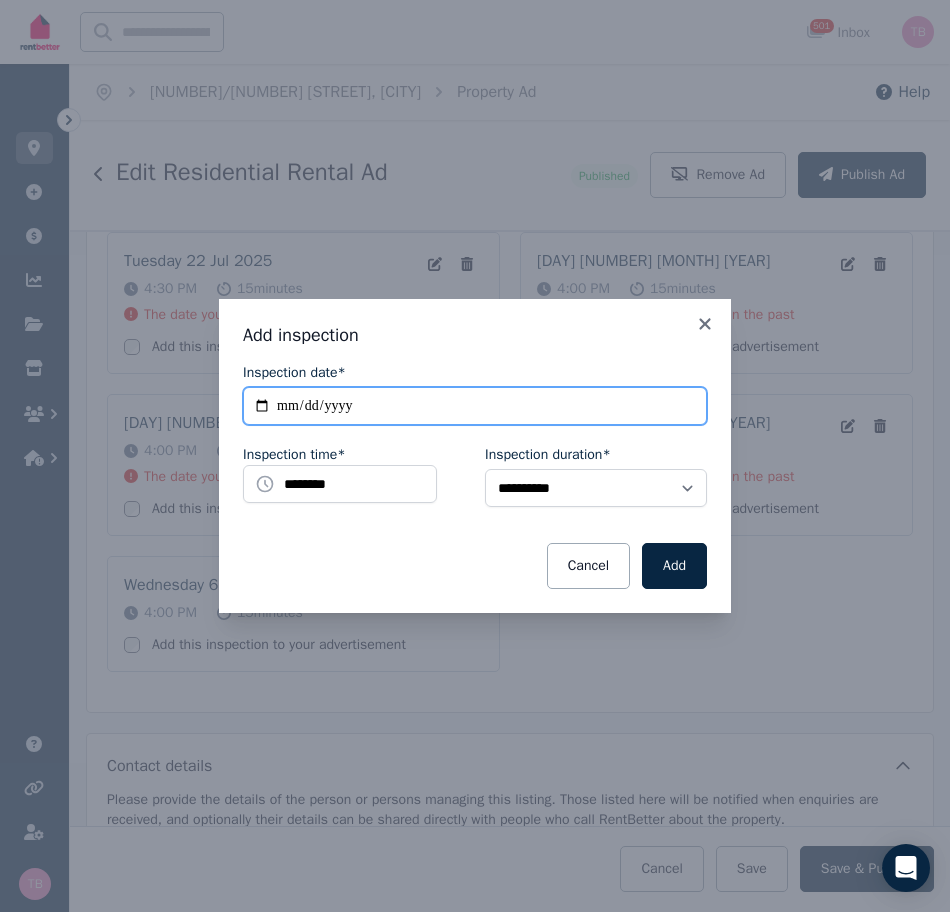 click on "**********" at bounding box center (475, 406) 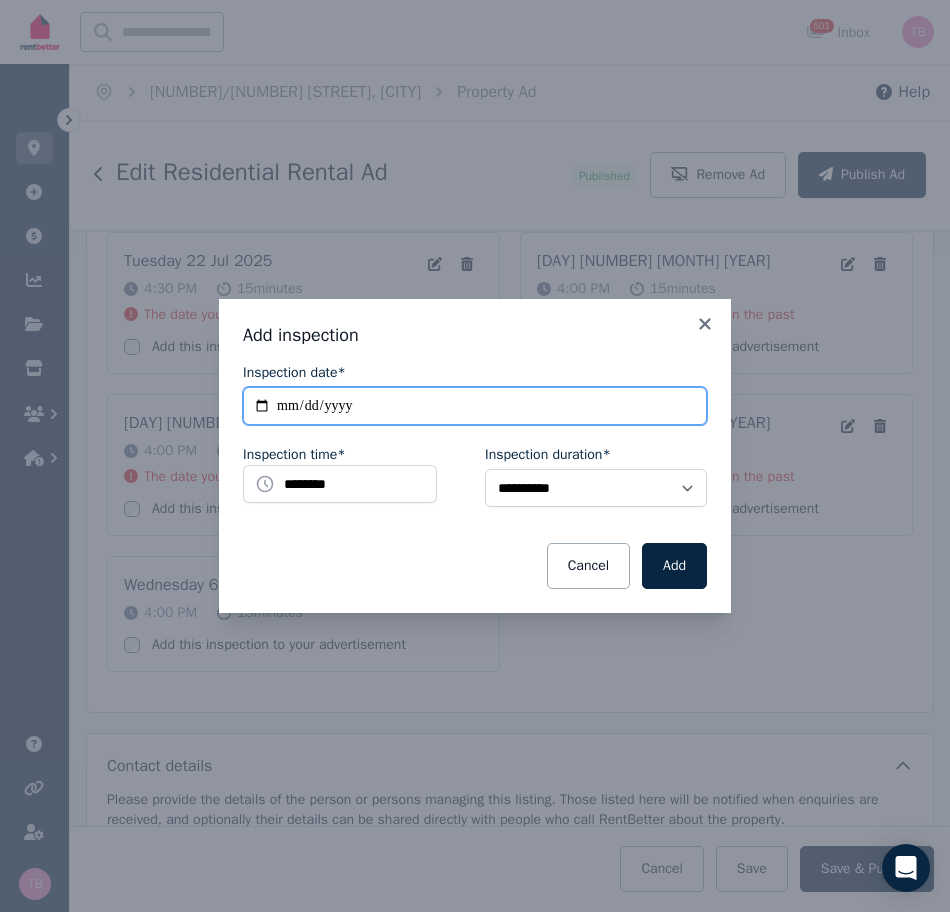 type on "**********" 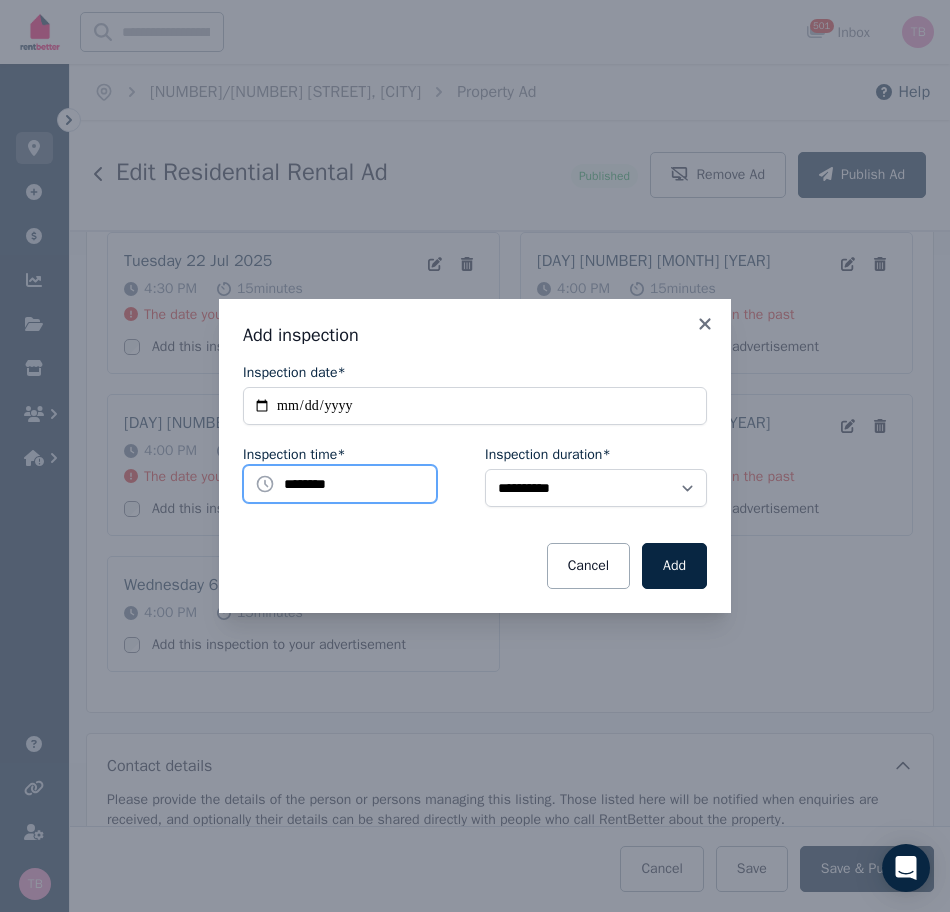 click on "********" at bounding box center (340, 484) 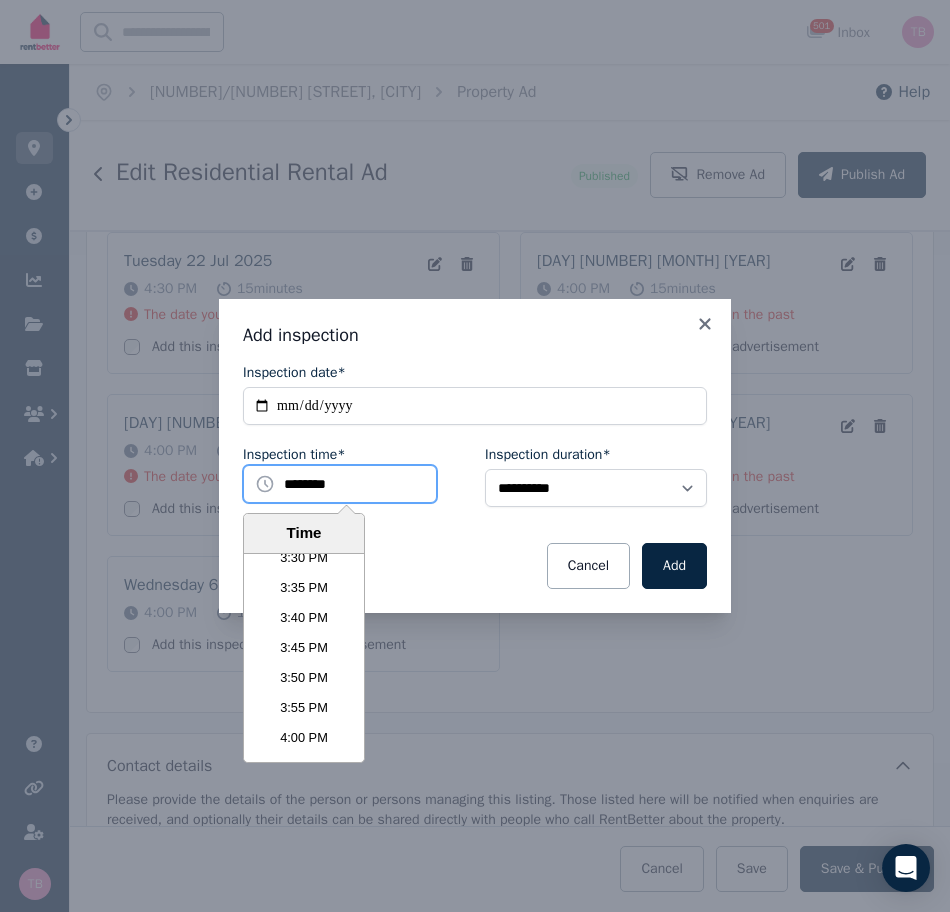 scroll, scrollTop: 5691, scrollLeft: 0, axis: vertical 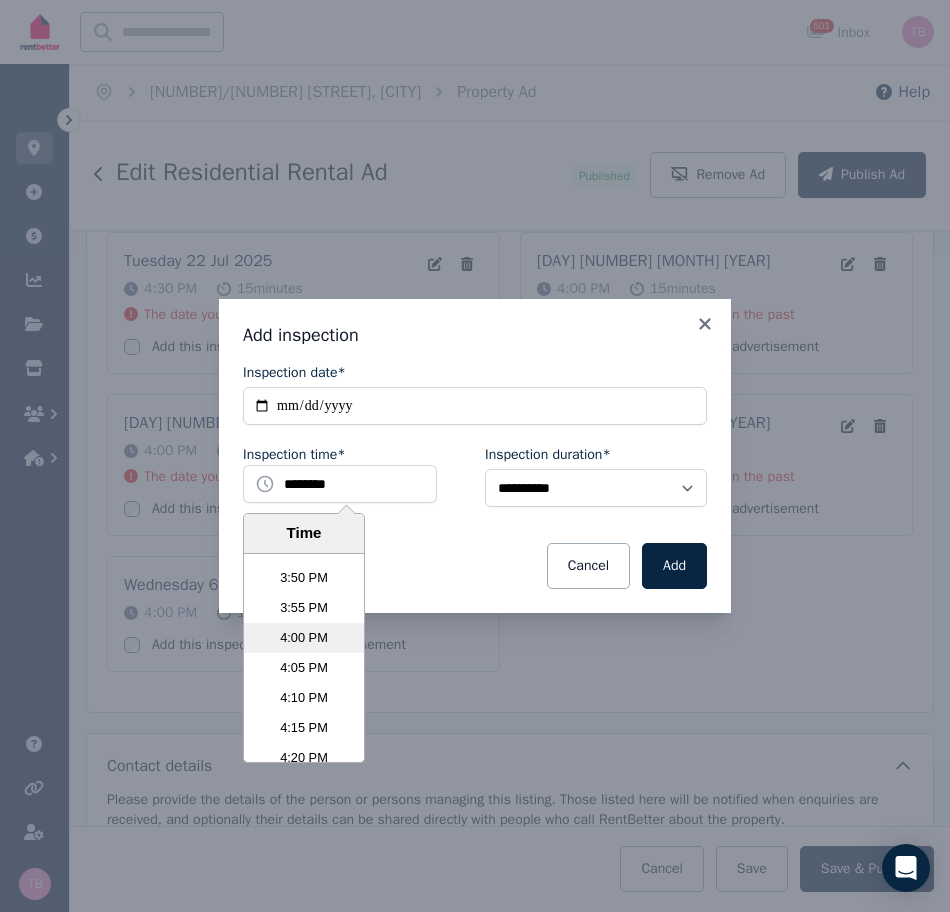 click on "4:00 PM" at bounding box center (304, 638) 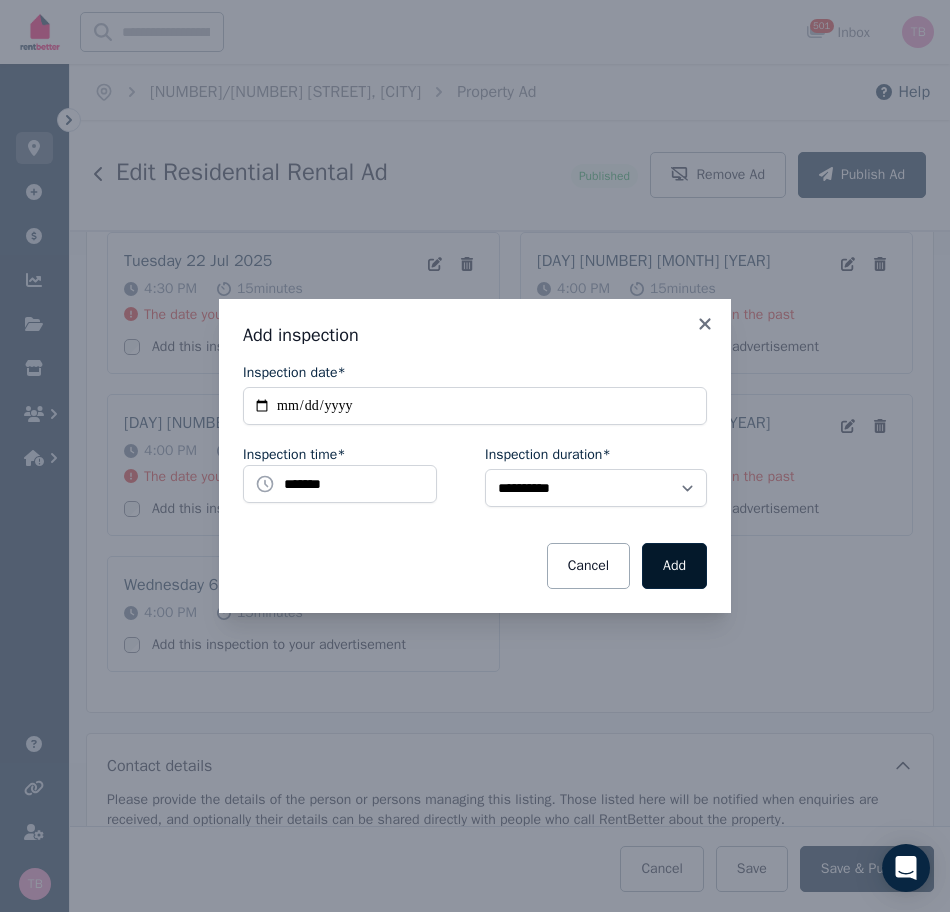 click on "Add" at bounding box center [674, 566] 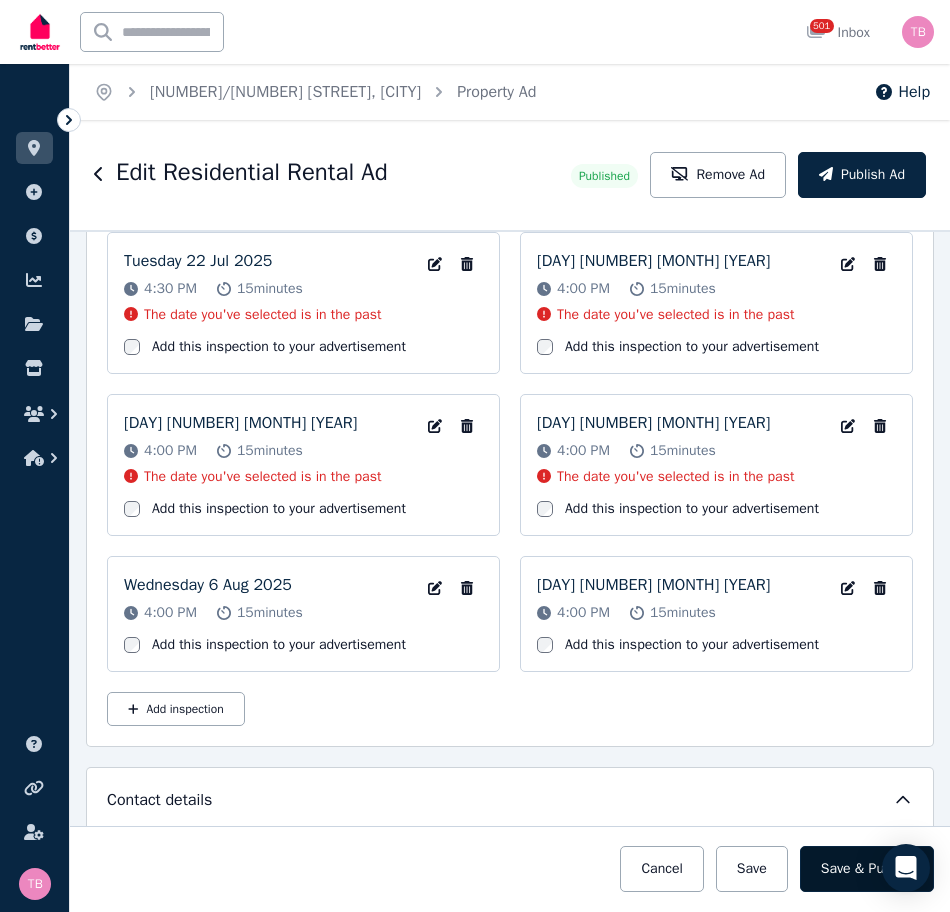 click on "Save & Publish" at bounding box center [867, 869] 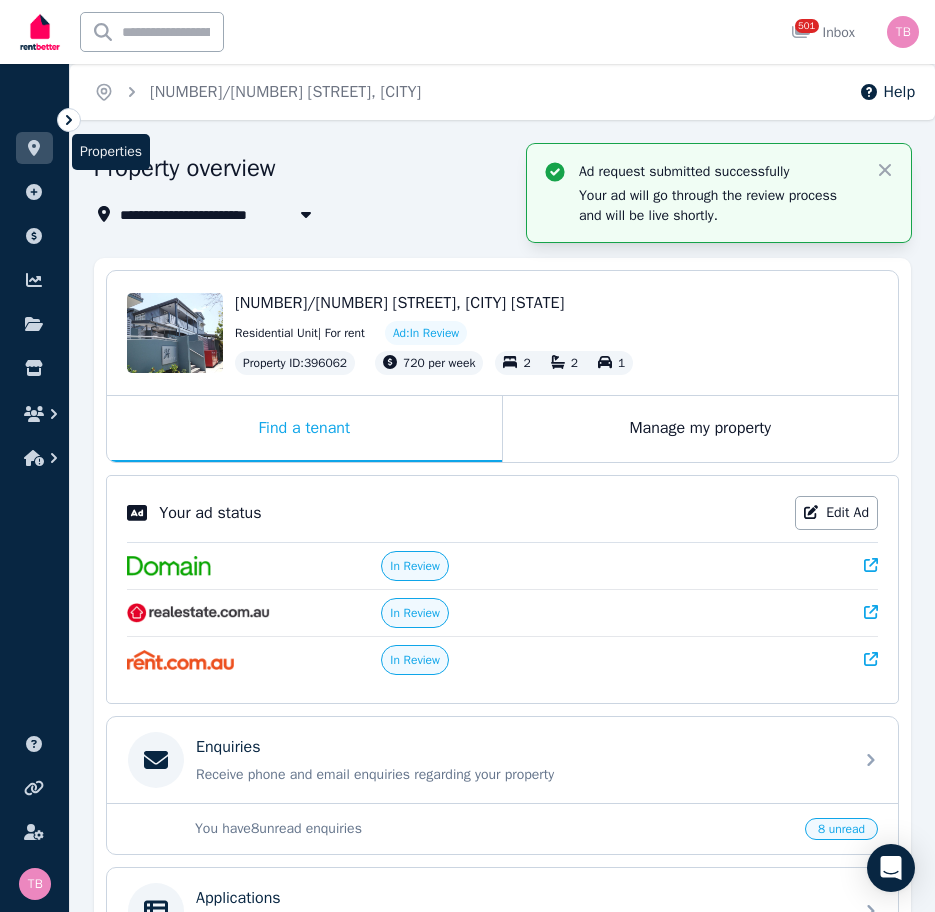 click 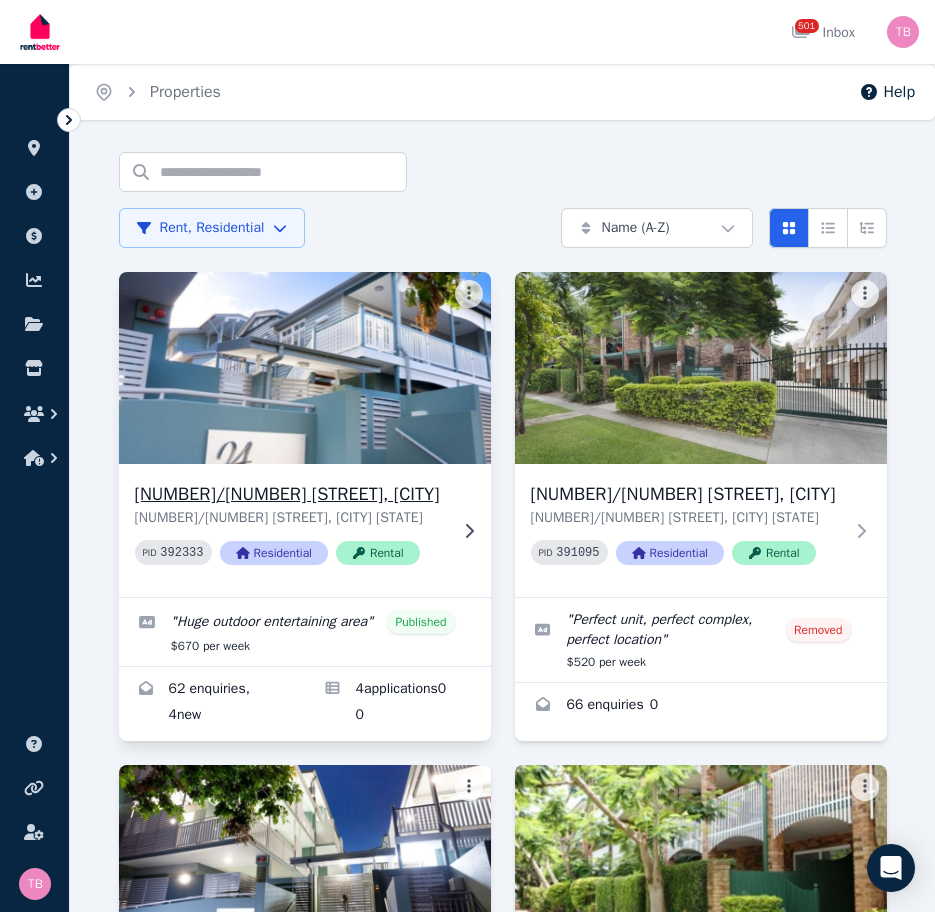 click on "[NUMBER]/[NUMBER] [STREET], [CITY]" at bounding box center [291, 494] 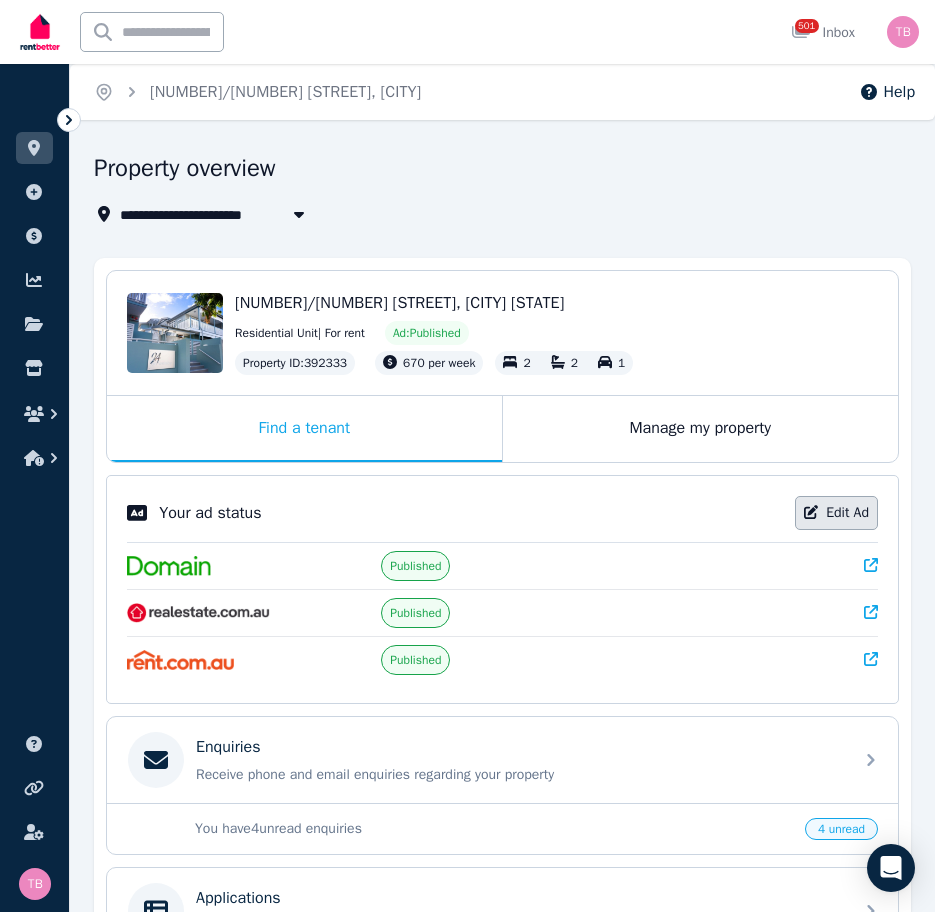 click on "Edit Ad" at bounding box center (836, 513) 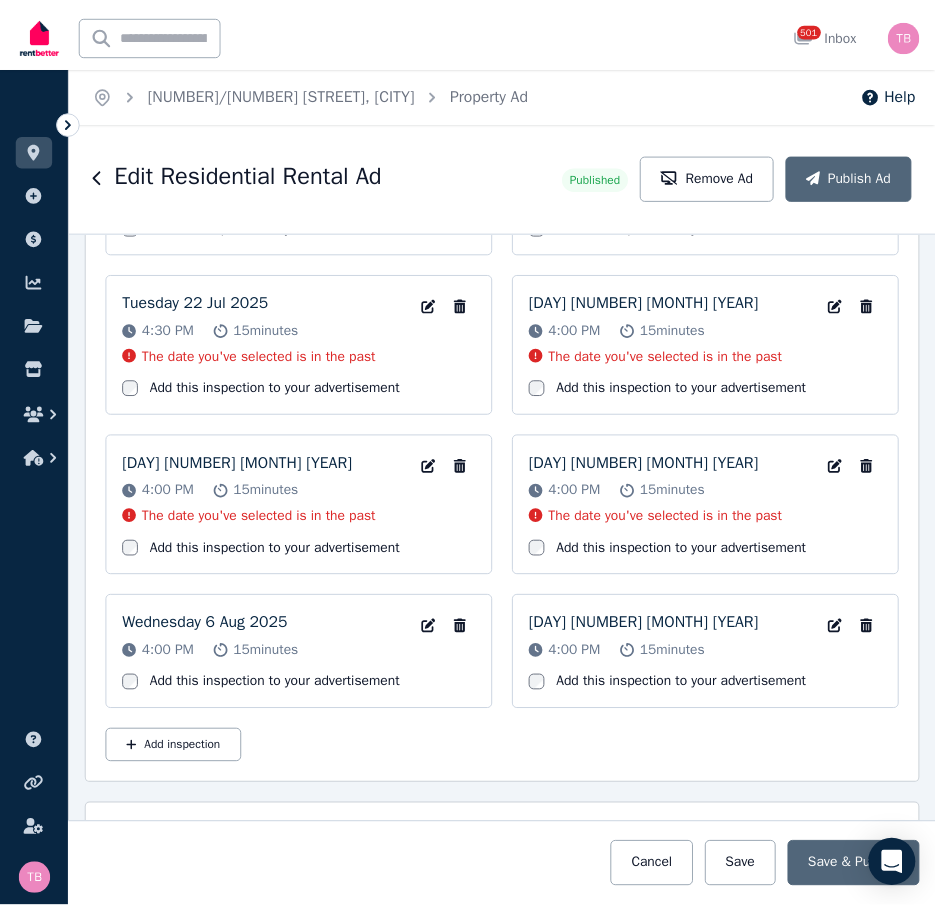 scroll, scrollTop: 3700, scrollLeft: 0, axis: vertical 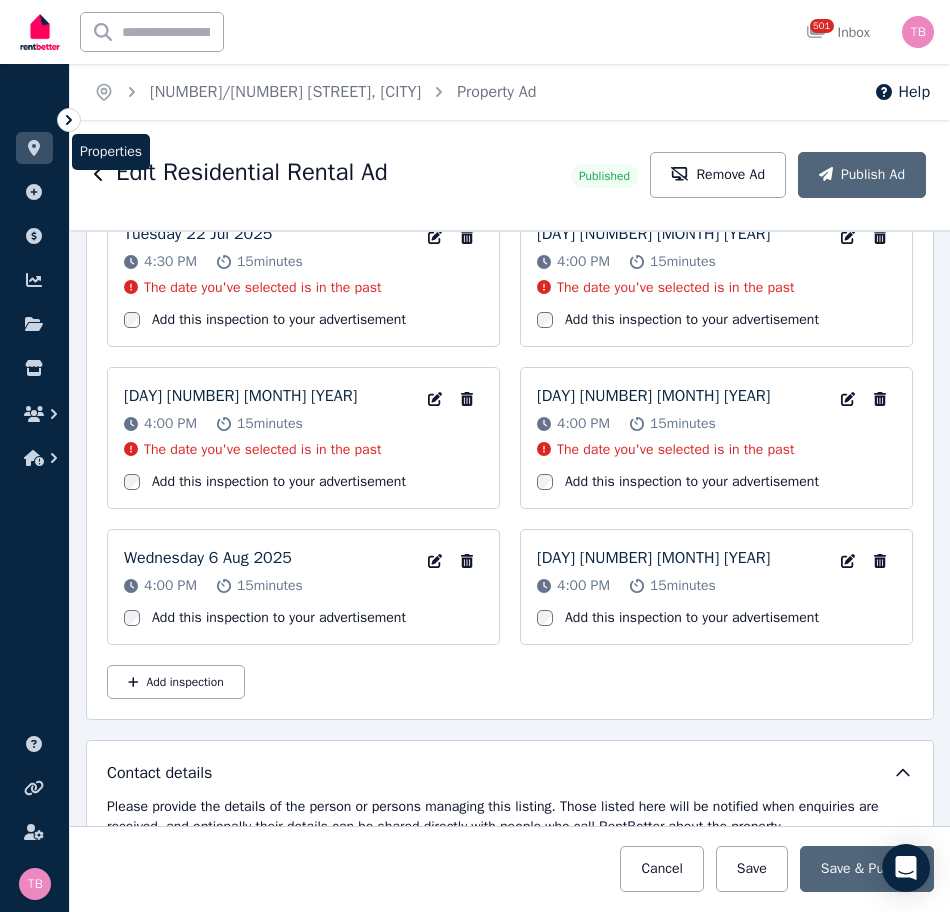 click 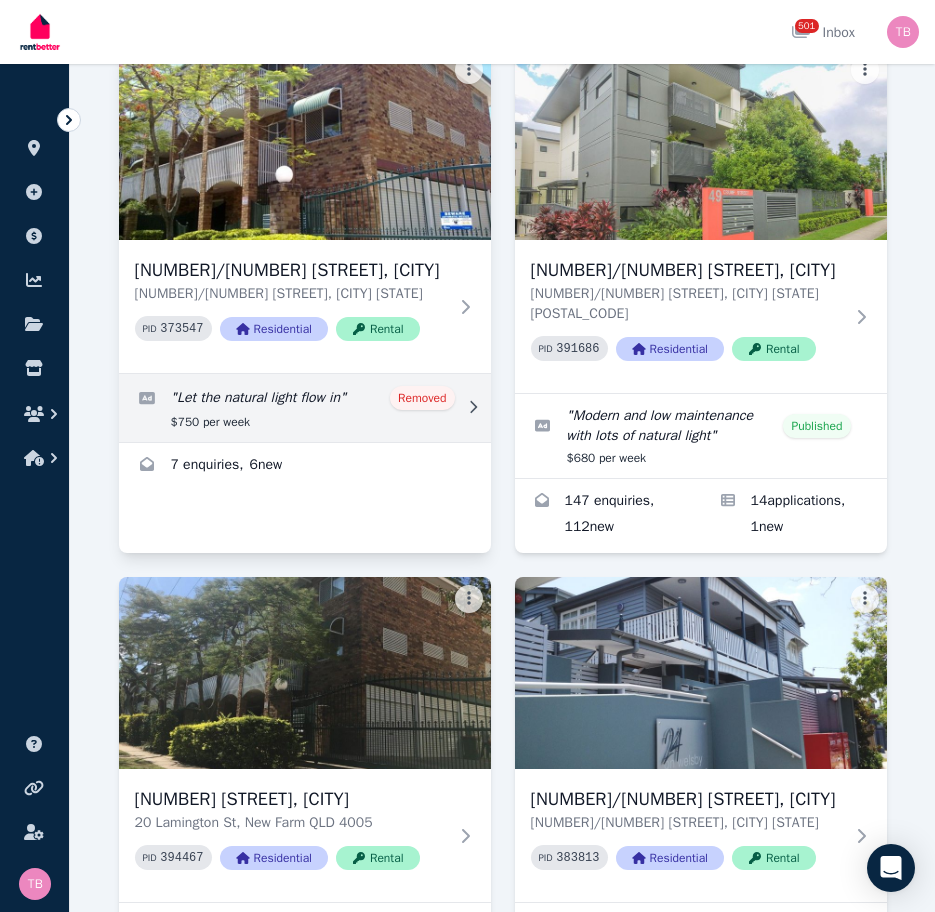 scroll, scrollTop: 2700, scrollLeft: 0, axis: vertical 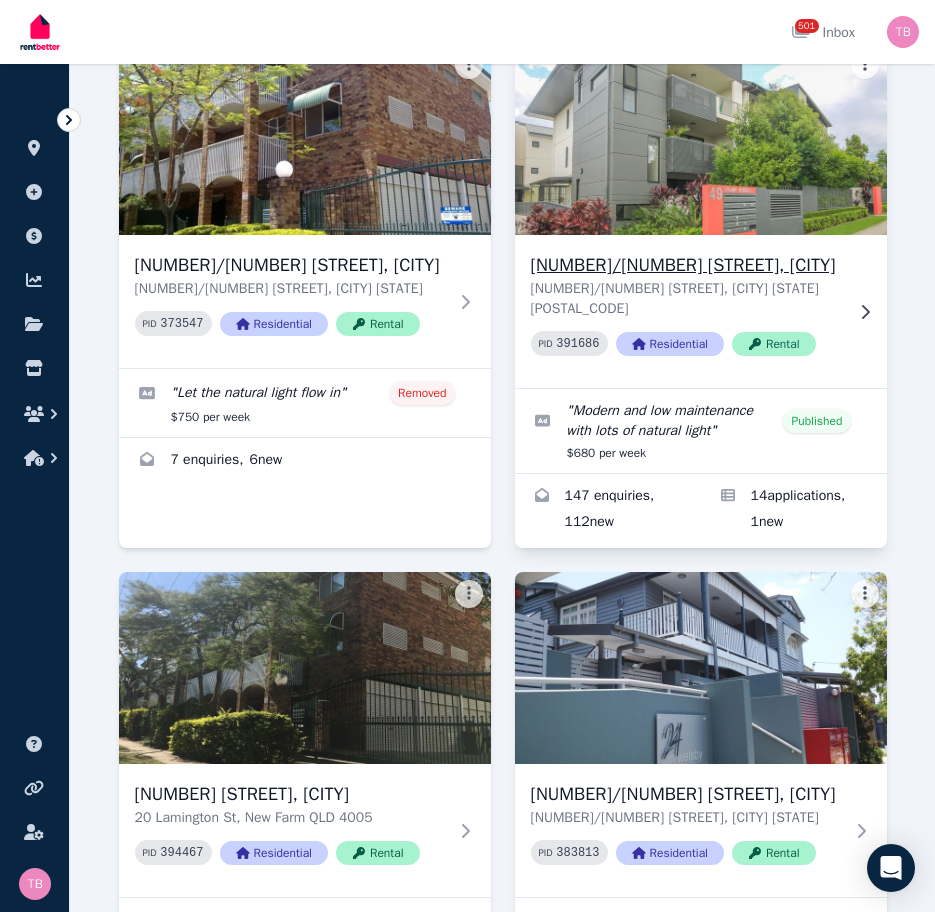 click on "[NUMBER]/[NUMBER] [STREET], [CITY]" at bounding box center (687, 265) 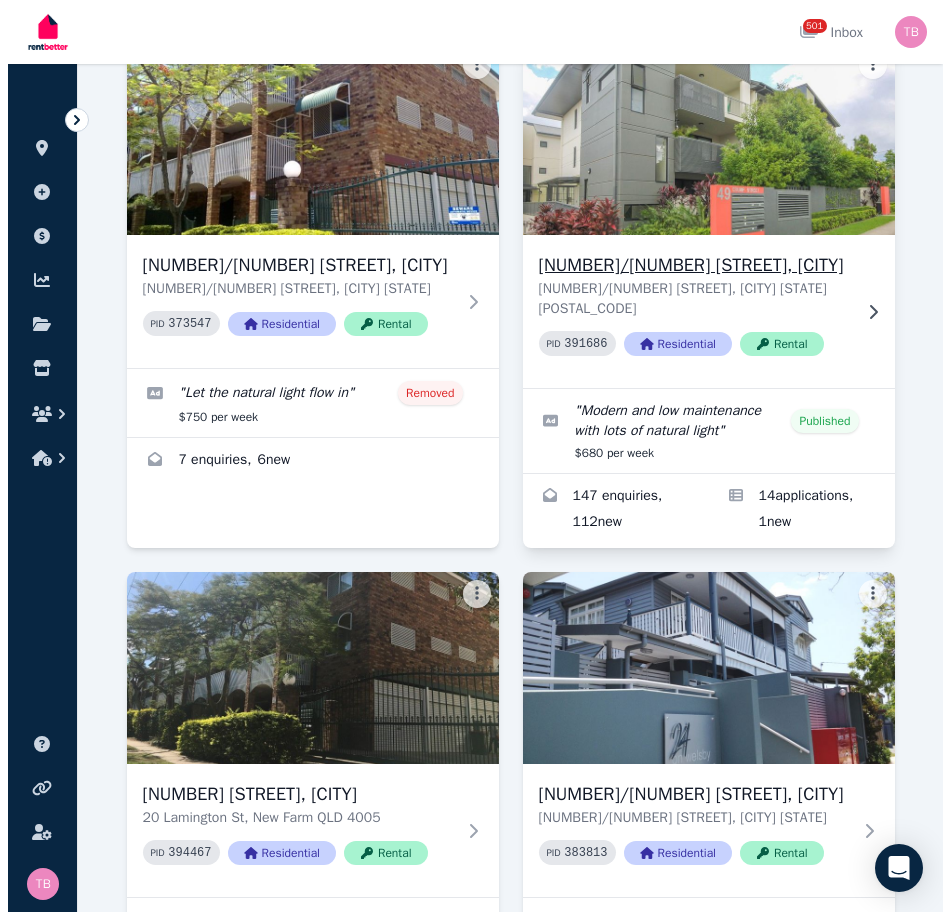 scroll, scrollTop: 0, scrollLeft: 0, axis: both 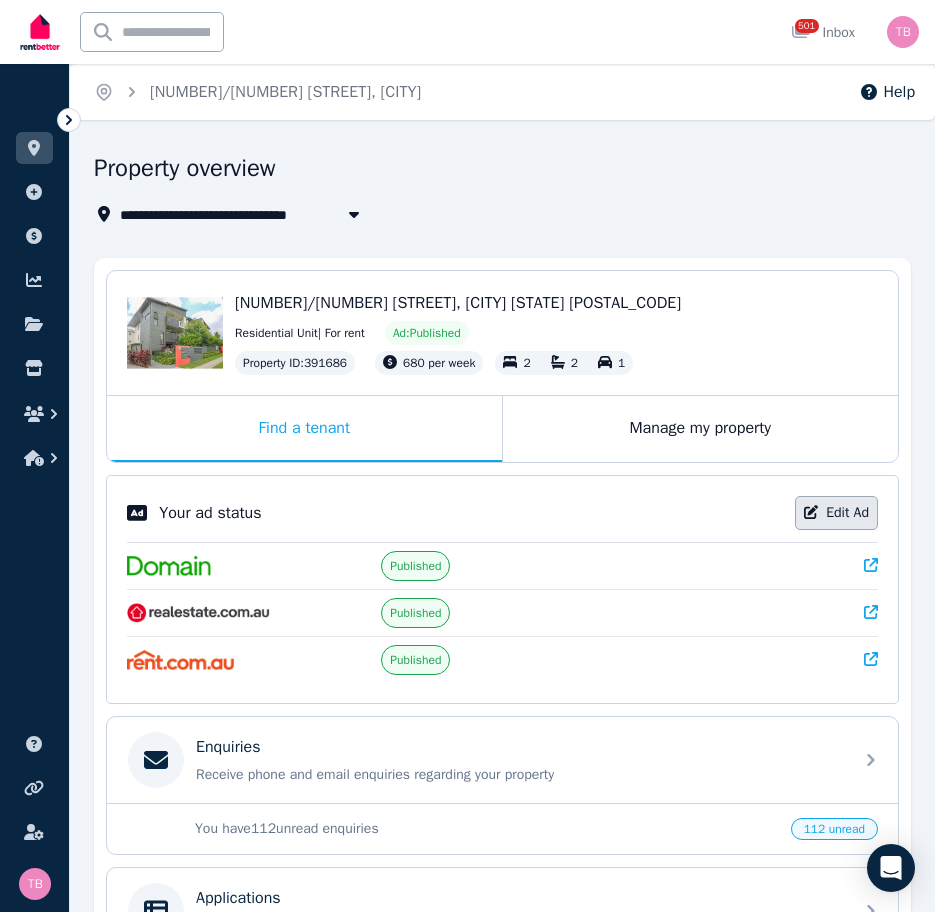 click on "Edit Ad" at bounding box center [836, 513] 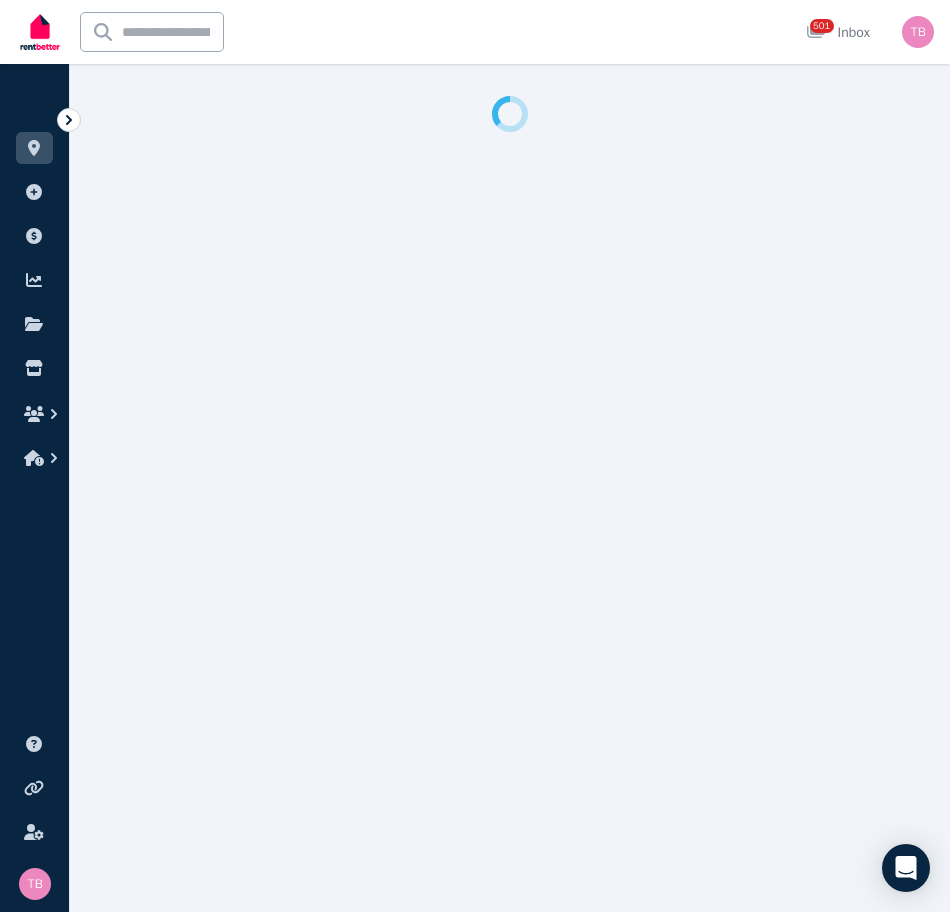 select on "***" 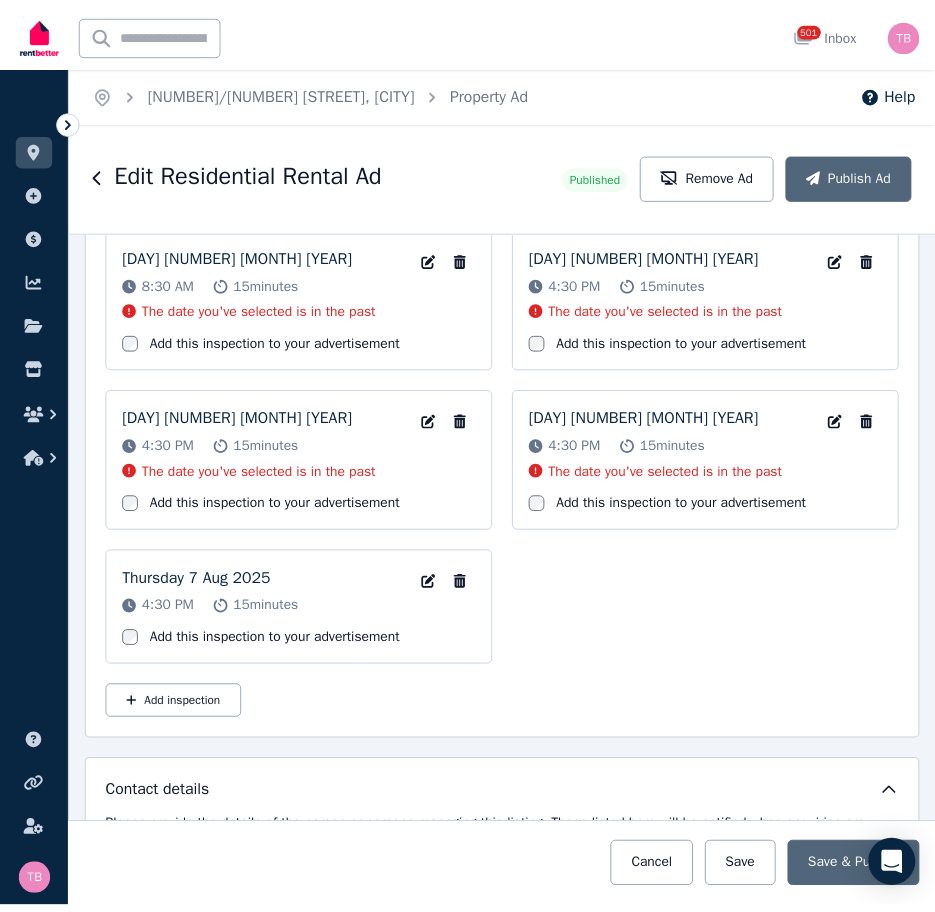 scroll, scrollTop: 3700, scrollLeft: 0, axis: vertical 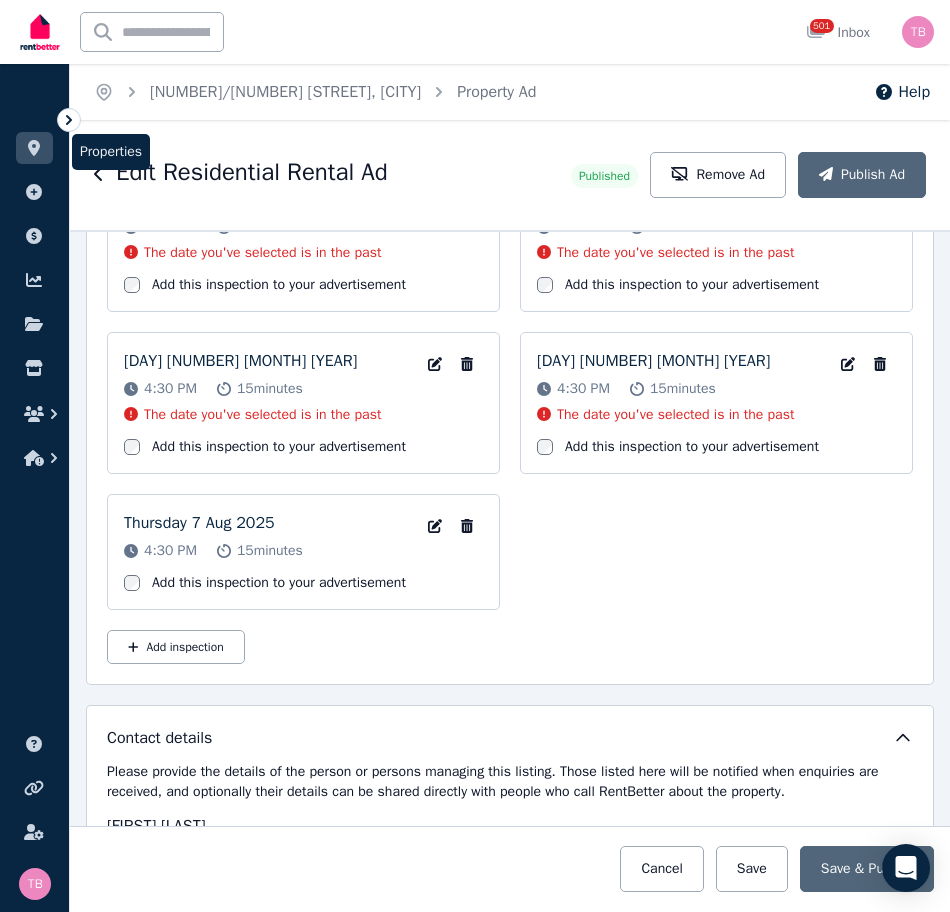 click 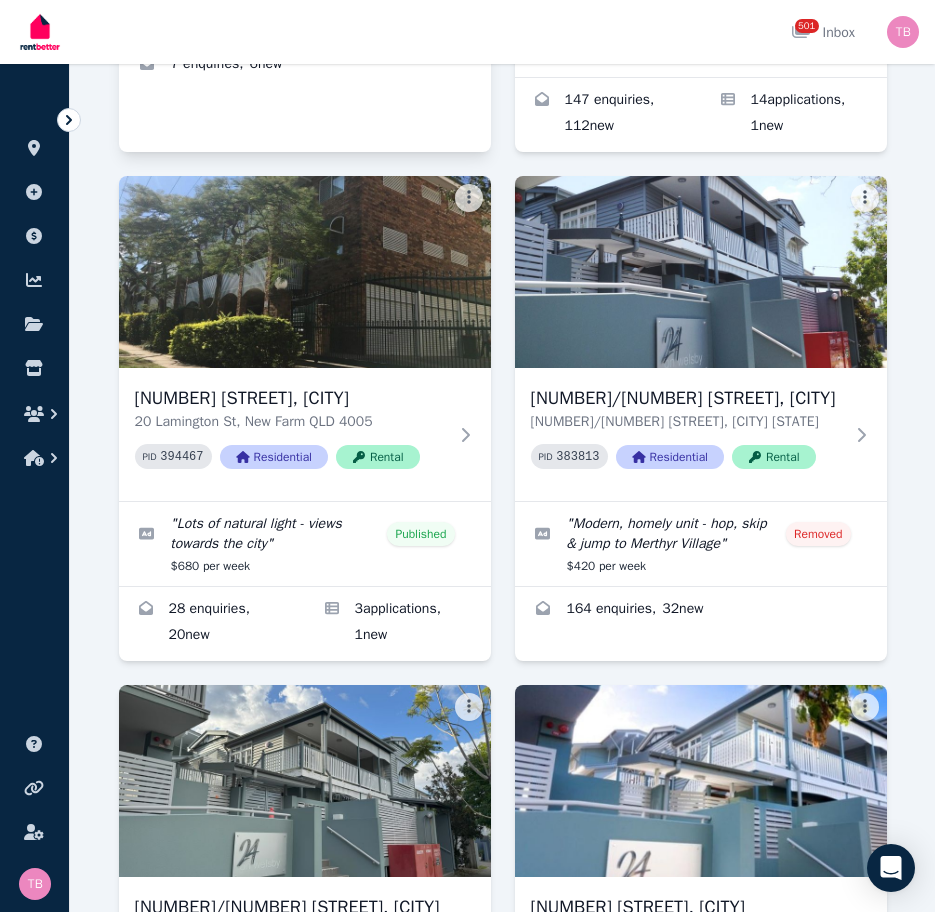 scroll, scrollTop: 3100, scrollLeft: 0, axis: vertical 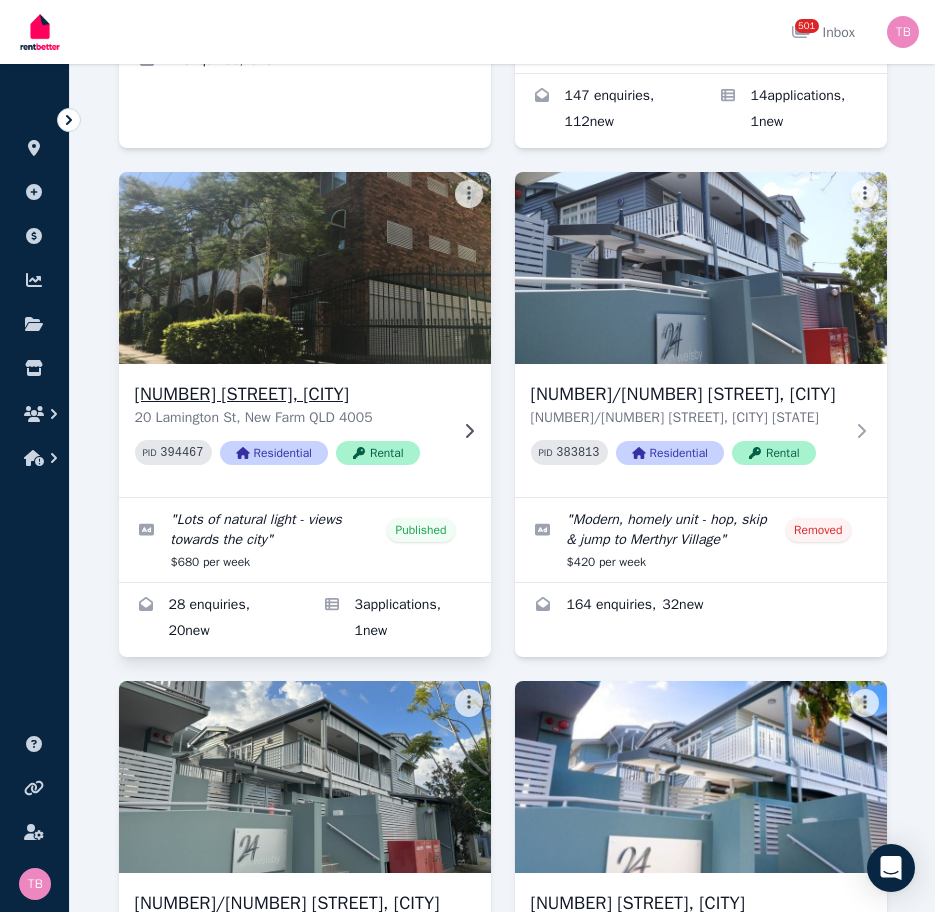 click on "[NUMBER] [STREET], [CITY]" at bounding box center [291, 394] 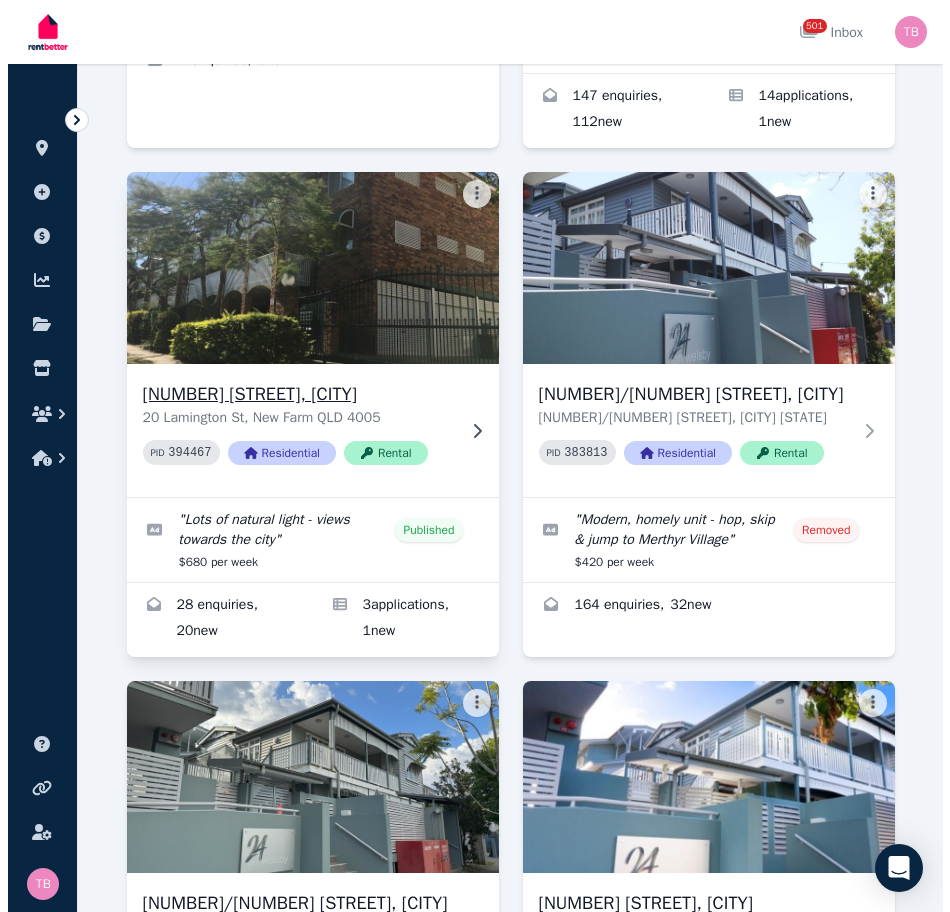 scroll, scrollTop: 0, scrollLeft: 0, axis: both 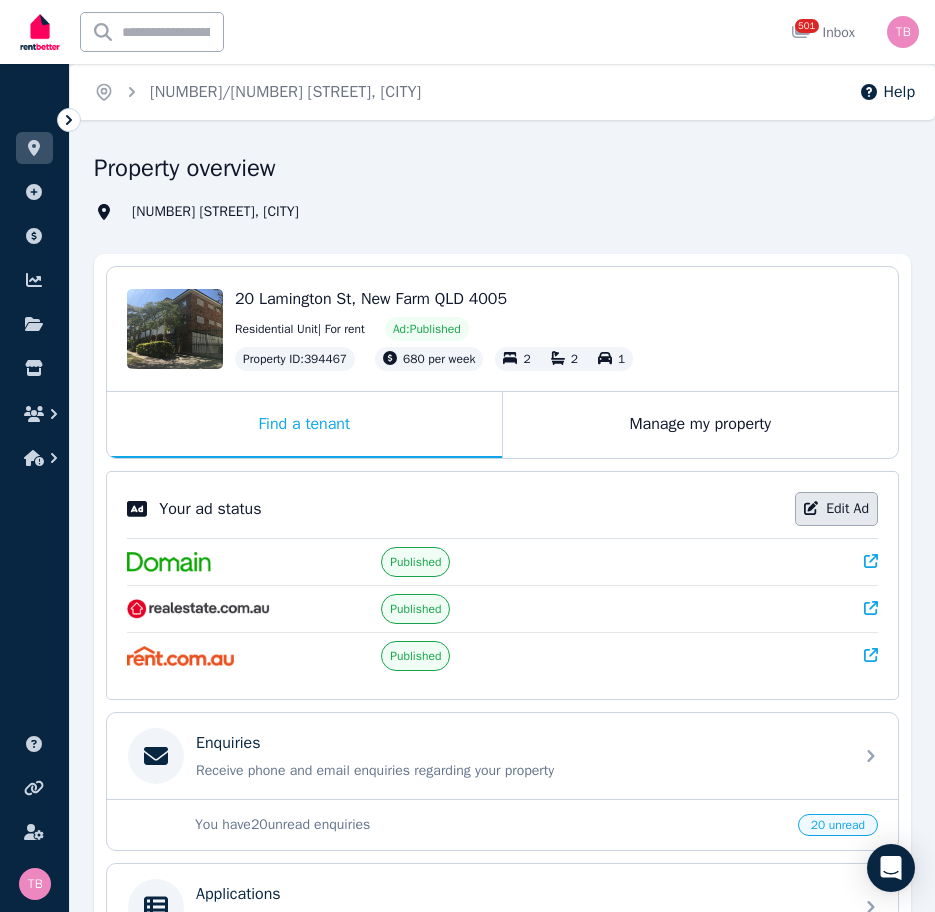 click 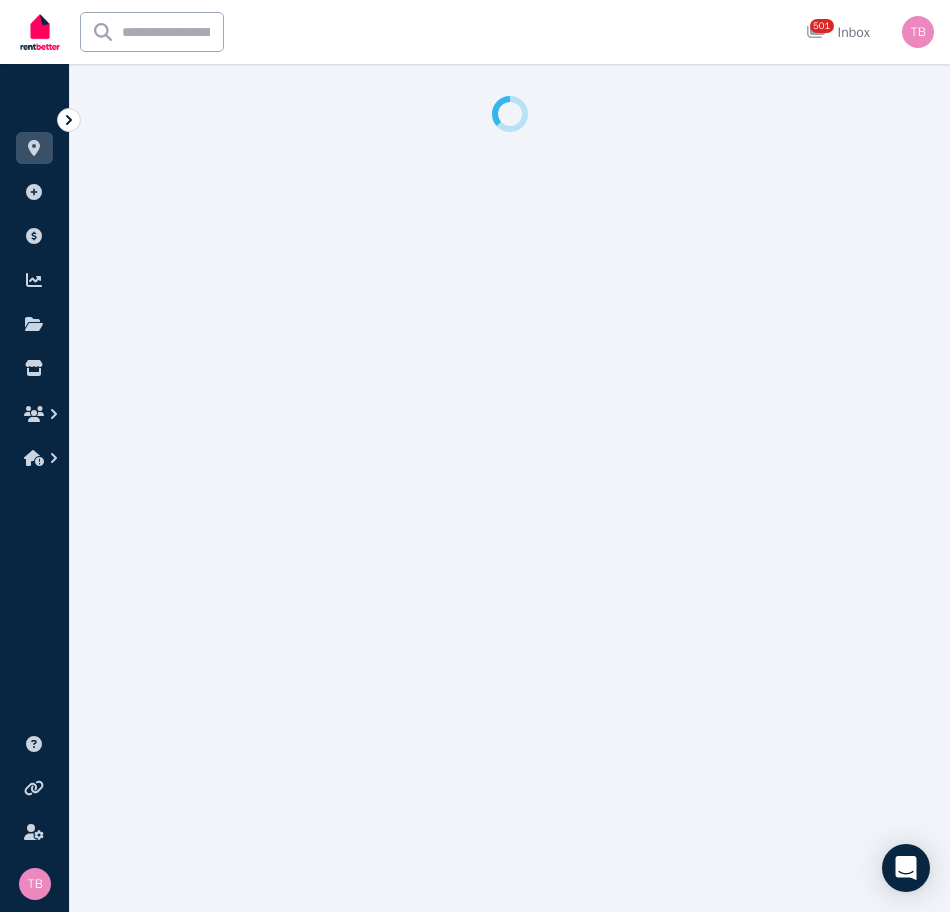 select on "***" 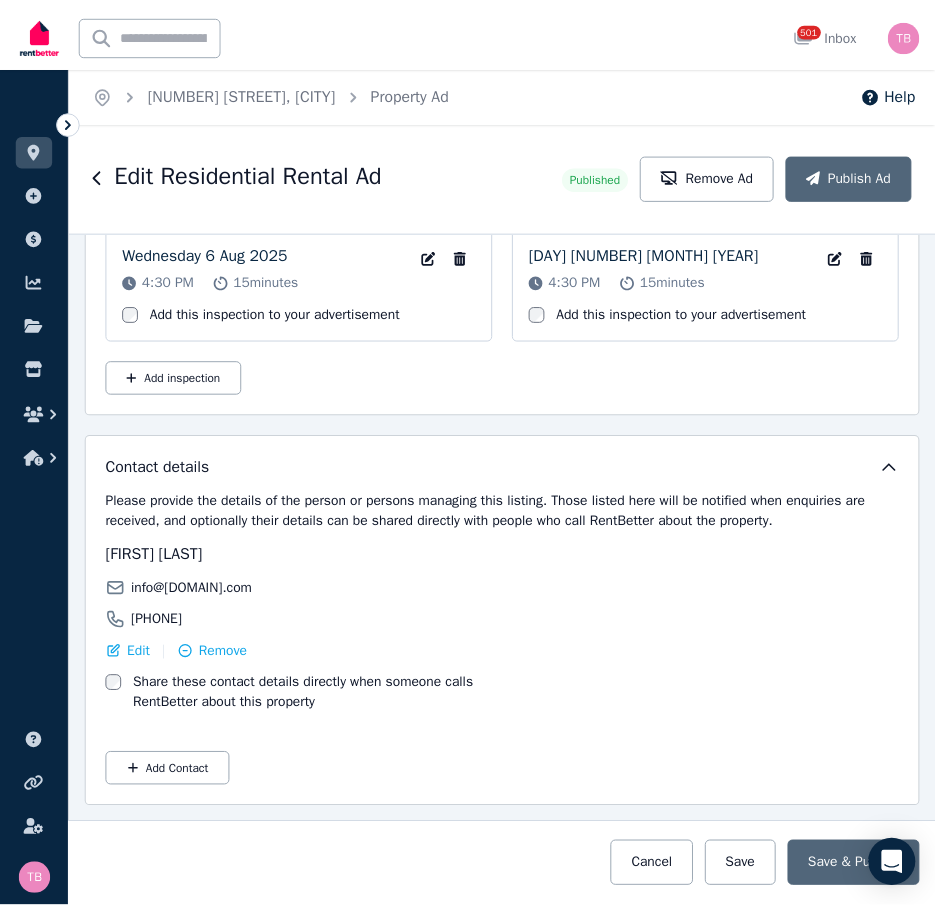 scroll, scrollTop: 4000, scrollLeft: 0, axis: vertical 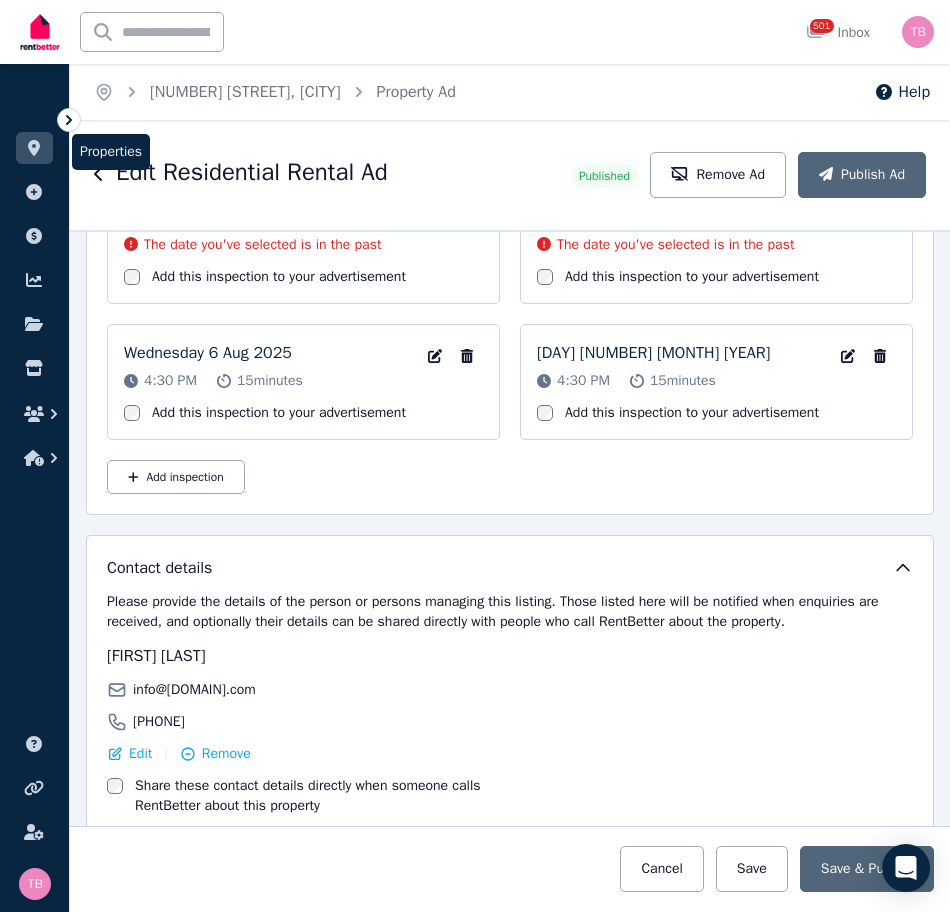 click 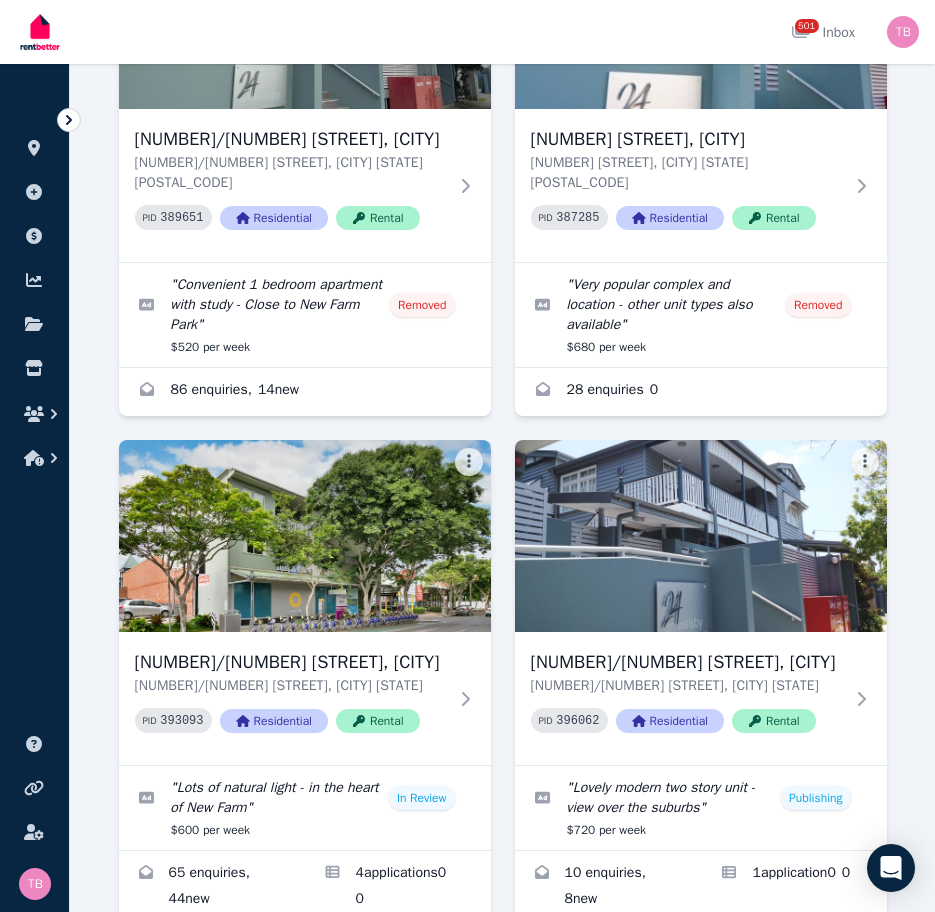scroll, scrollTop: 3900, scrollLeft: 0, axis: vertical 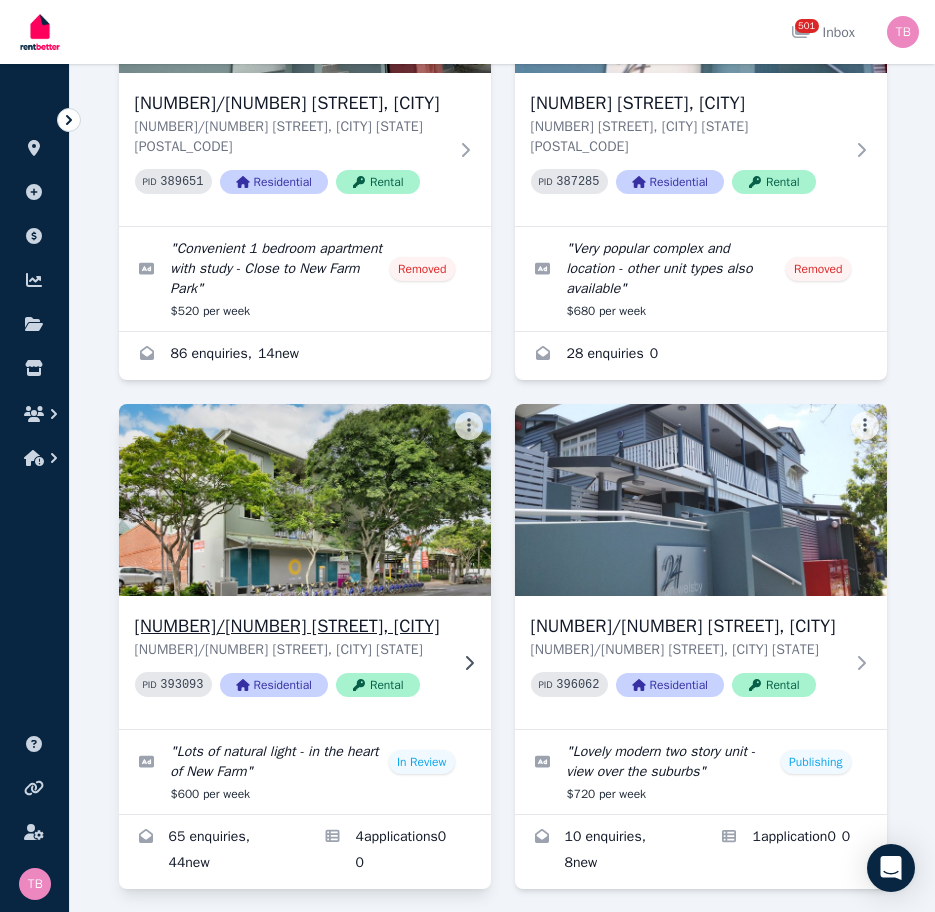 click on "[NUMBER]/[NUMBER] [STREET], [CITY]" at bounding box center [291, 626] 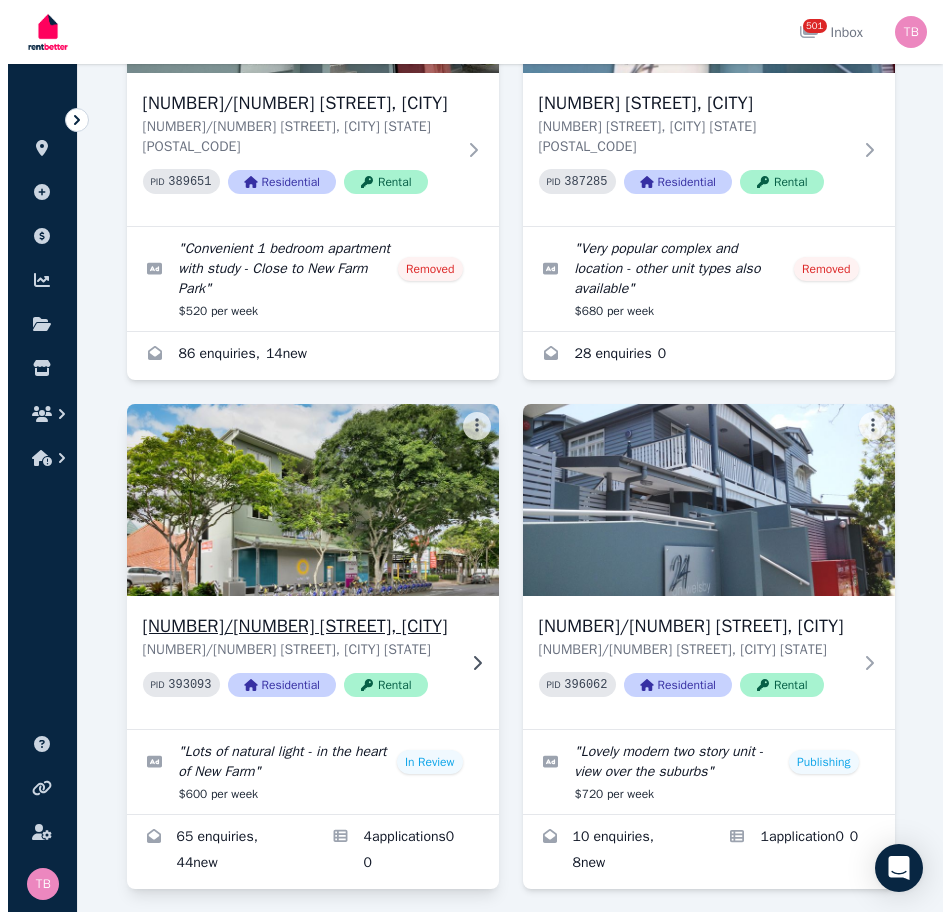 scroll, scrollTop: 0, scrollLeft: 0, axis: both 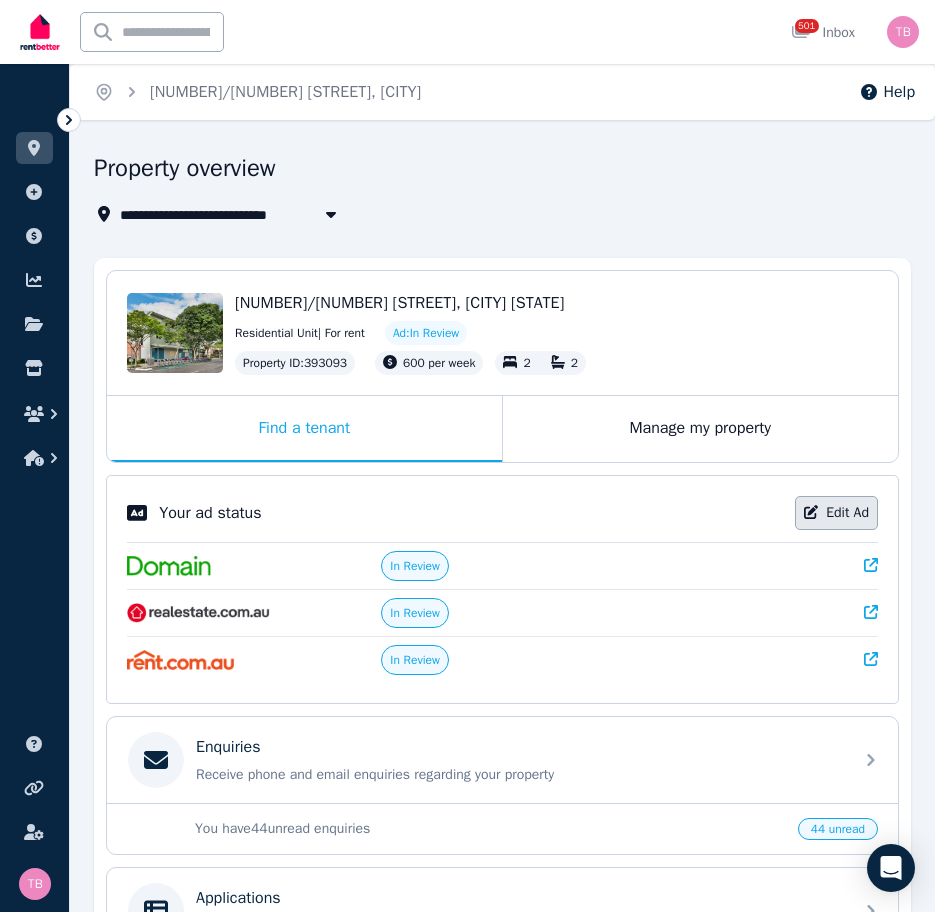 click on "Edit Ad" at bounding box center [836, 513] 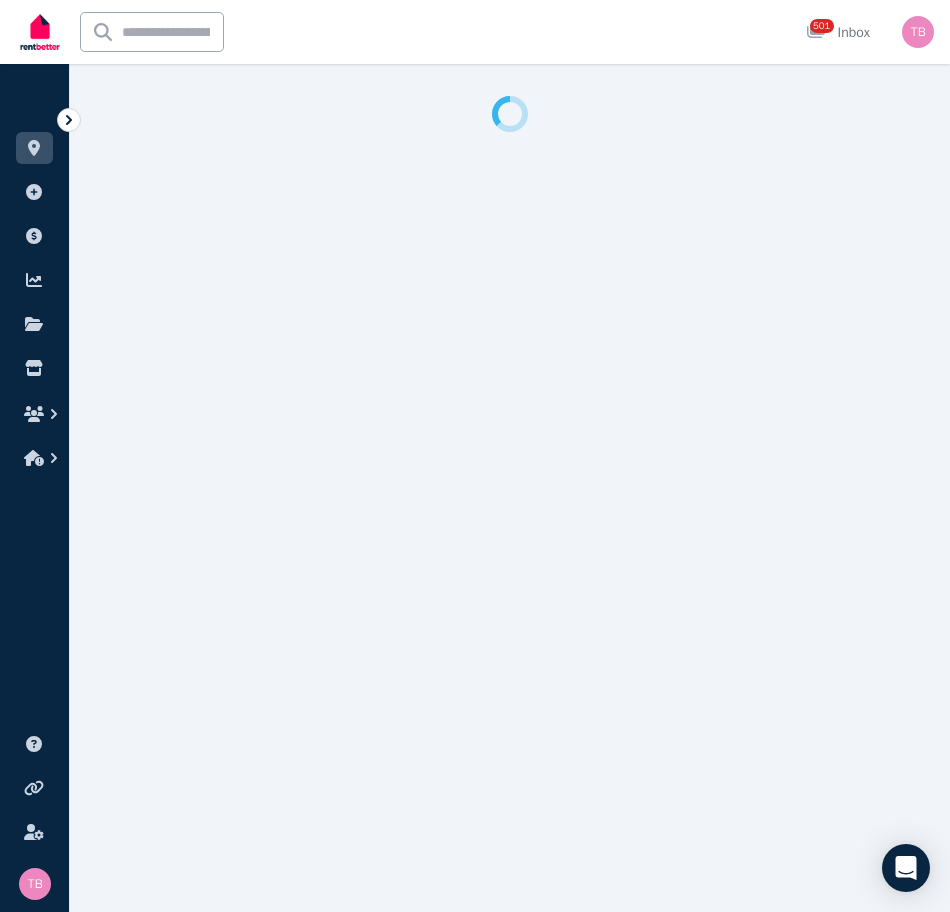 select on "**********" 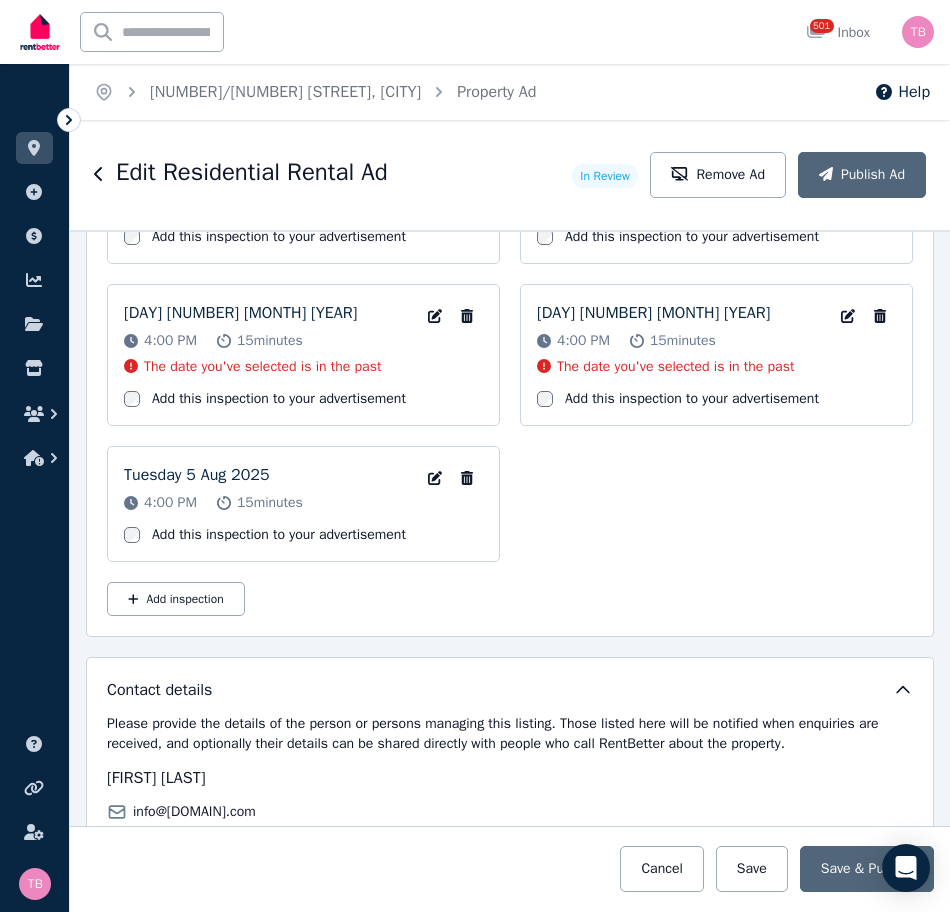 scroll, scrollTop: 3822, scrollLeft: 0, axis: vertical 